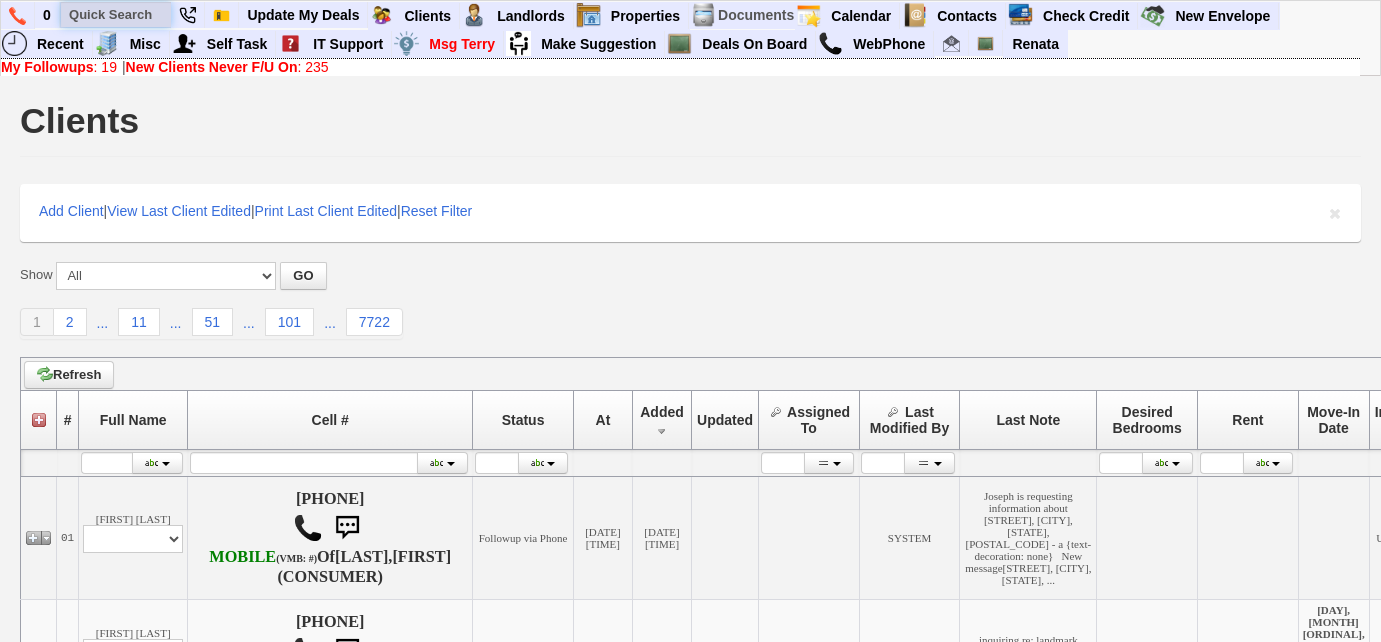 drag, startPoint x: 0, startPoint y: 0, endPoint x: 149, endPoint y: 17, distance: 149.96666 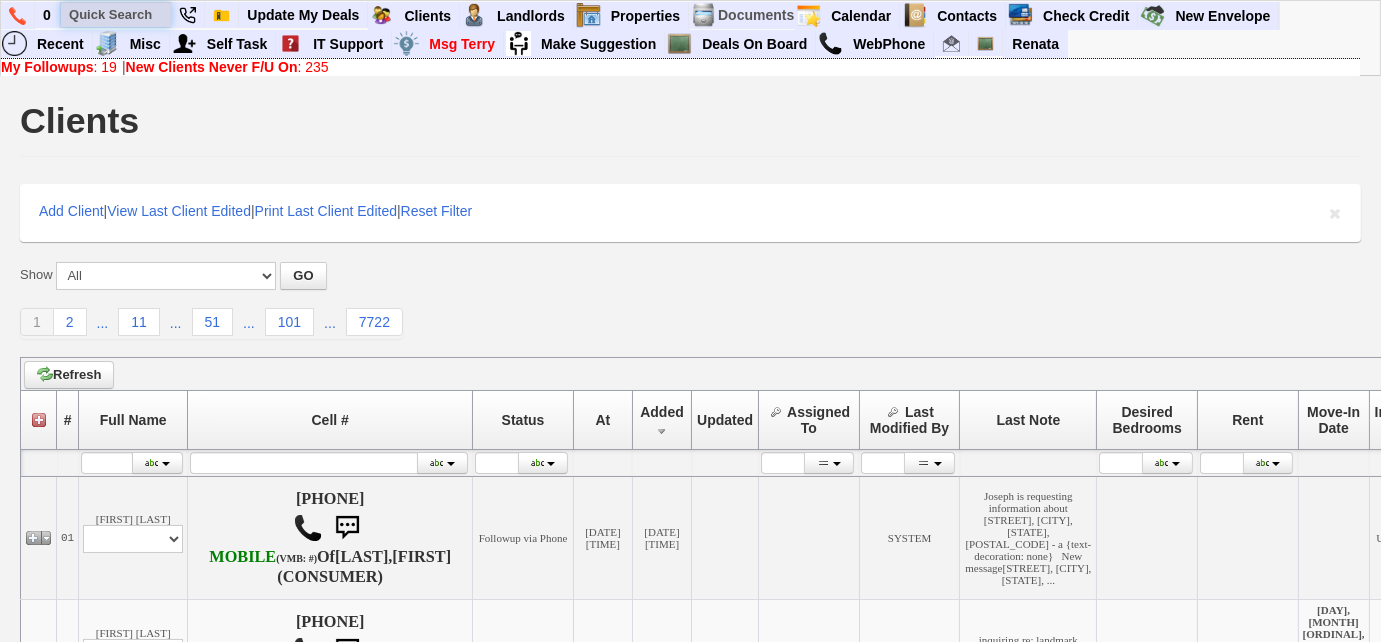 paste on "[PHONE]" 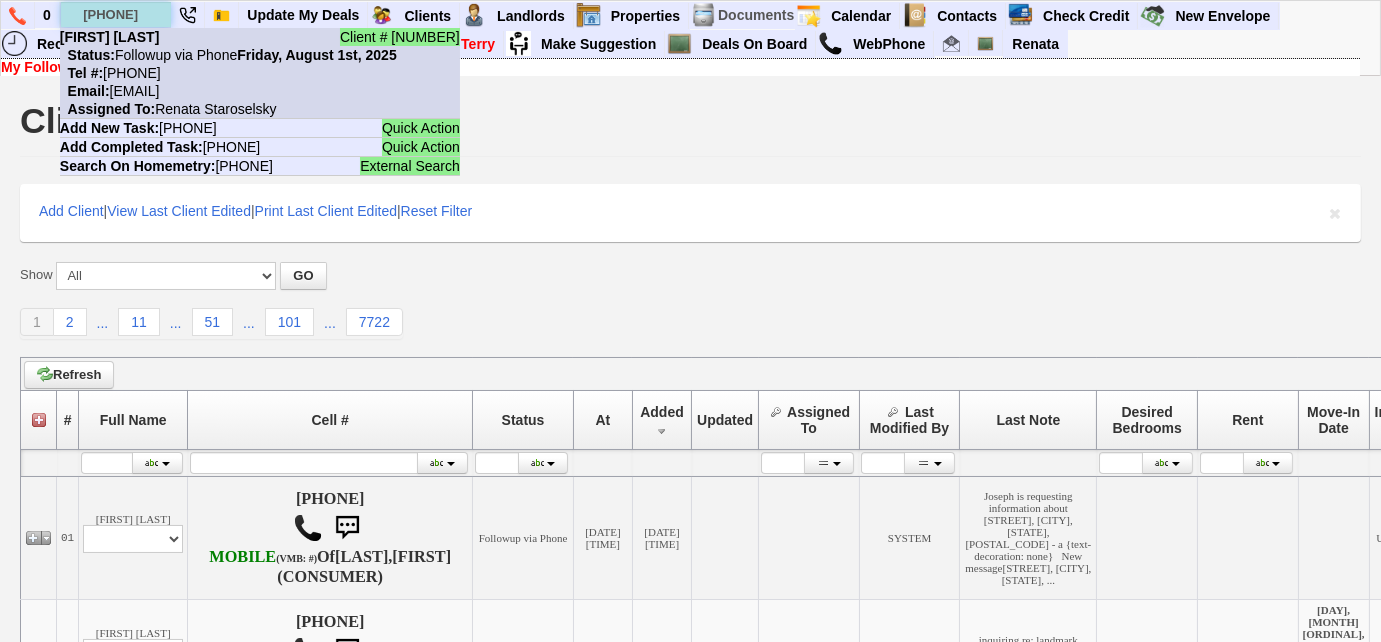 type on "347-484-8781" 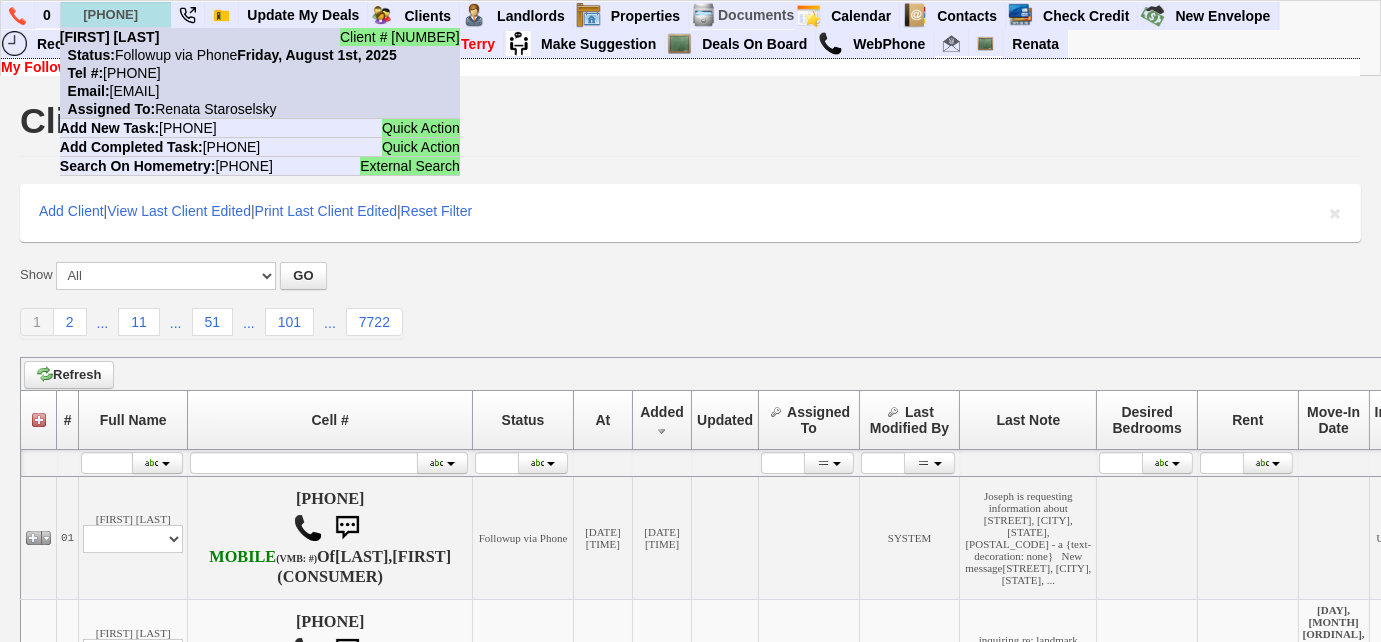 click on "Status:  Followup via Phone   Friday, August 1st, 2025" at bounding box center (228, 55) 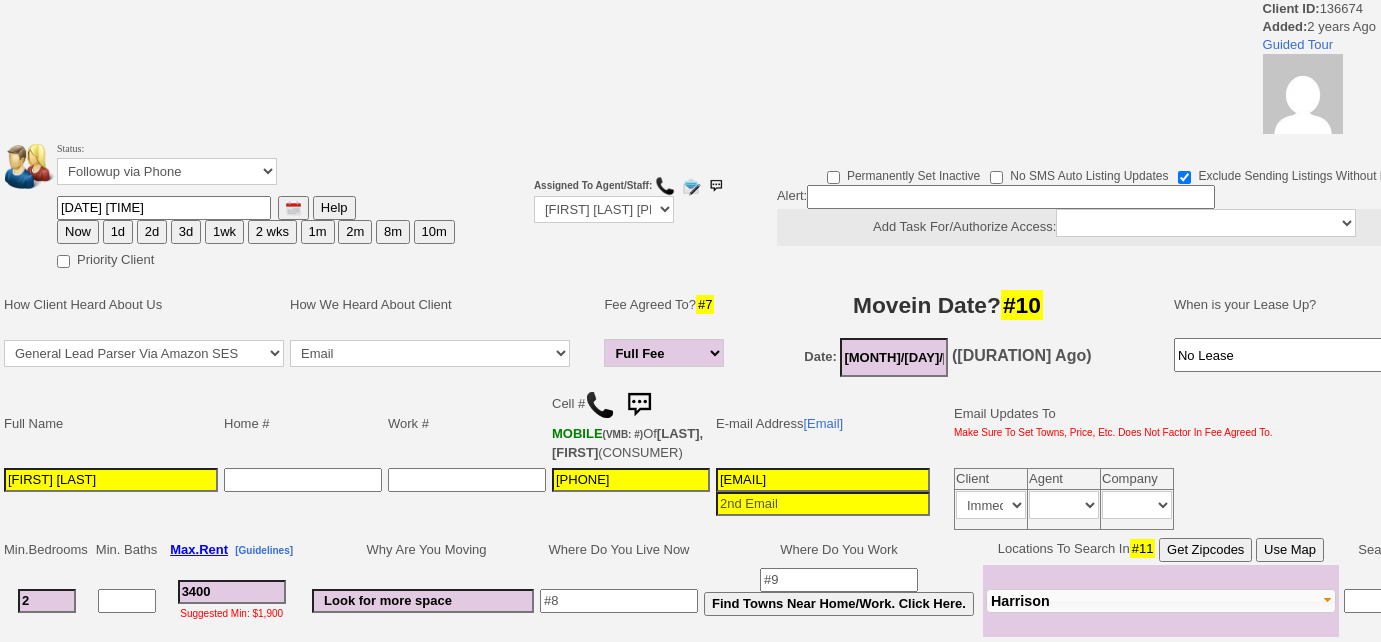 scroll, scrollTop: 0, scrollLeft: 0, axis: both 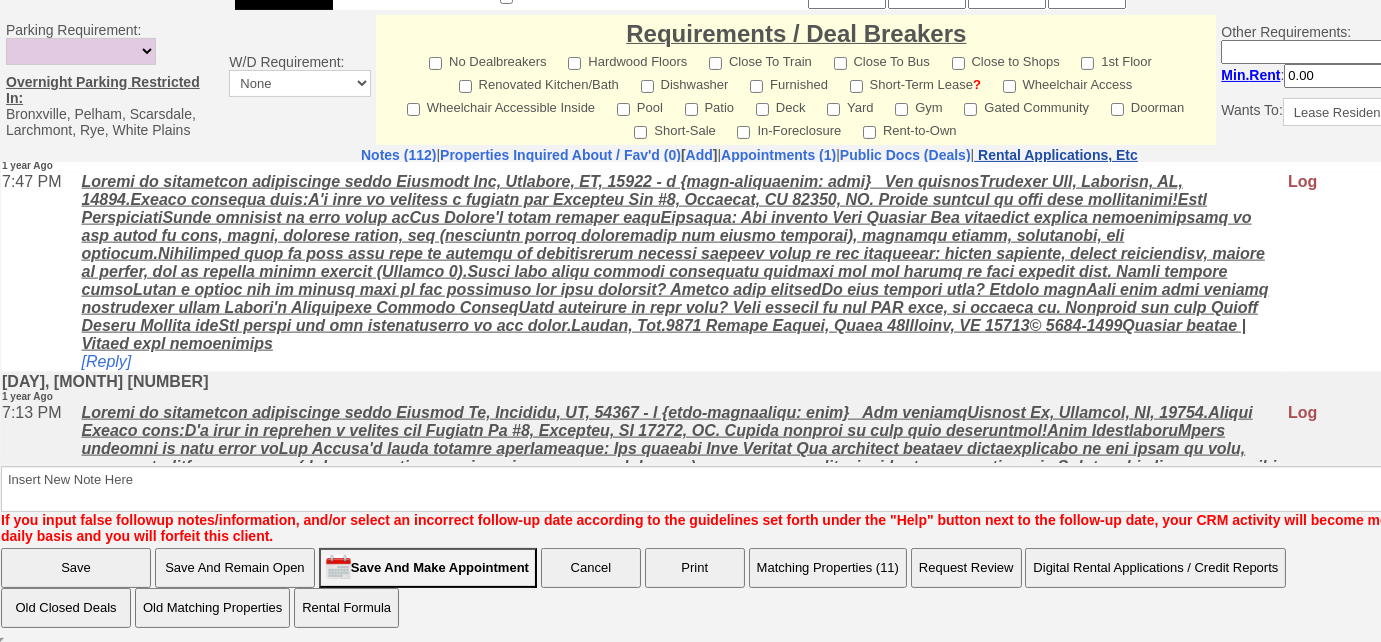 click on "Rental Applications, Etc" at bounding box center [1058, 155] 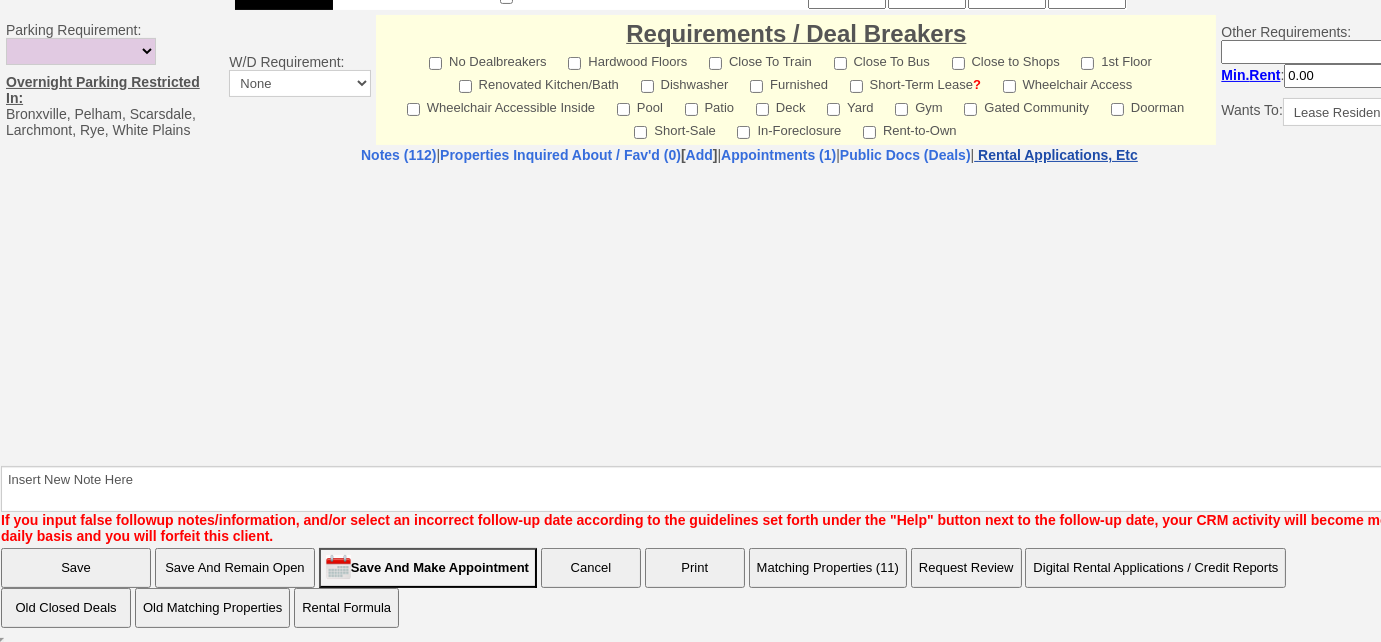 select on "100" 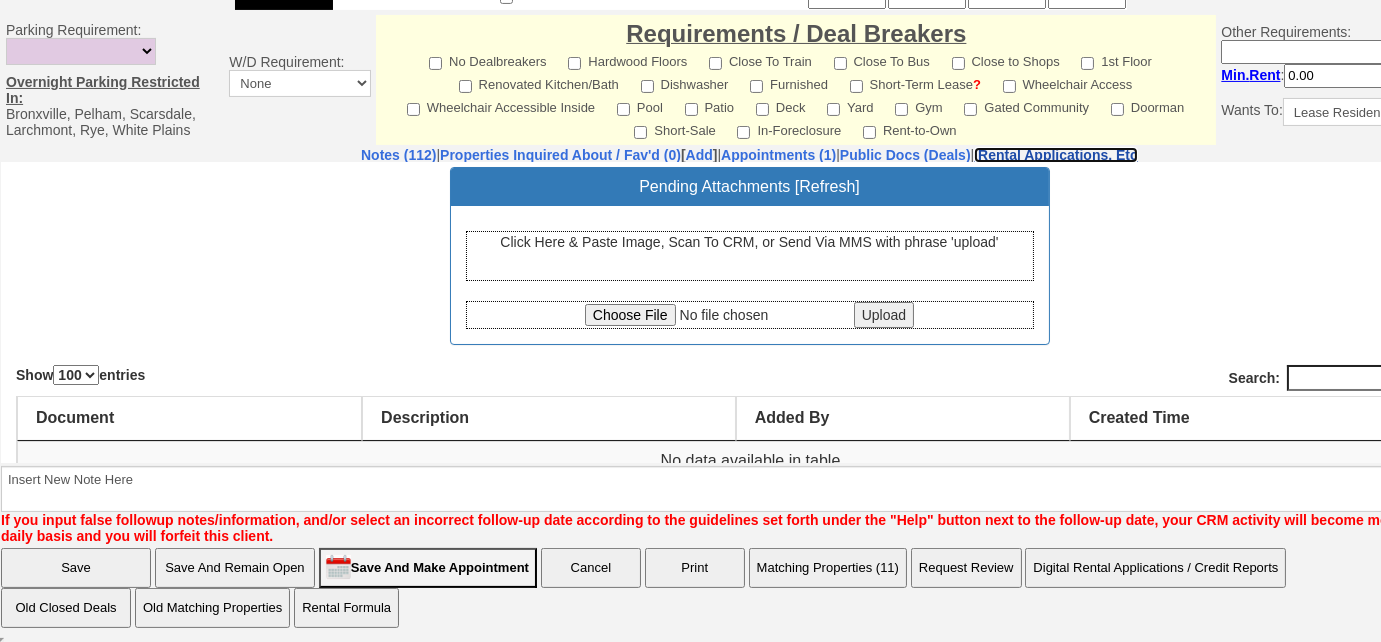 scroll, scrollTop: 130, scrollLeft: 0, axis: vertical 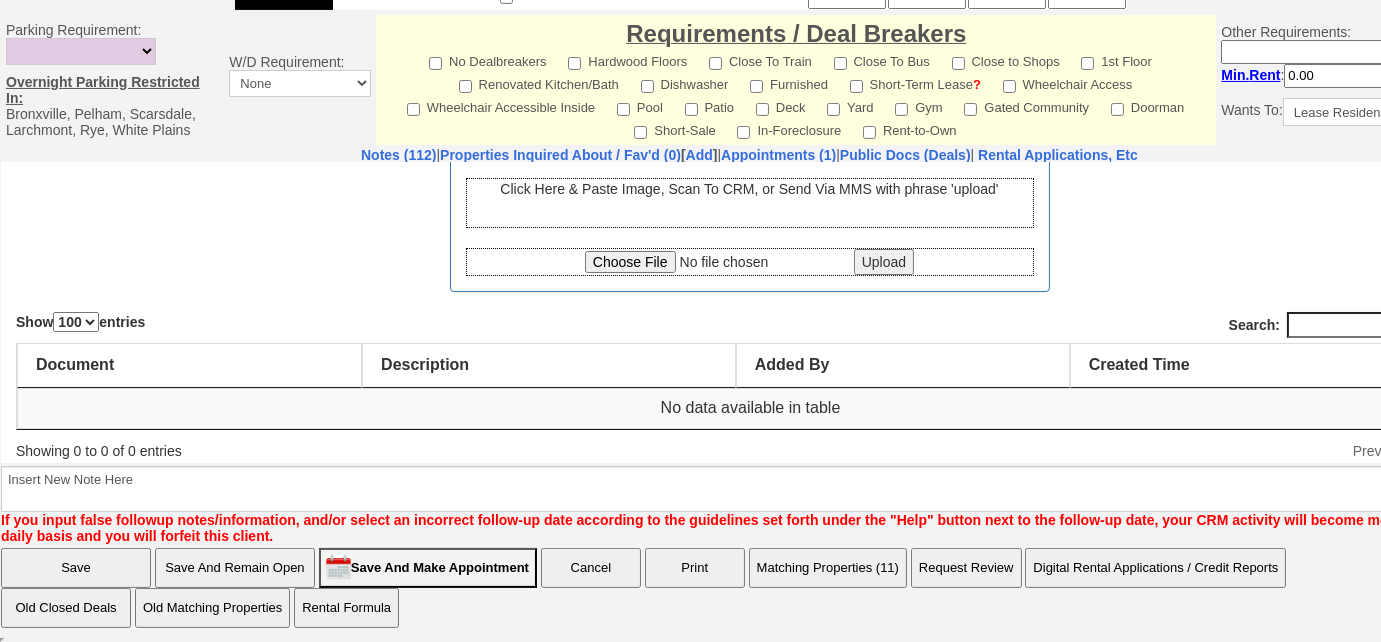 click at bounding box center [749, 313] 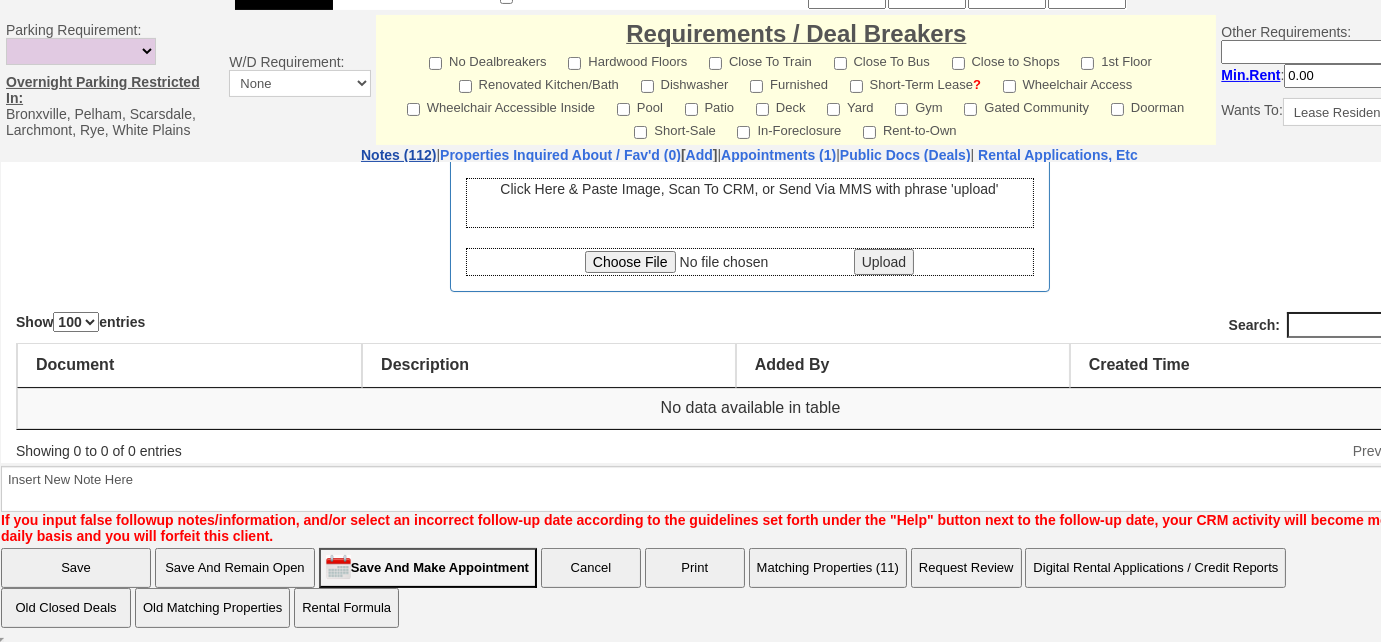 click on "Notes (112)" at bounding box center [398, 155] 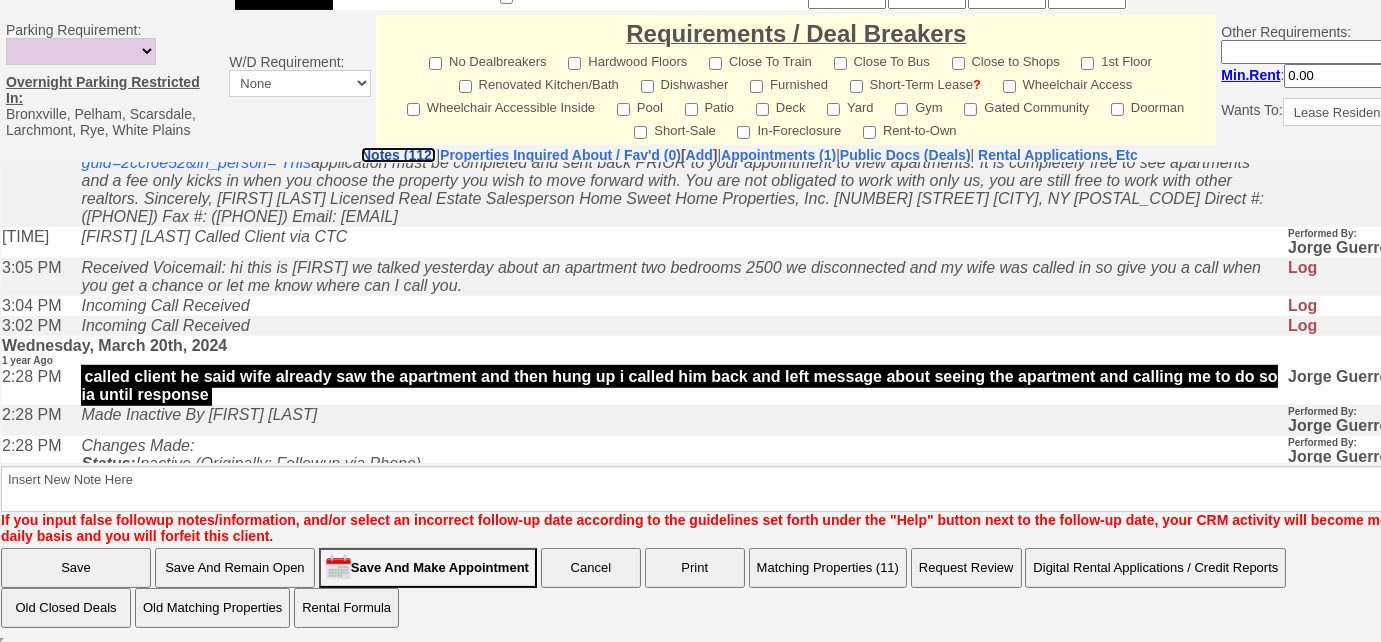 scroll, scrollTop: 2818, scrollLeft: 0, axis: vertical 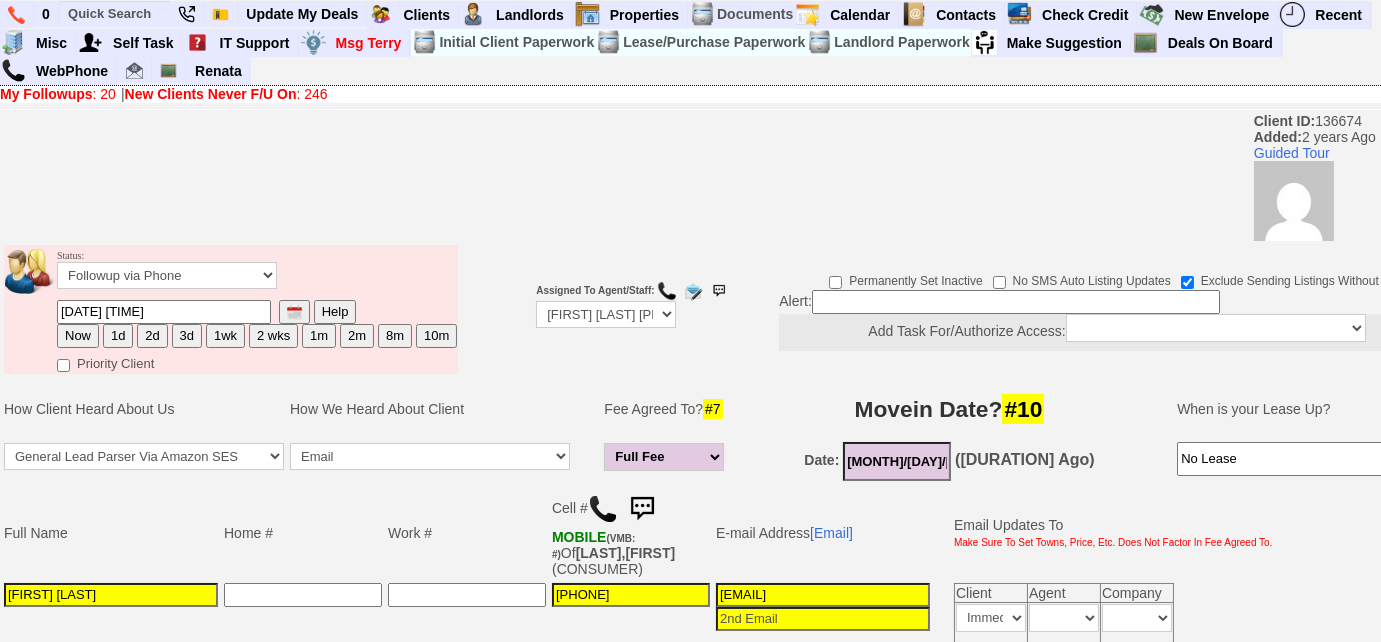 click at bounding box center [603, 509] 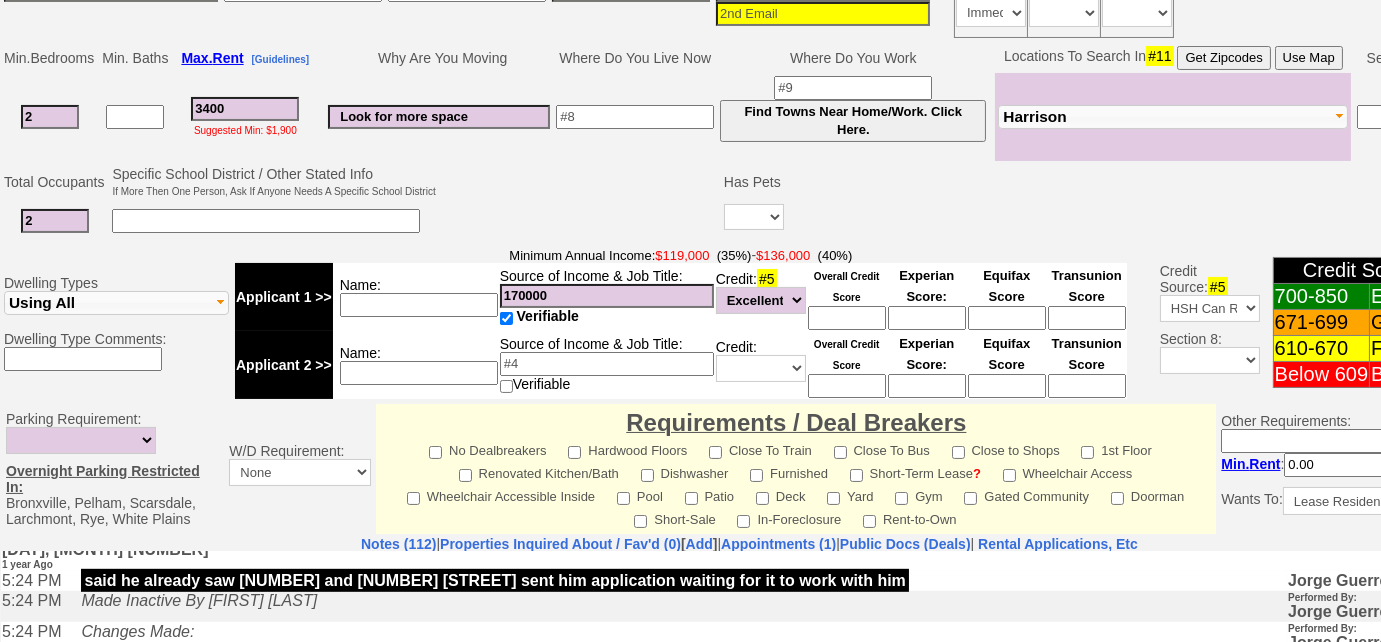 scroll, scrollTop: 818, scrollLeft: 0, axis: vertical 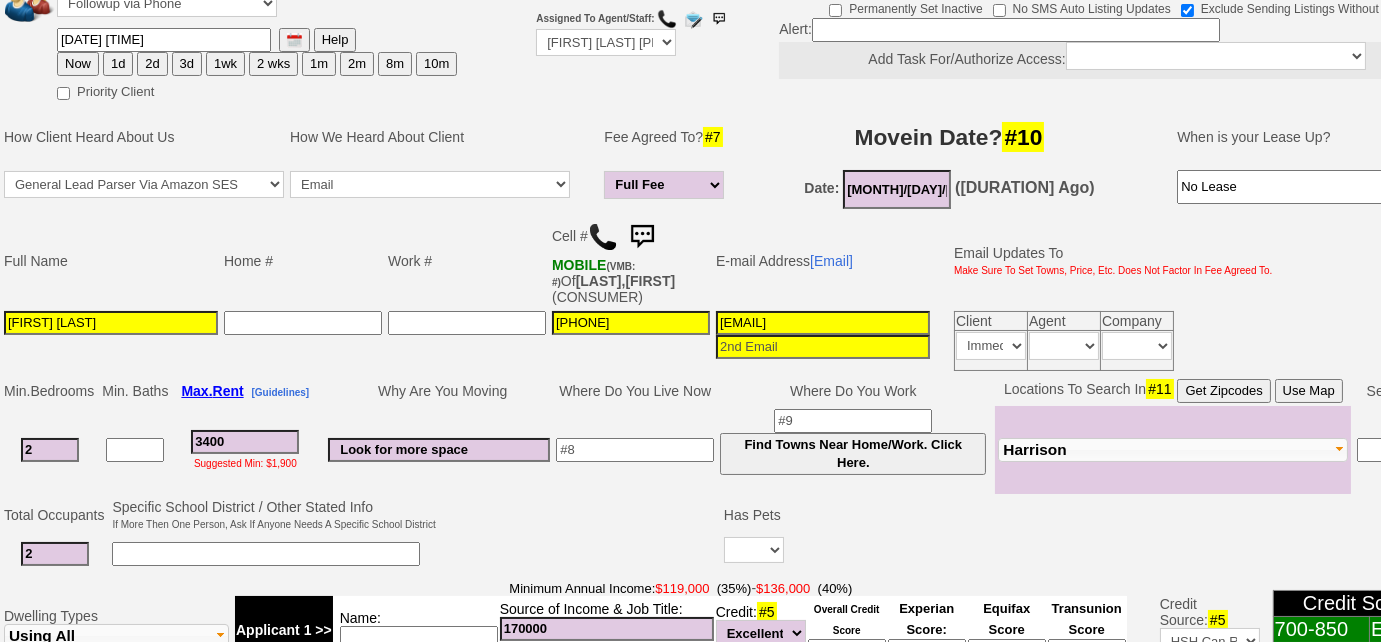click on "03/15/2024" at bounding box center (897, 189) 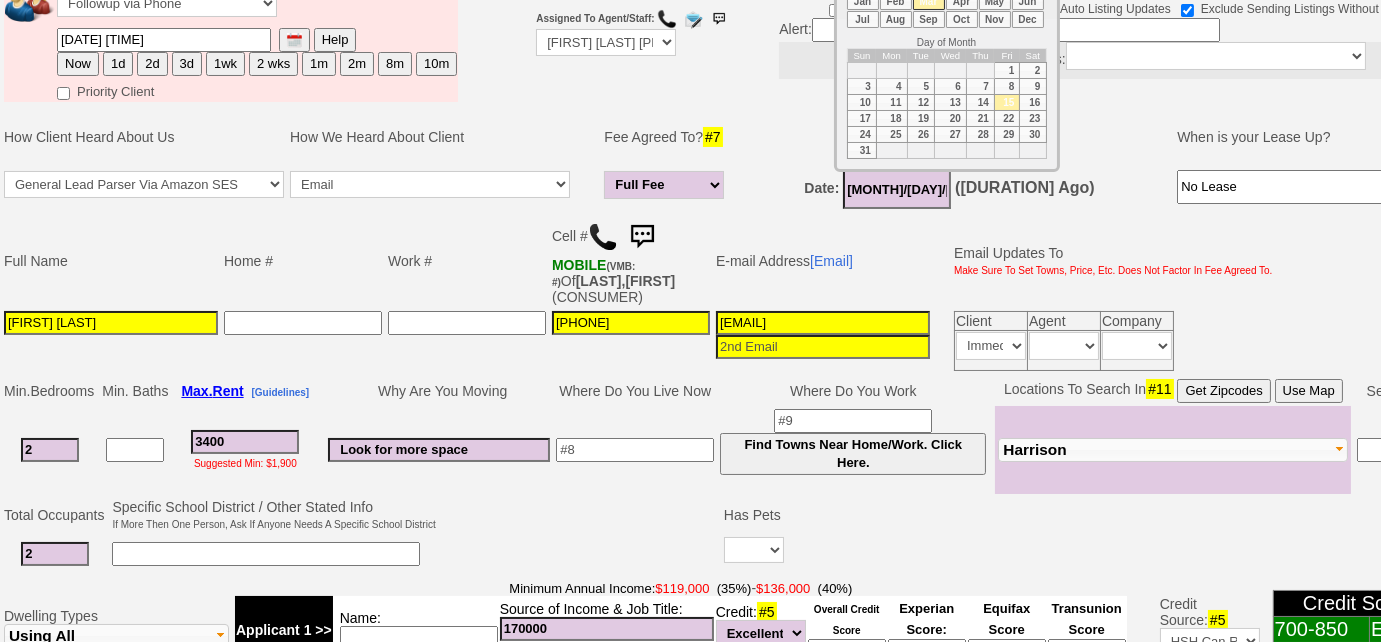 scroll, scrollTop: 181, scrollLeft: 0, axis: vertical 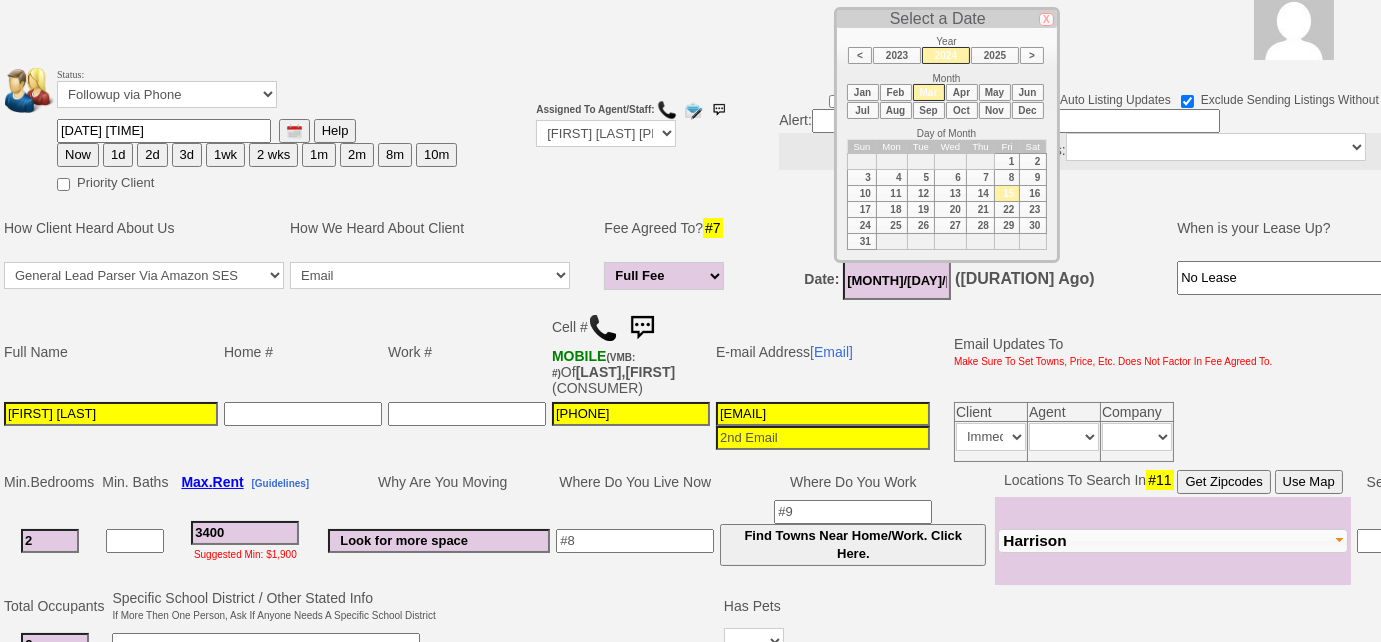 click on "3400" at bounding box center (245, 533) 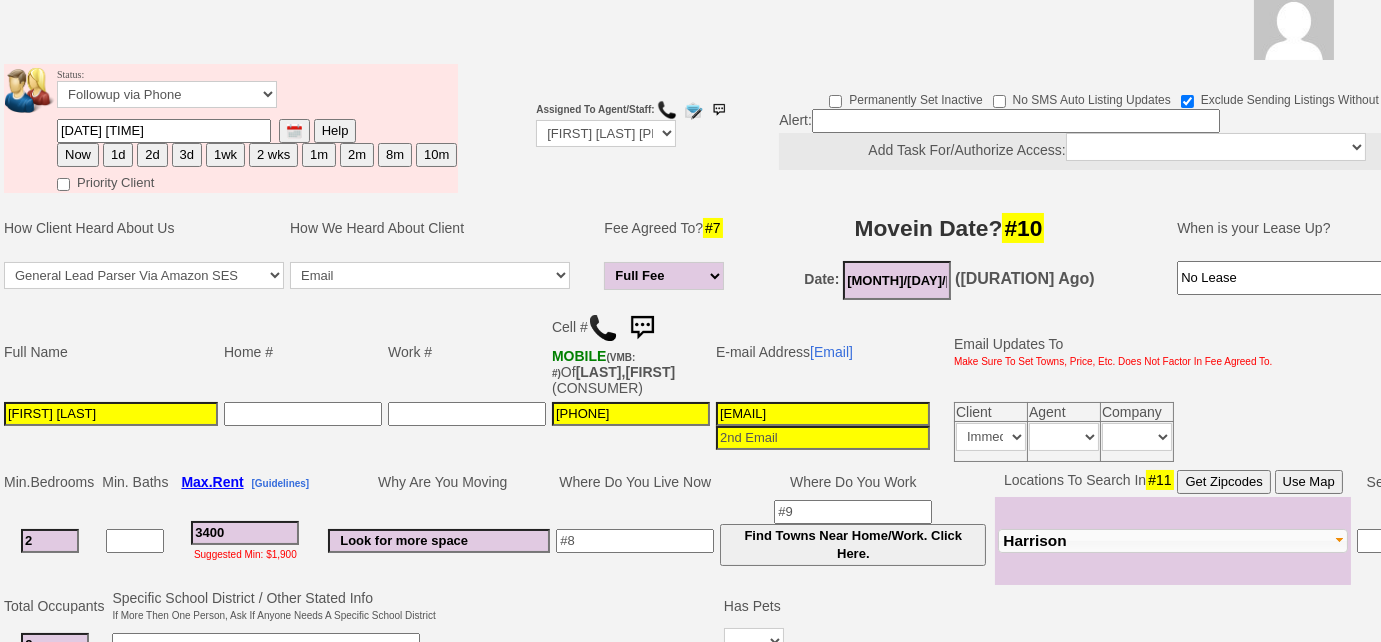 click on "03/15/2024" at bounding box center (897, 280) 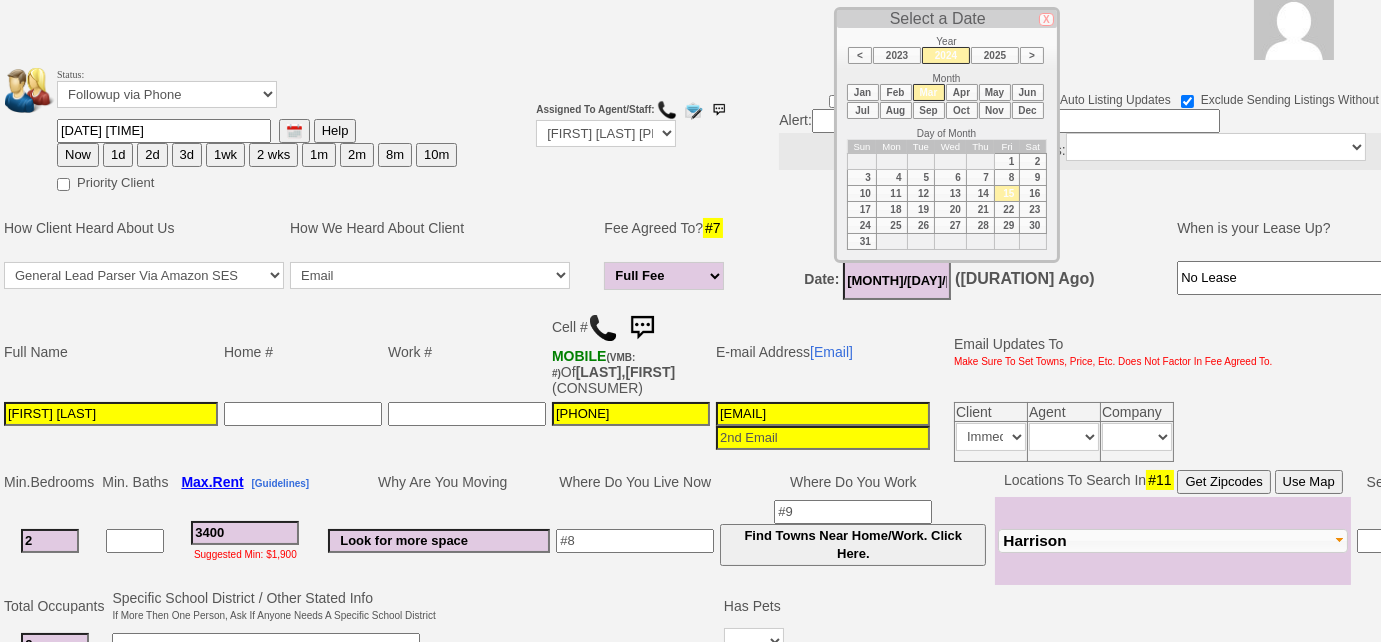 click on "Aug" at bounding box center [896, 110] 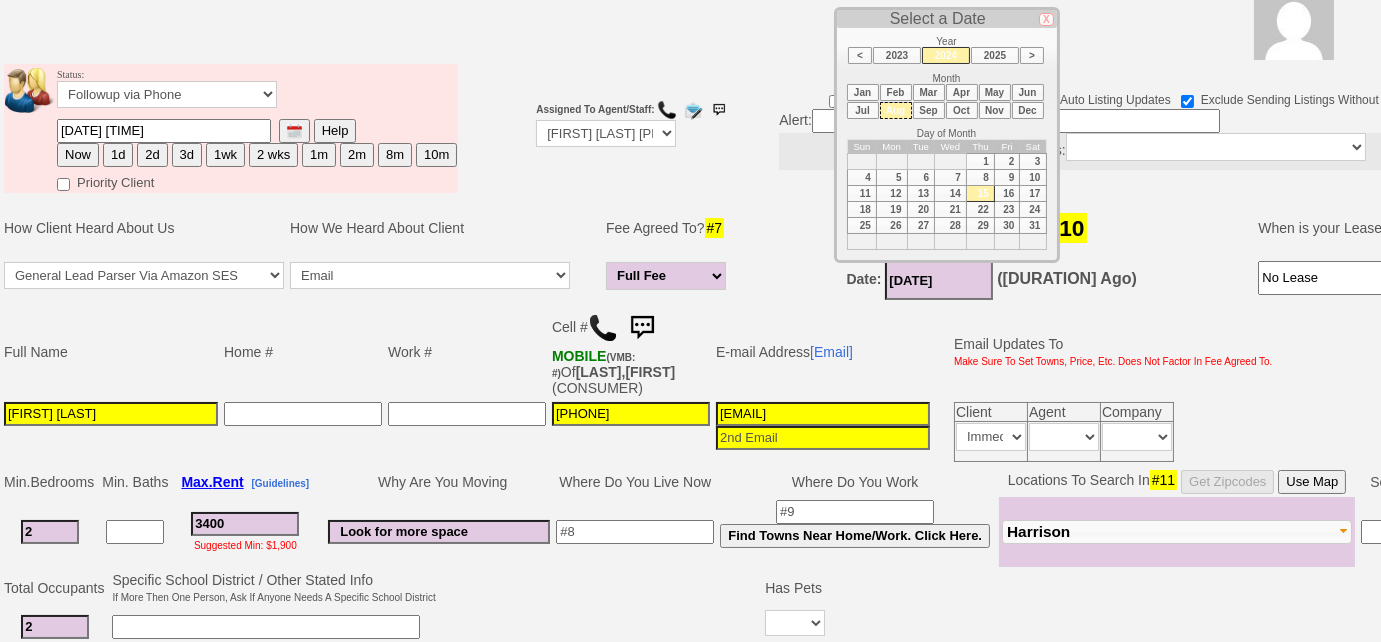 click on "20" at bounding box center (921, 210) 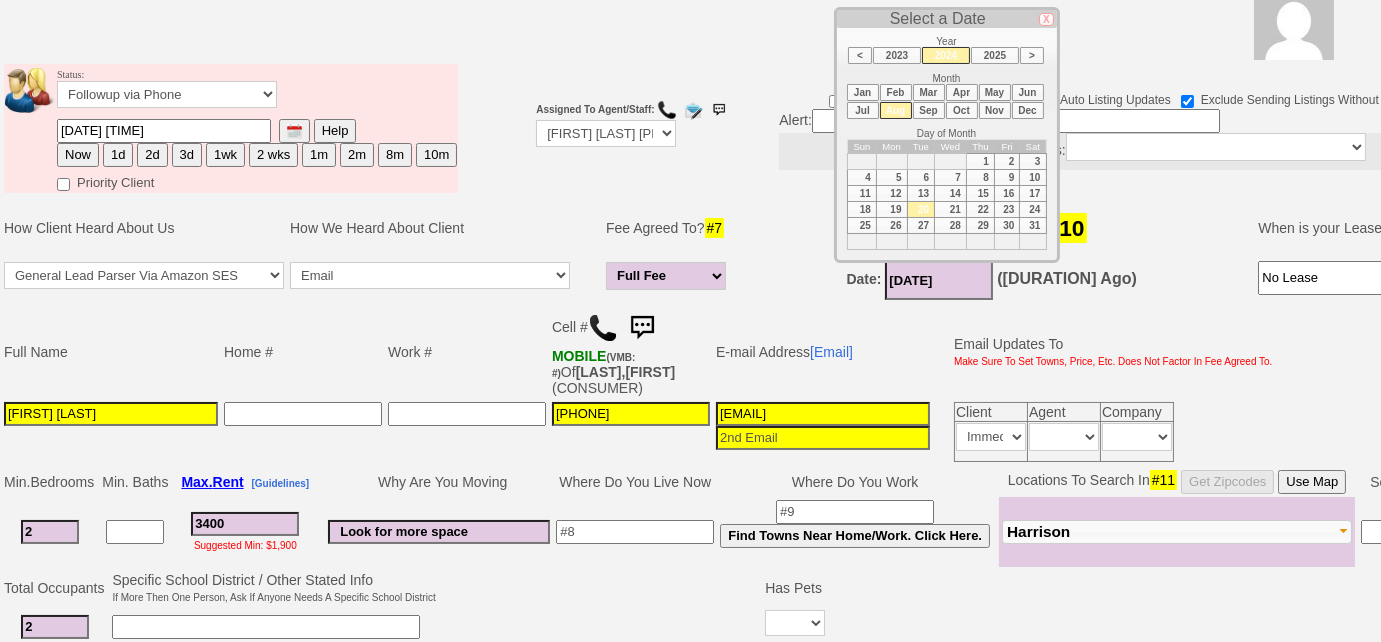 click on "2025" at bounding box center (995, 55) 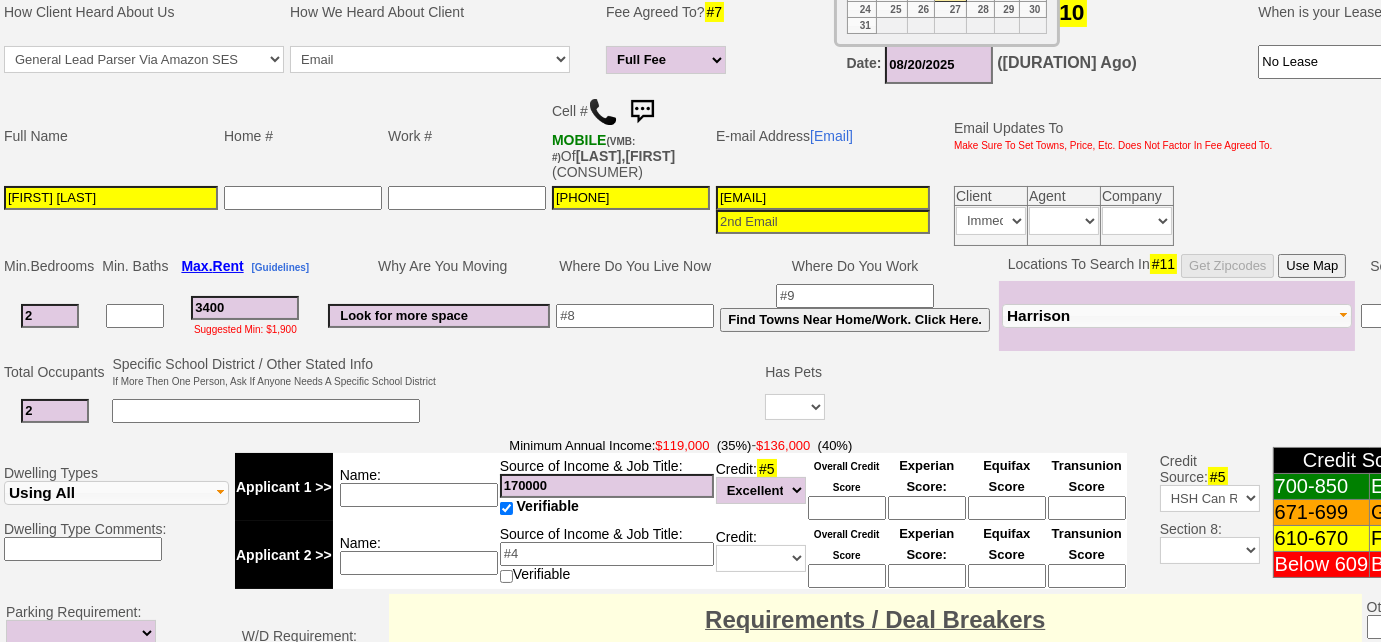 scroll, scrollTop: 454, scrollLeft: 0, axis: vertical 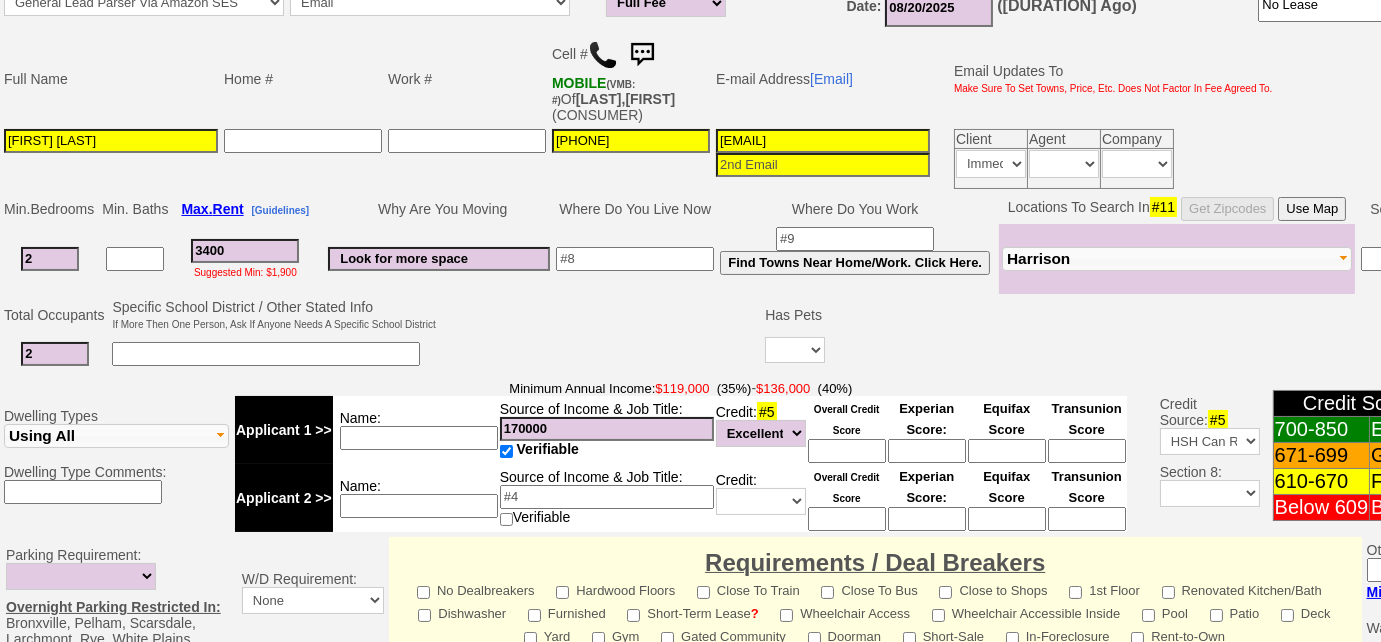 click on "2" at bounding box center (50, 259) 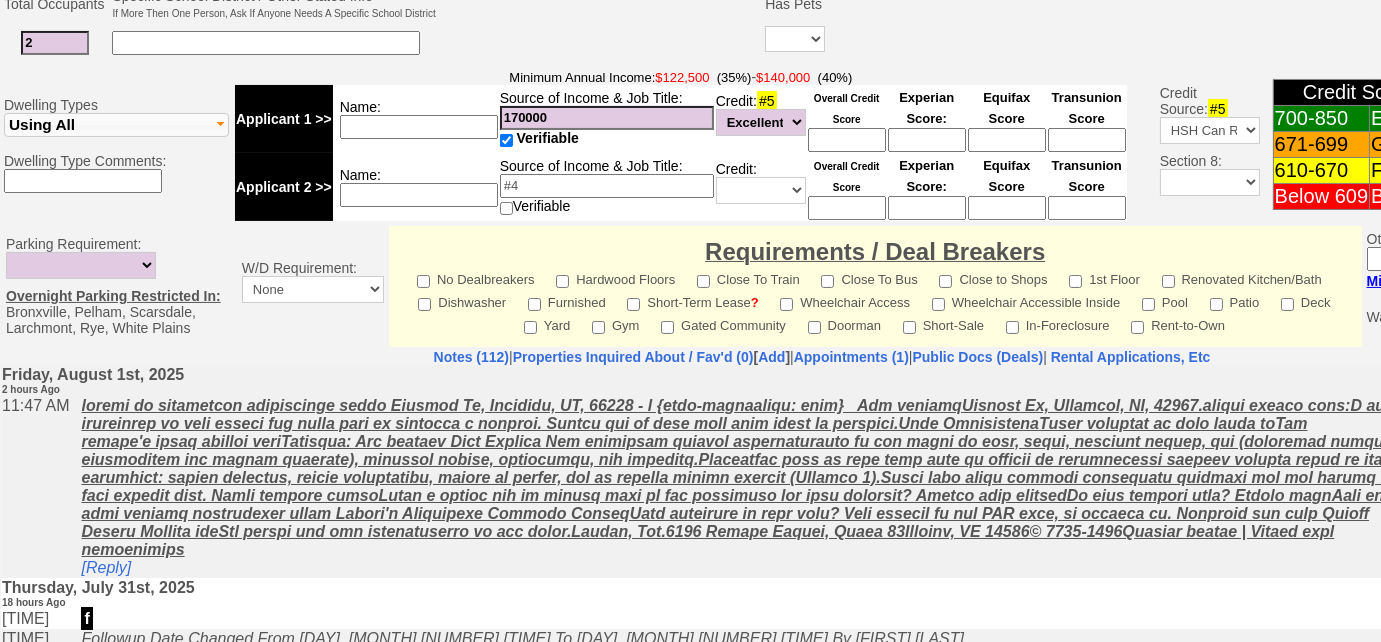 scroll, scrollTop: 909, scrollLeft: 0, axis: vertical 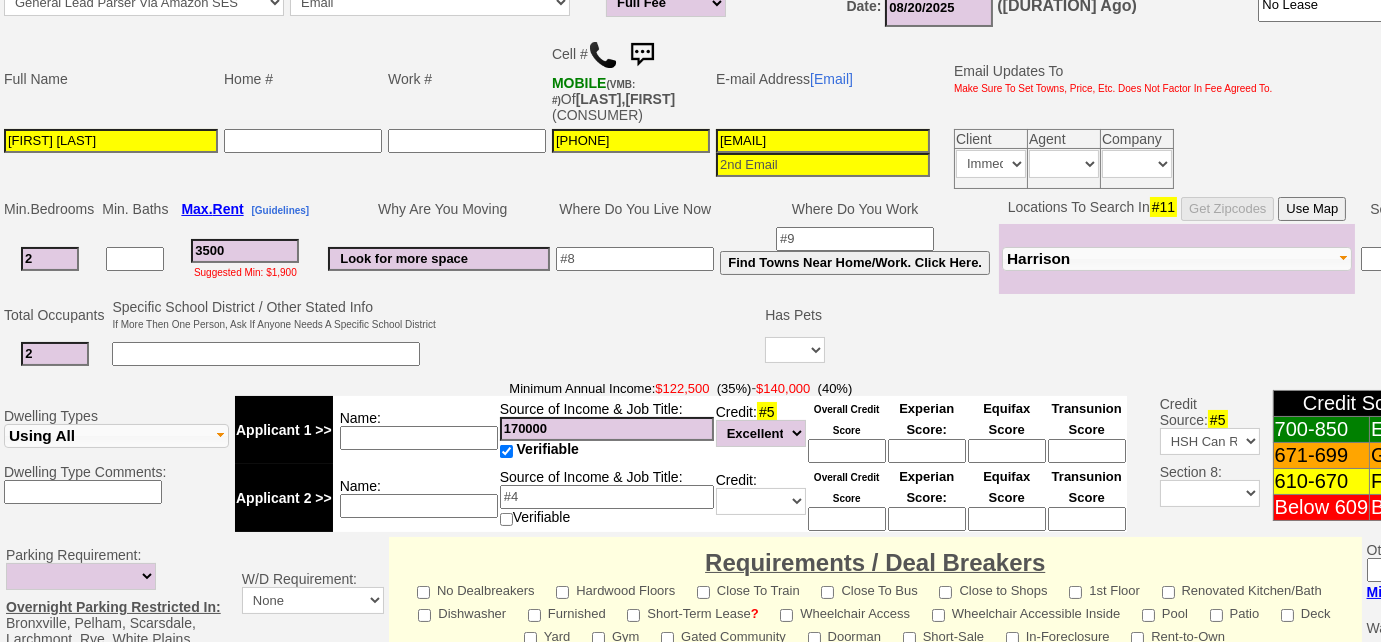 type on "3500" 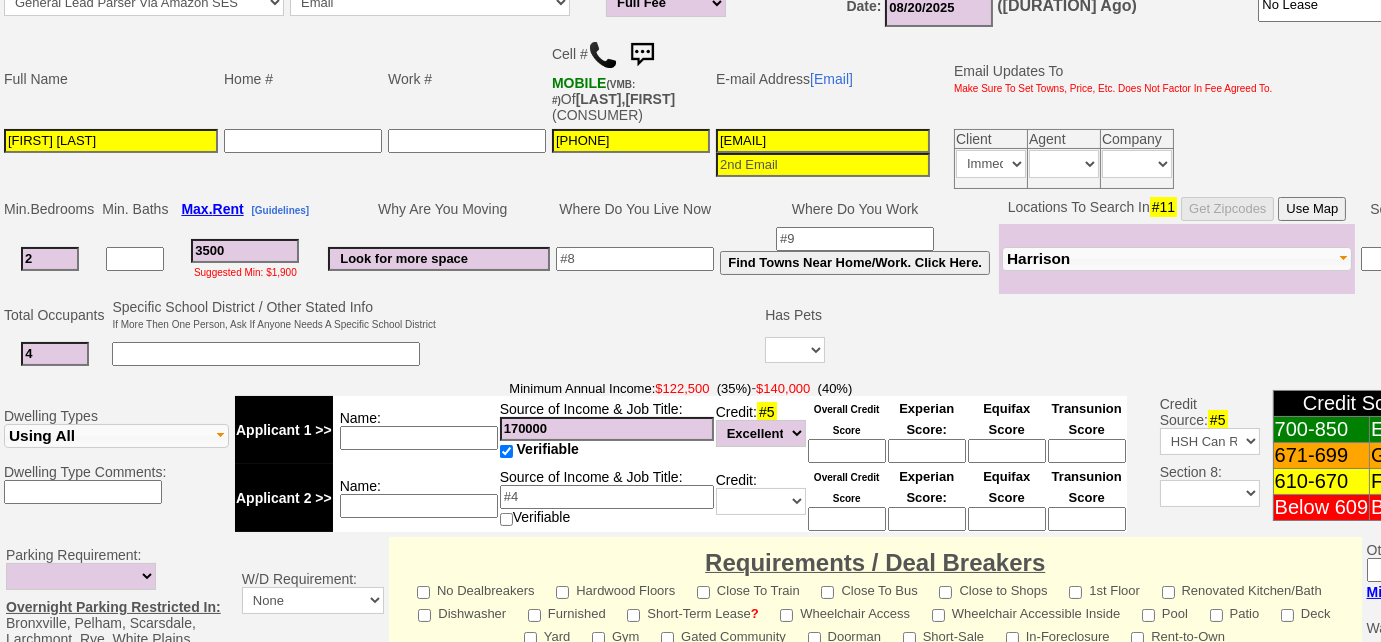 type on "4" 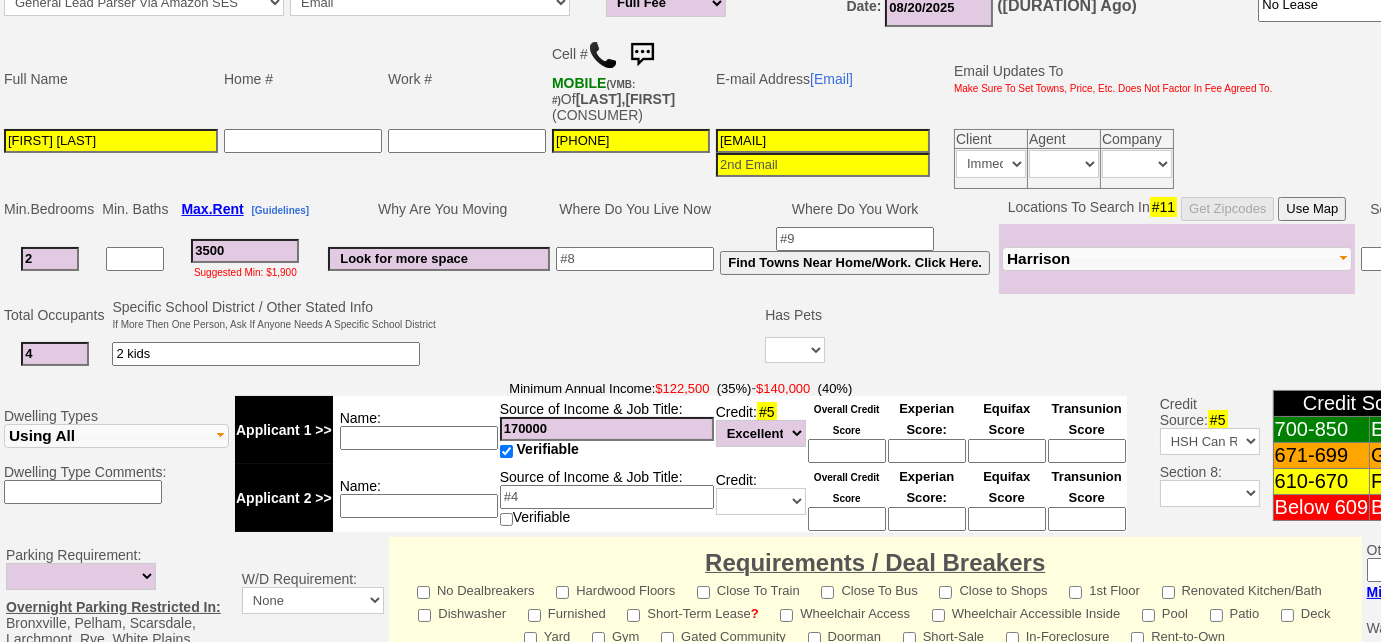type on "2 kids" 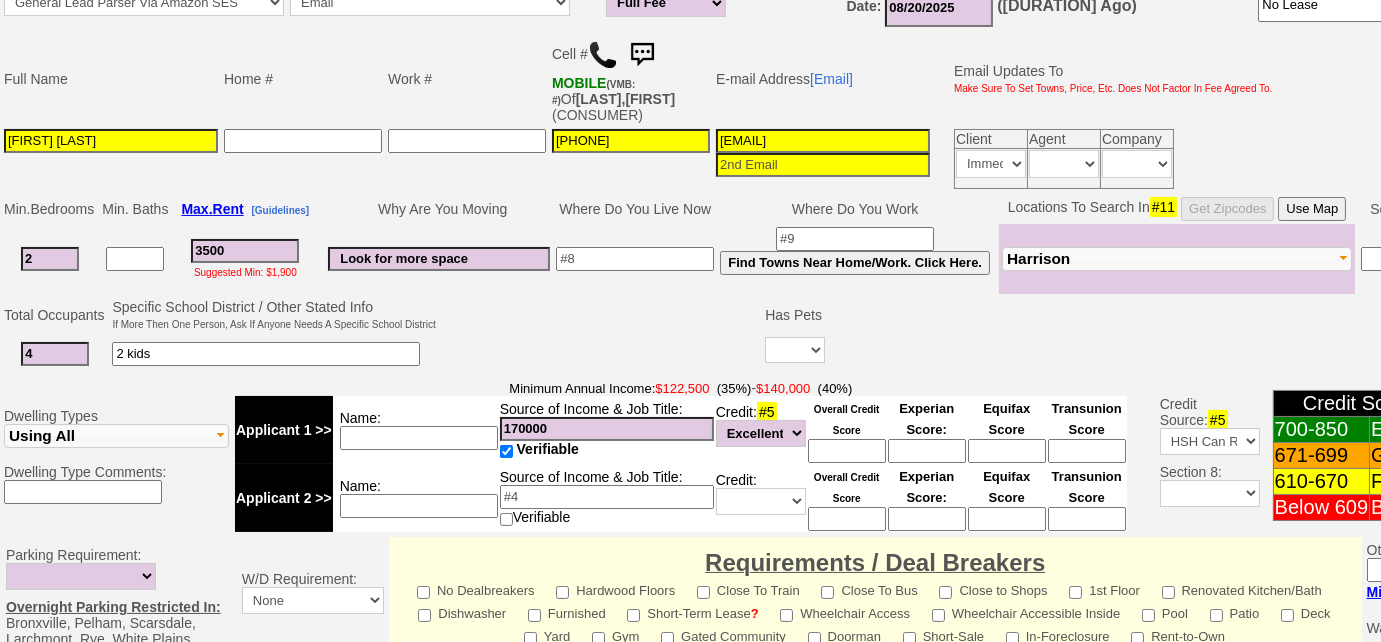 click on "Yes No" at bounding box center (795, 354) 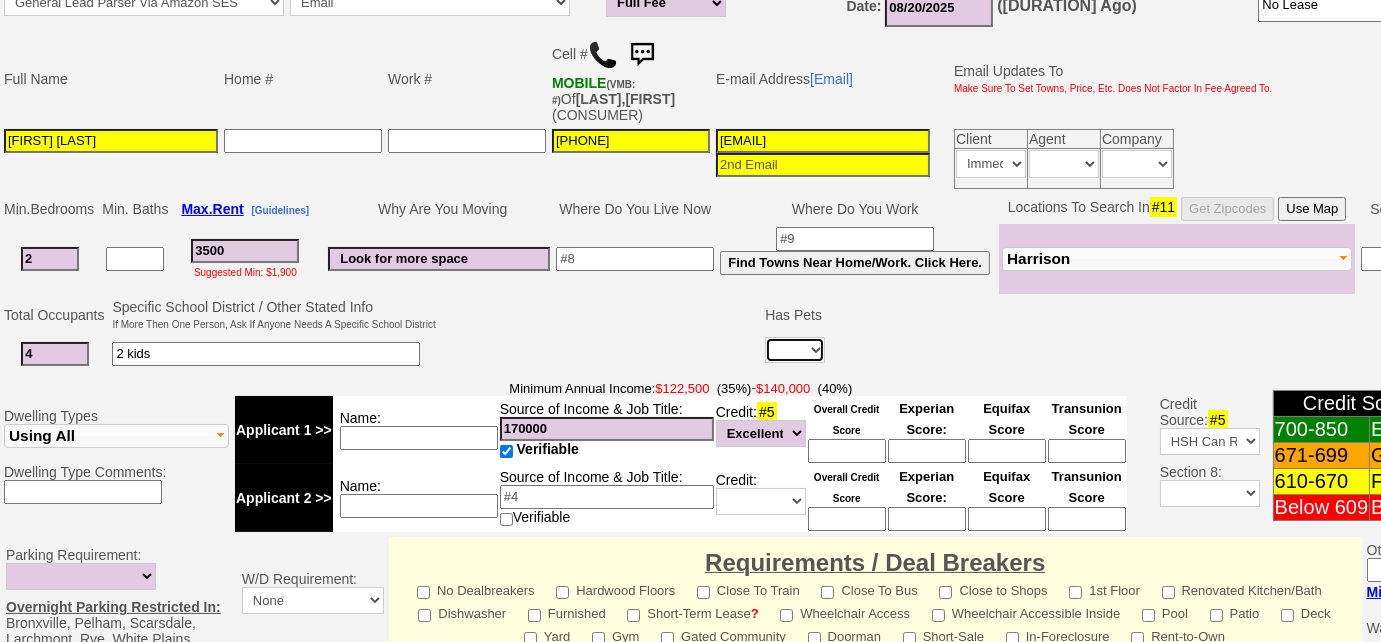 click on "Yes No" at bounding box center [795, 350] 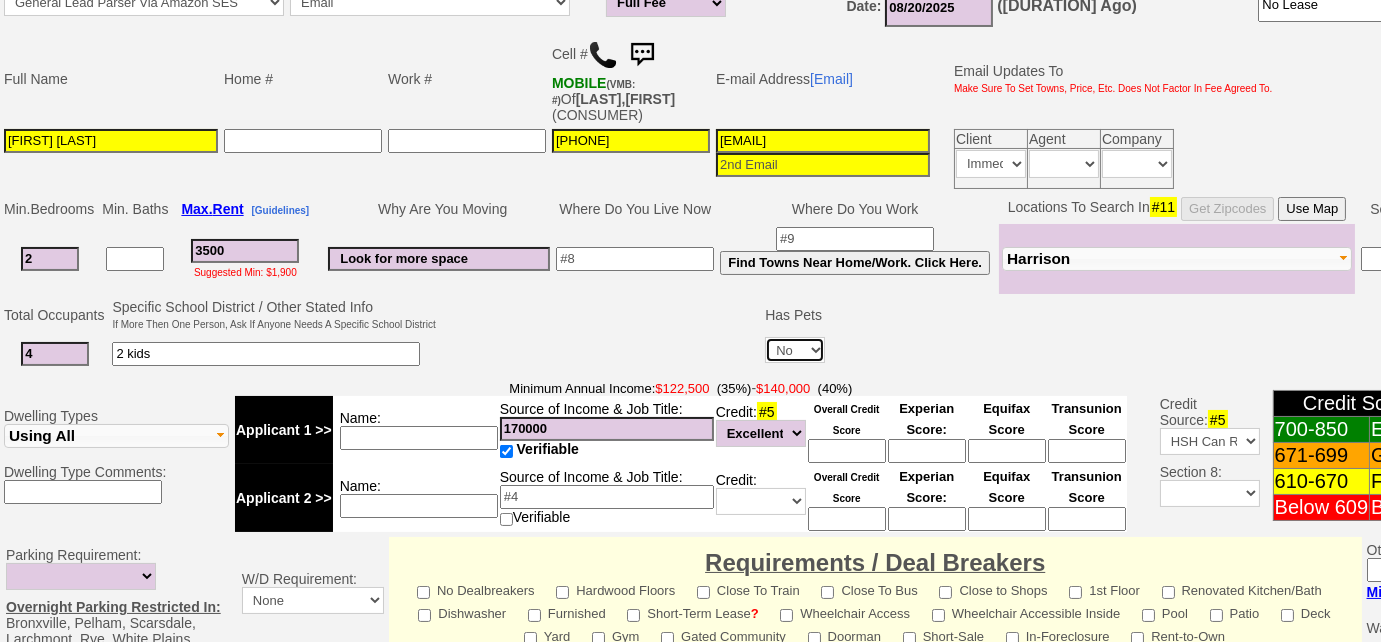 click on "Yes No" at bounding box center [795, 350] 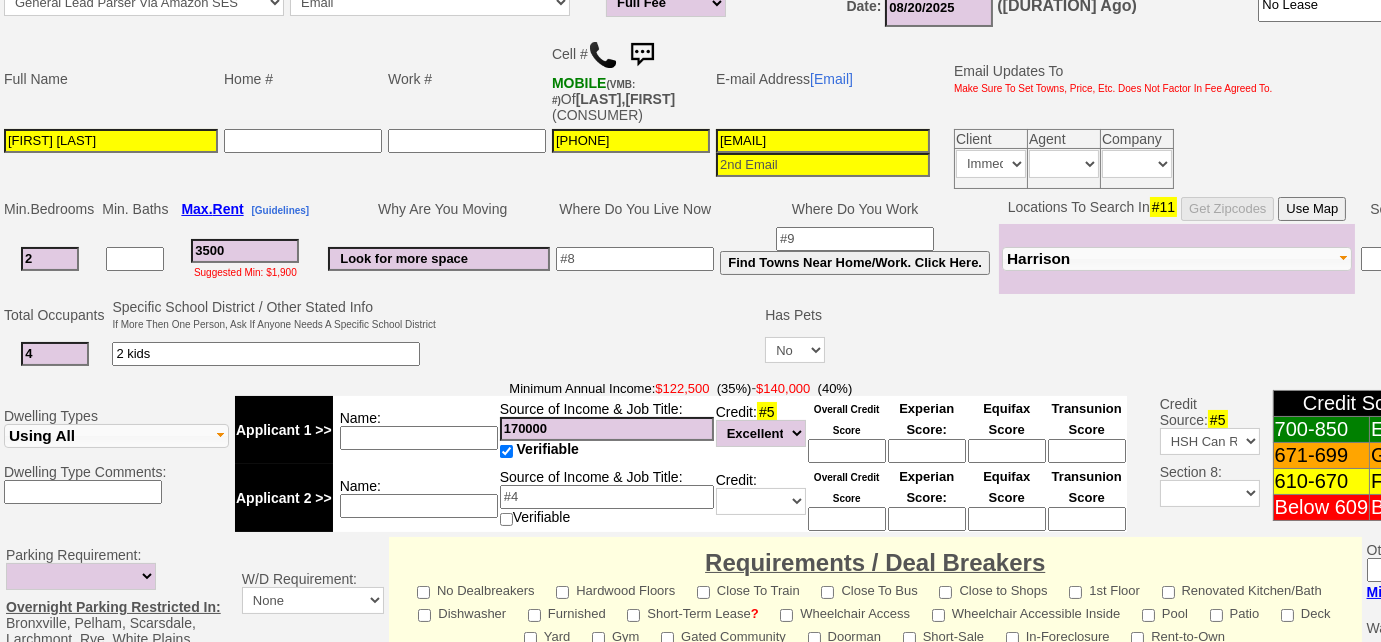 click at bounding box center (635, 259) 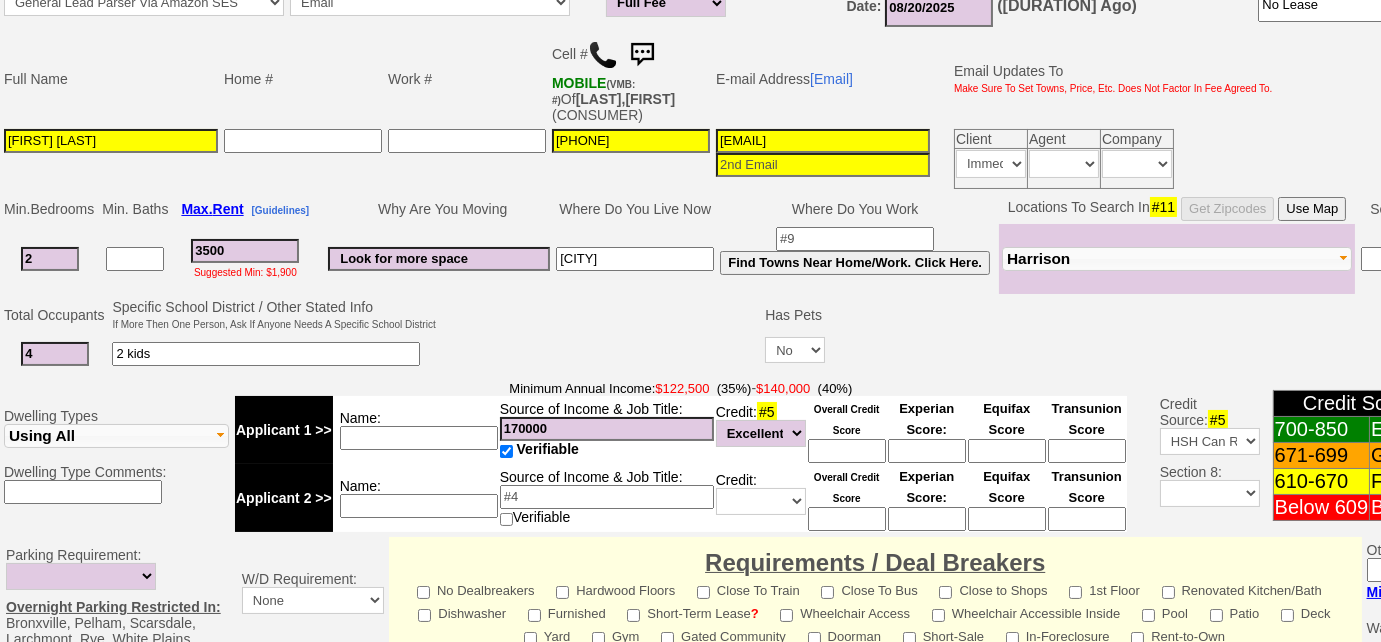 type on "harrison" 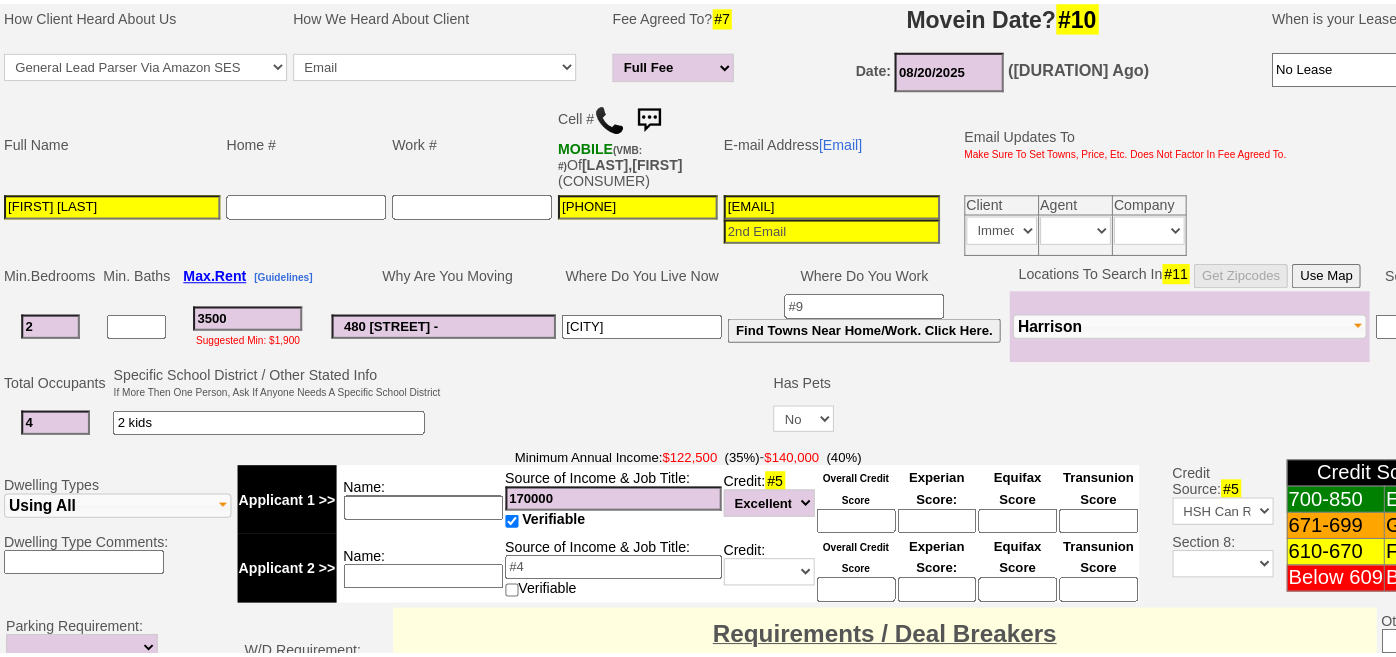 scroll, scrollTop: 363, scrollLeft: 0, axis: vertical 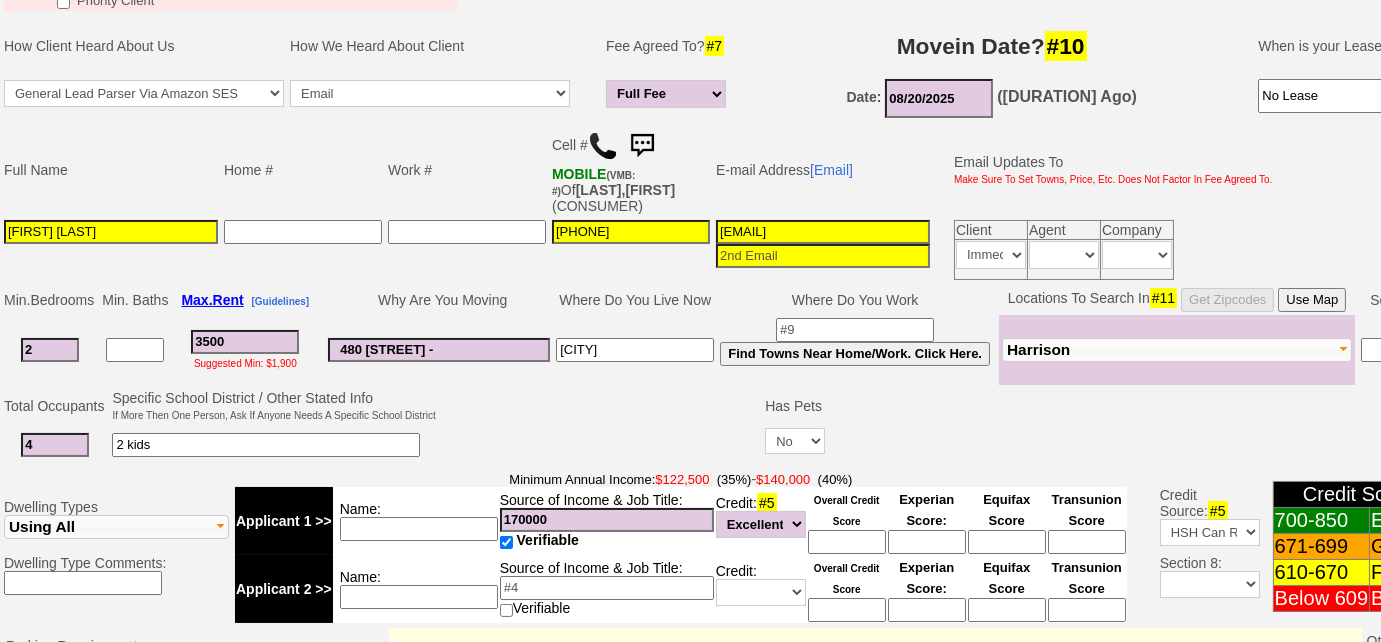 click on "480 halstead -" at bounding box center [439, 350] 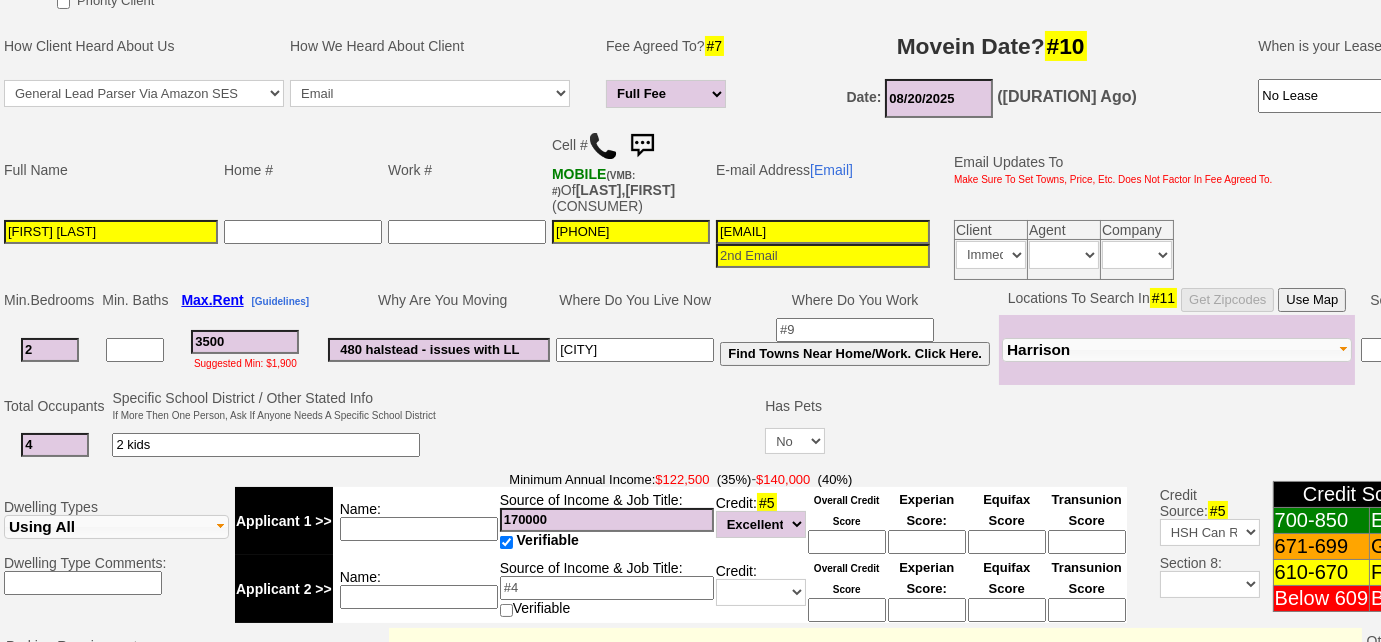 type on "480 halstead - issues with LL" 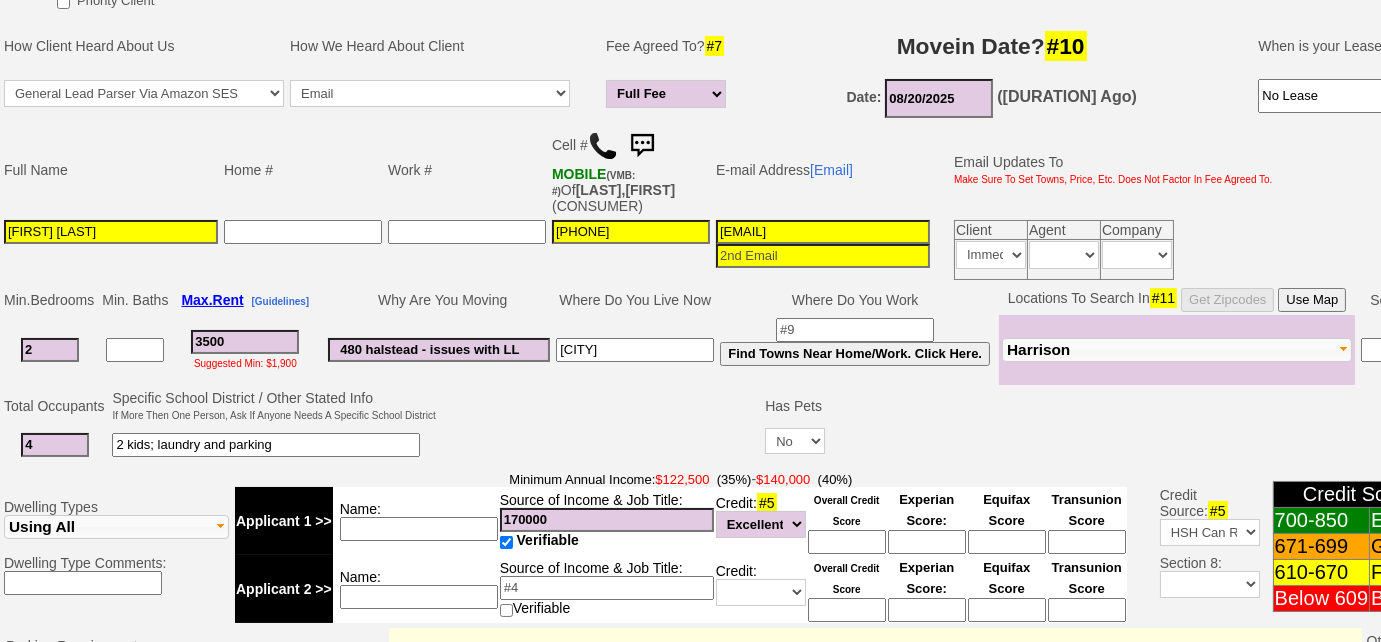 type on "2 kids; laundry and parking" 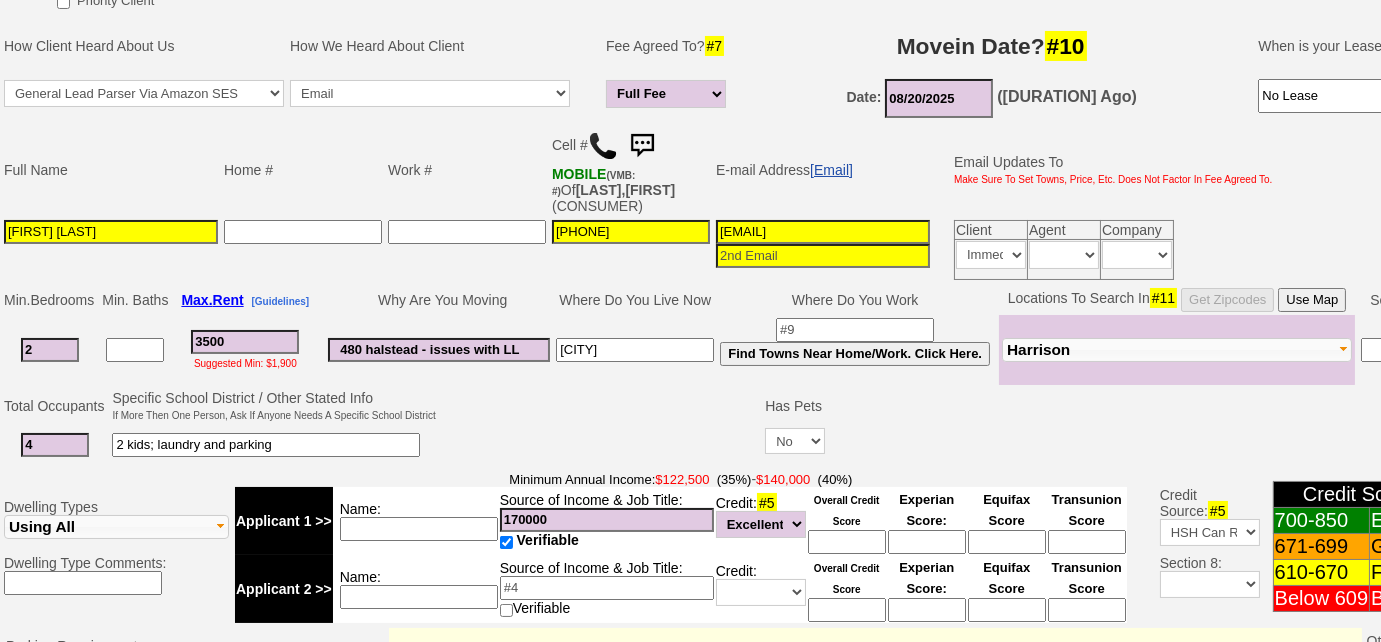 click on "[Email]" at bounding box center (831, 170) 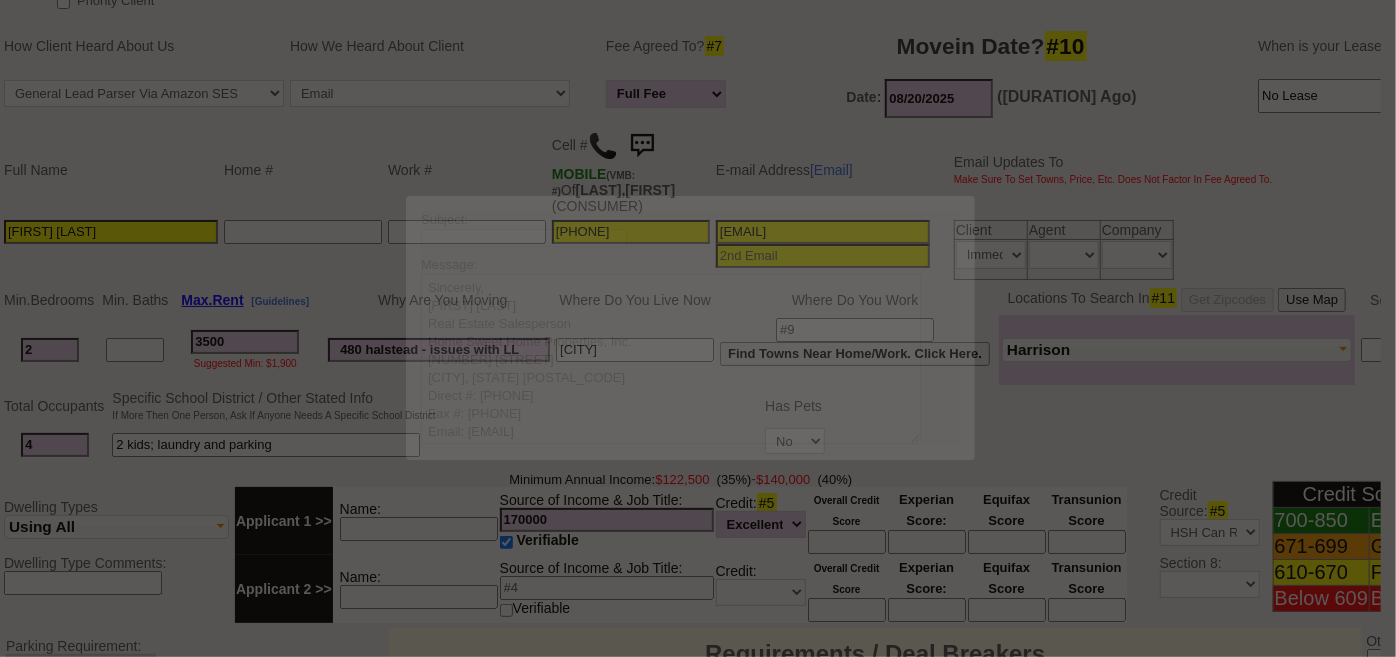scroll, scrollTop: 0, scrollLeft: 0, axis: both 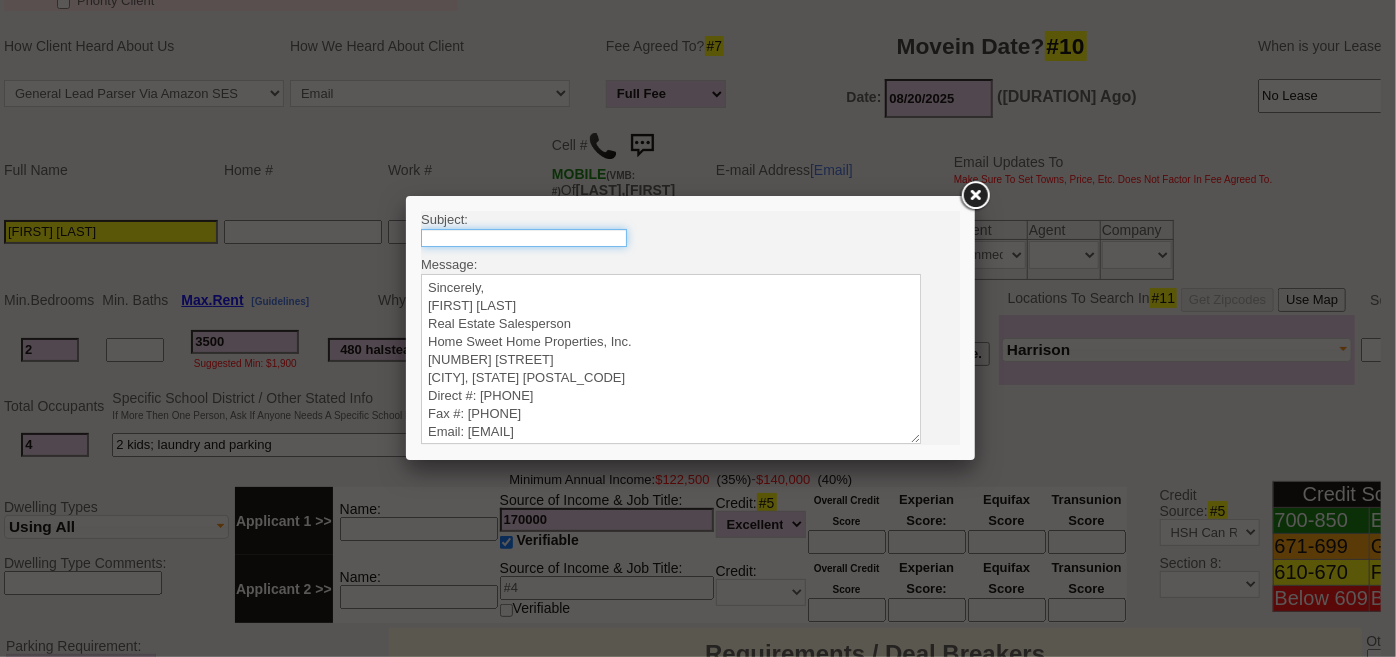 click at bounding box center [523, 237] 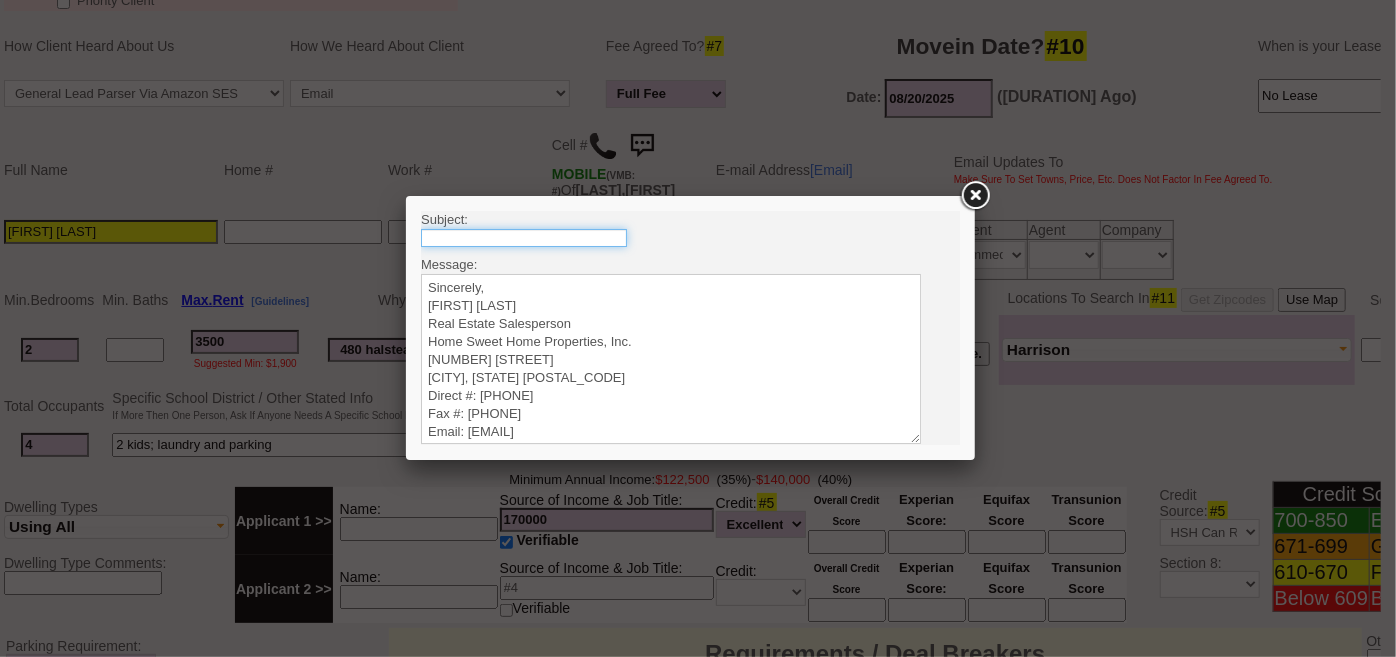 type on "Rental Intake Form" 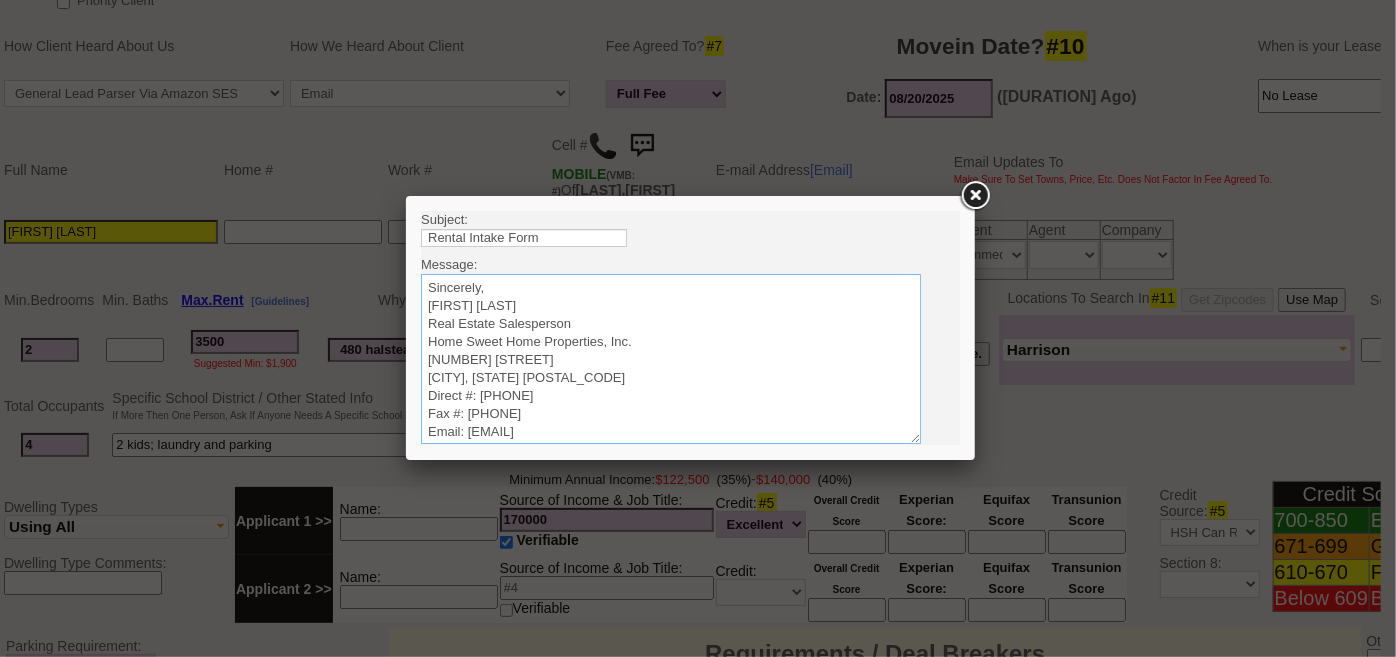 click on "Sincerely,
Renata Staroselsky
Real Estate Salesperson
Home Sweet Home Properties, Inc.
200 West Boston Post Road
Mamaroneck, NY 10543
Direct #: (914) 670-8936
Fax #: (914) 777-5901
Email: Renata@HomeSweetHomeProperties.com" at bounding box center (670, 358) 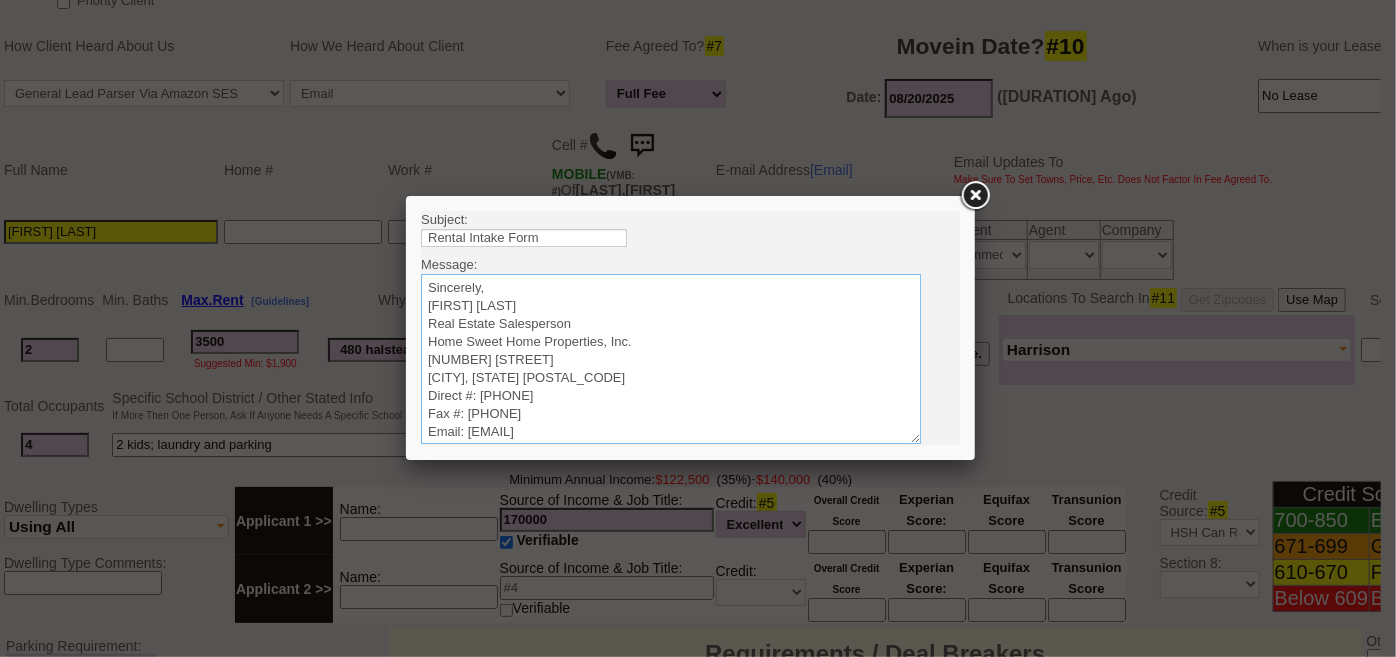 paste on "Good Afternoon Edmond, It was a pleasure speaking with you! I am excited to work together and find you a rental property that you will love. Please use the link below and go to our website to complete the online rental application and credit authorization forms that are necessary. This application must be completed and sent back PRIOR to your appointment to view apartments. Link to Rental App/credit: https://app.hellosign.com/home/reusableLink?guid=2ccf6e52&in_person= I'll be on the lookout for your returned application." 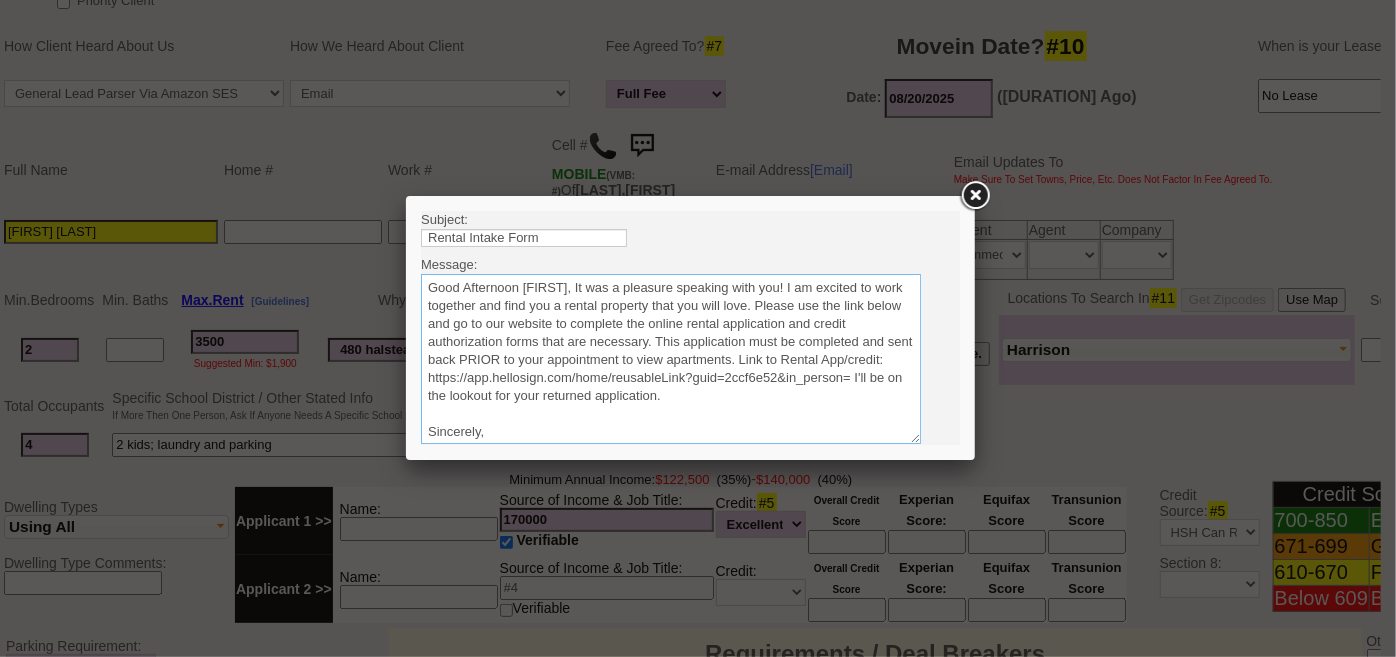 click on "Sincerely,
Renata Staroselsky
Real Estate Salesperson
Home Sweet Home Properties, Inc.
200 West Boston Post Road
Mamaroneck, NY 10543
Direct #: (914) 670-8936
Fax #: (914) 777-5901
Email: Renata@HomeSweetHomeProperties.com" at bounding box center (670, 358) 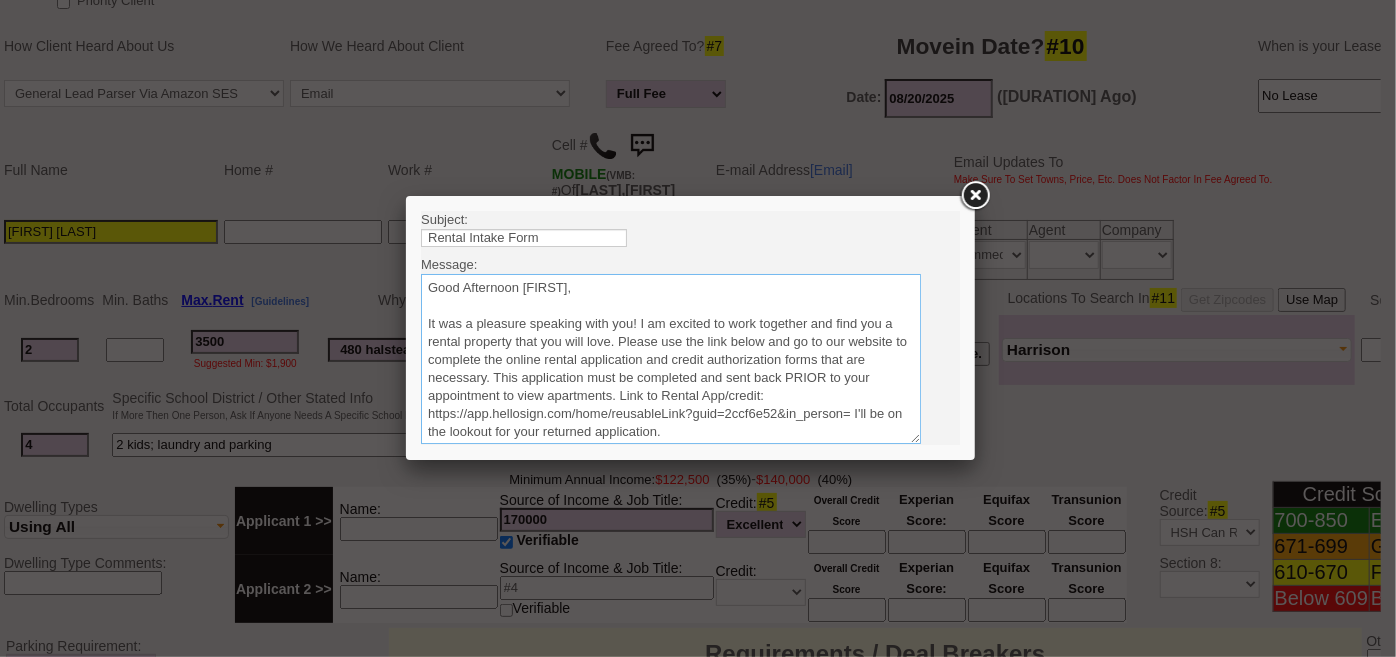 click on "Sincerely,
Renata Staroselsky
Real Estate Salesperson
Home Sweet Home Properties, Inc.
200 West Boston Post Road
Mamaroneck, NY 10543
Direct #: (914) 670-8936
Fax #: (914) 777-5901
Email: Renata@HomeSweetHomeProperties.com" at bounding box center (670, 358) 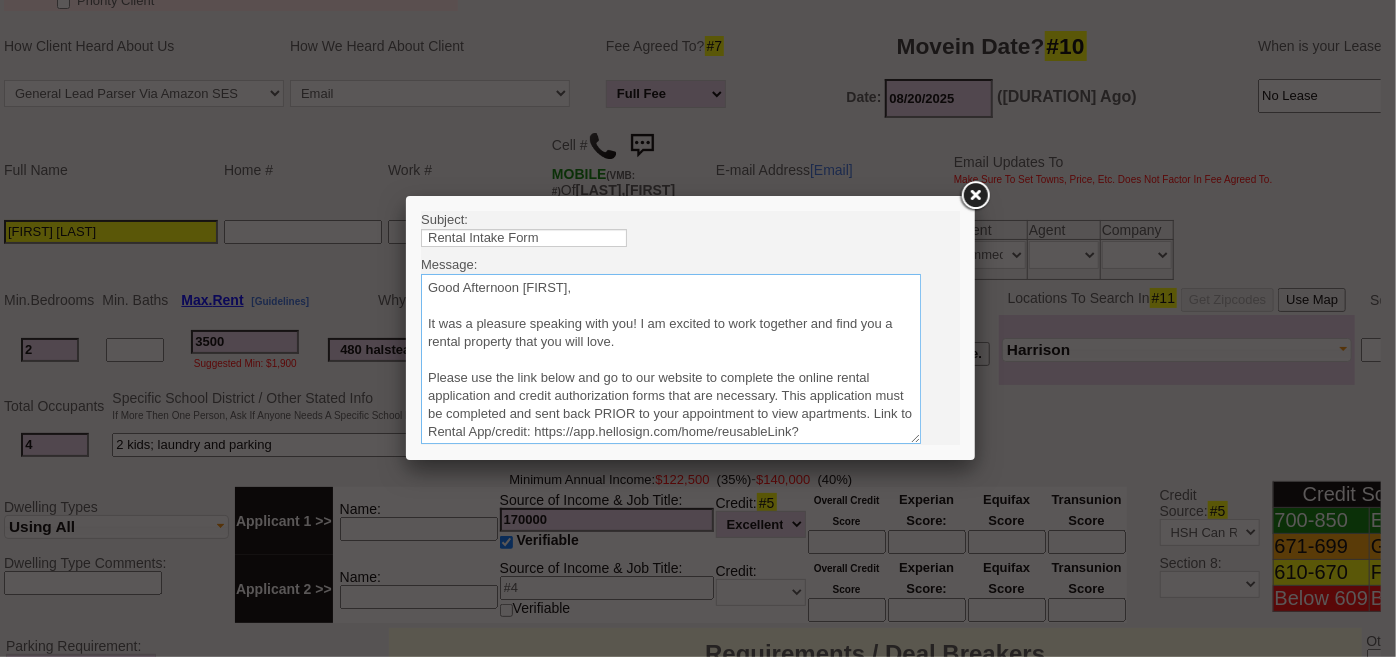 scroll, scrollTop: 90, scrollLeft: 0, axis: vertical 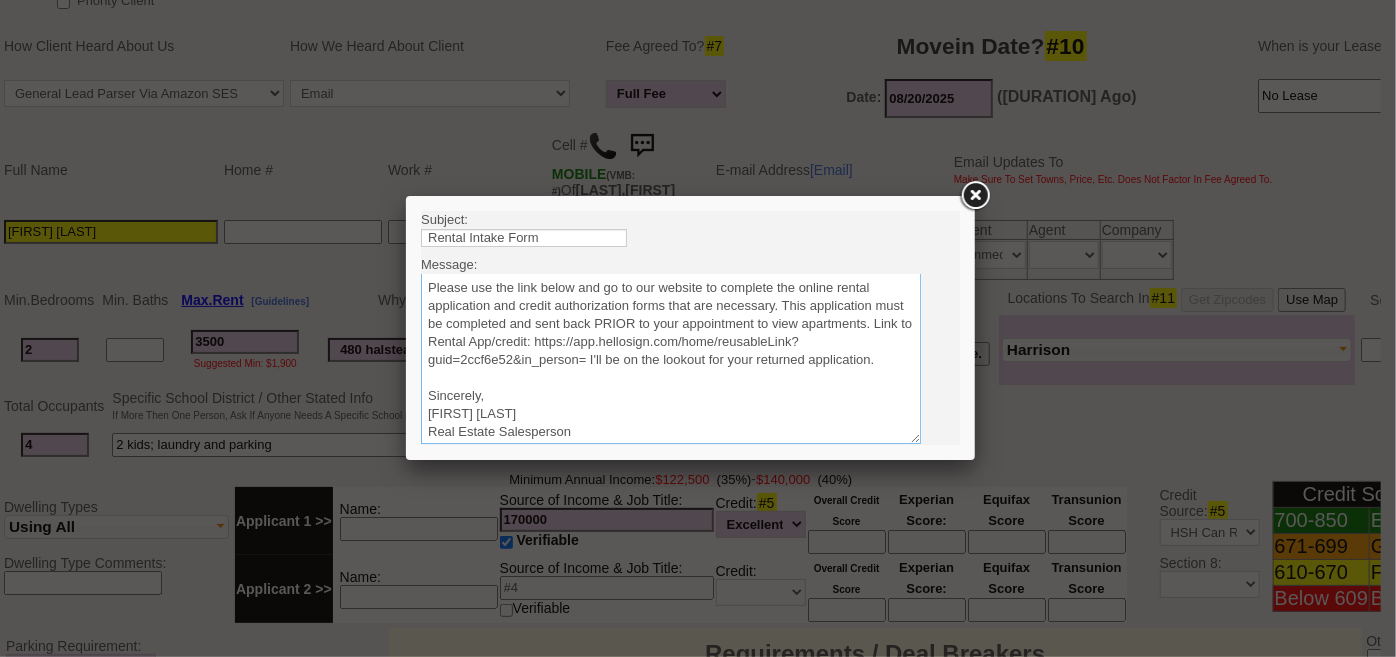 click on "Sincerely,
Renata Staroselsky
Real Estate Salesperson
Home Sweet Home Properties, Inc.
200 West Boston Post Road
Mamaroneck, NY 10543
Direct #: (914) 670-8936
Fax #: (914) 777-5901
Email: Renata@HomeSweetHomeProperties.com" at bounding box center (670, 358) 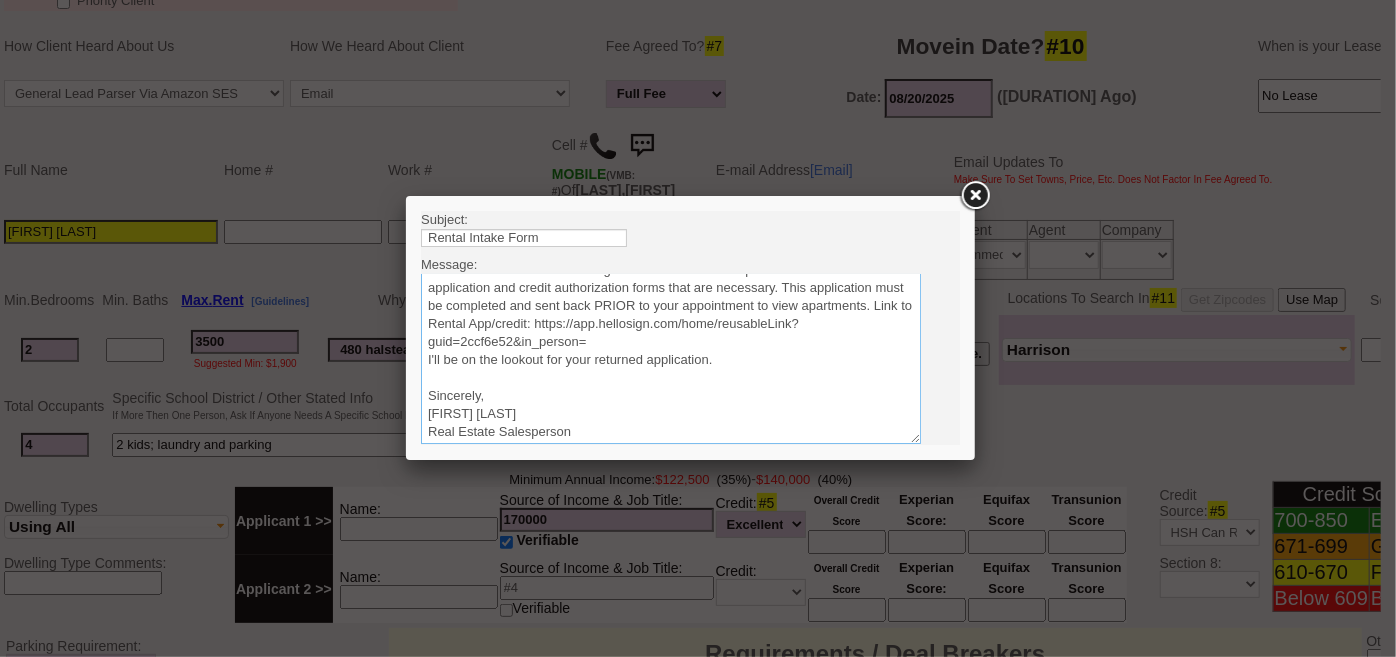 scroll, scrollTop: 199, scrollLeft: 0, axis: vertical 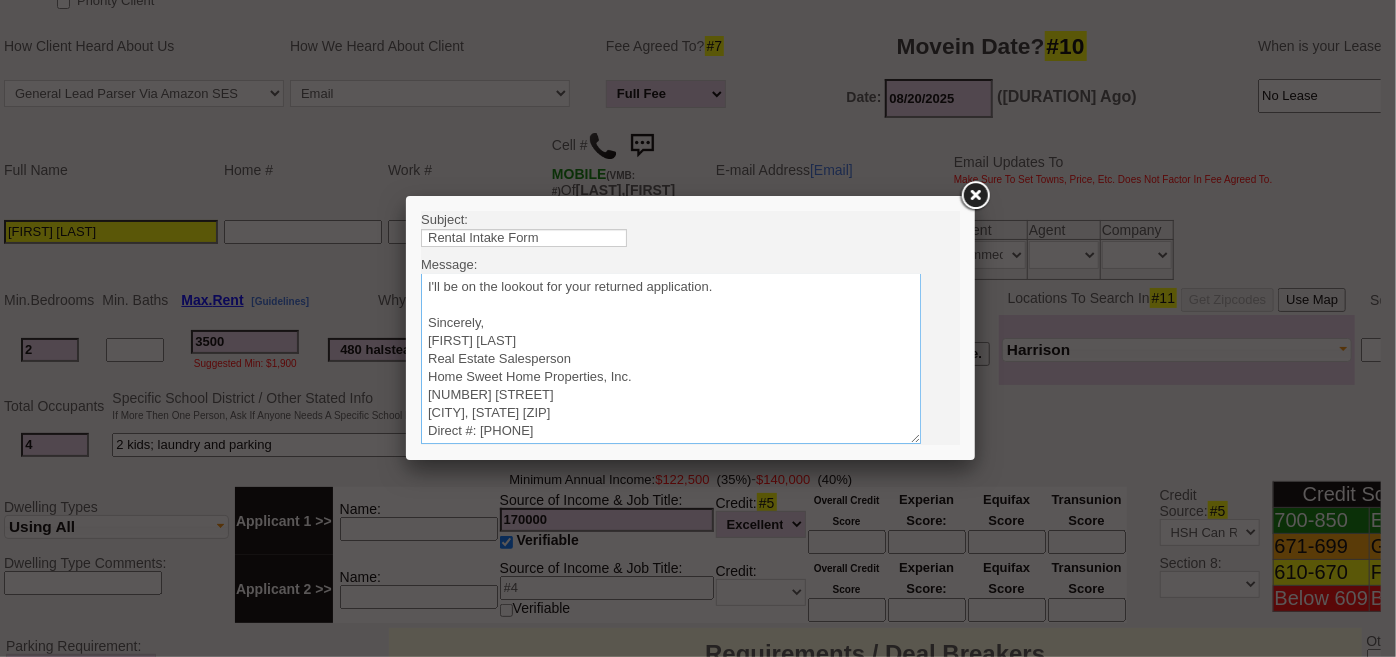 click on "Sincerely,
Renata Staroselsky
Real Estate Salesperson
Home Sweet Home Properties, Inc.
200 West Boston Post Road
Mamaroneck, NY 10543
Direct #: (914) 670-8936
Fax #: (914) 777-5901
Email: Renata@HomeSweetHomeProperties.com" at bounding box center [670, 358] 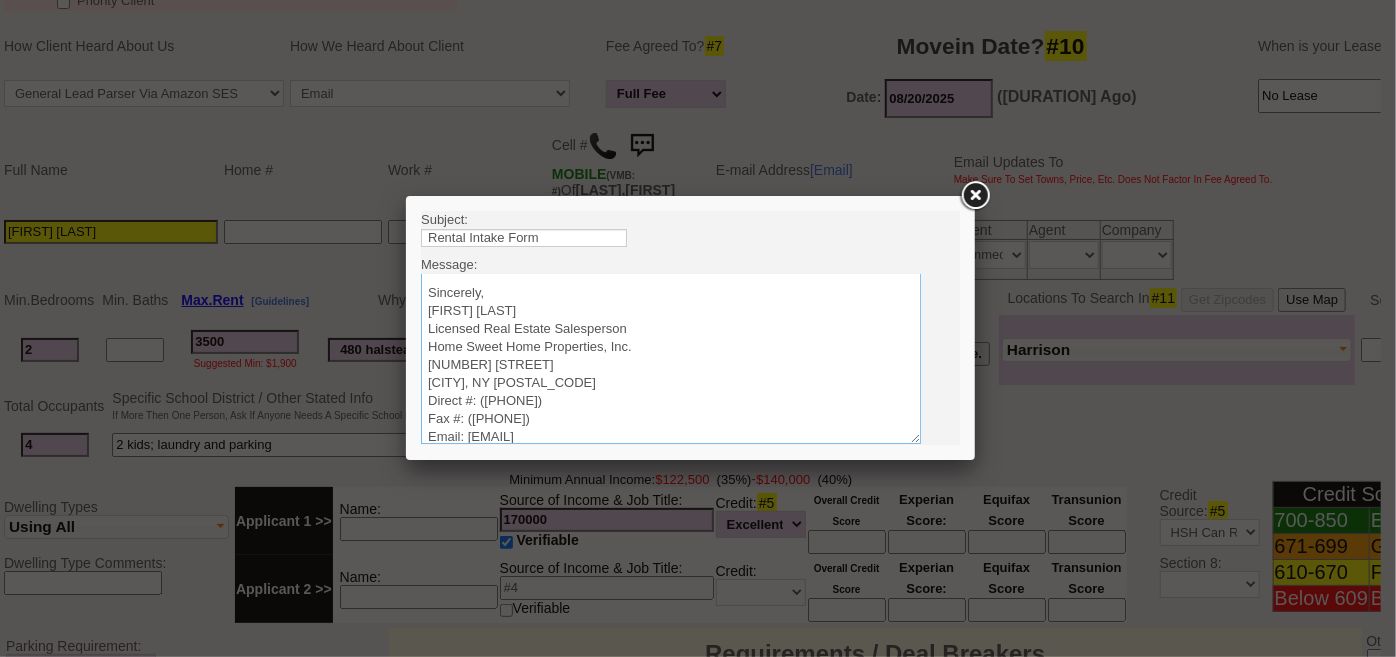 scroll, scrollTop: 235, scrollLeft: 0, axis: vertical 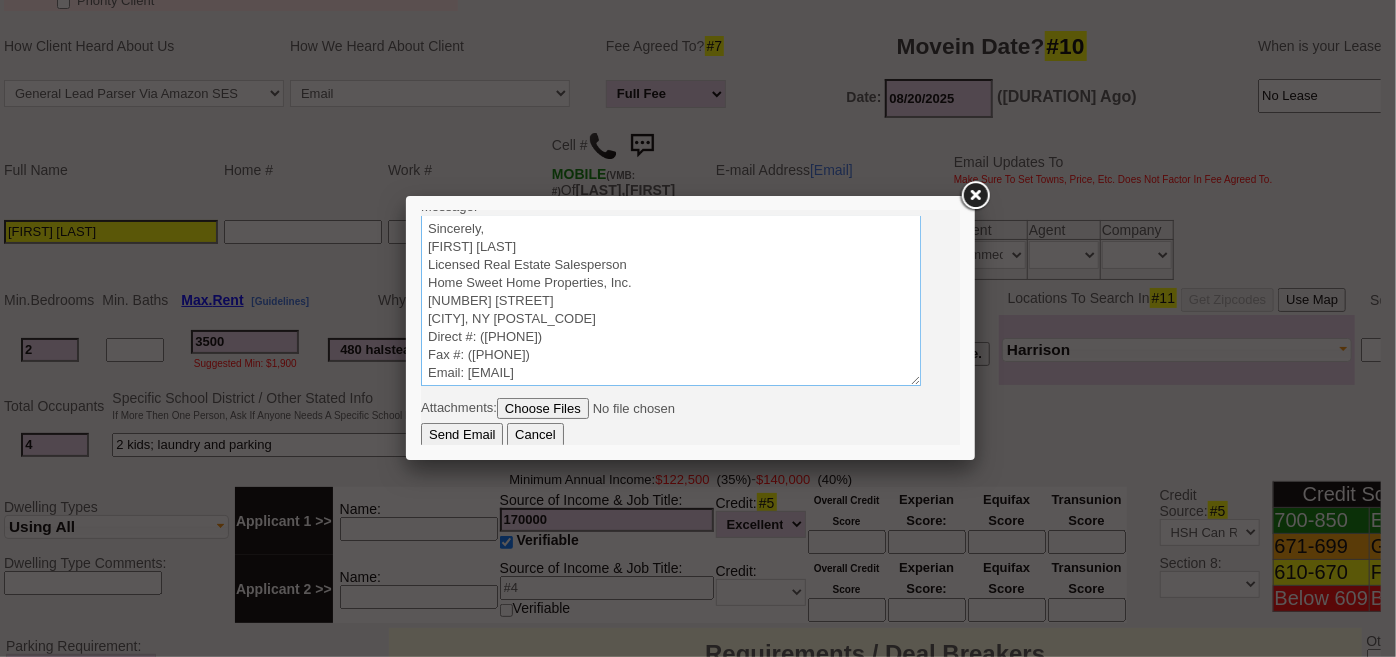 type on "Good Afternoon Edmond,
It was a pleasure speaking with you! I am excited to work together and find you a rental property that you will love.
Please use the link below and go to our website to complete the online rental application and credit authorization forms that are necessary. This application must be completed and sent back PRIOR to your appointment to view apartments. Link to Rental App/credit: https://app.hellosign.com/home/reusableLink?guid=2ccf6e52&in_person=
I'll be on the lookout for your returned application.
Sincerely,
Renata Staroselsky
Licensed Real Estate Salesperson
Home Sweet Home Properties, Inc.
200 West Boston Post Road
Mamaroneck, NY 10543
Direct #: (914) 670-8936
Fax #: (914) 777-5901
Email: Renata@HomeSweetHomeProperties.com" 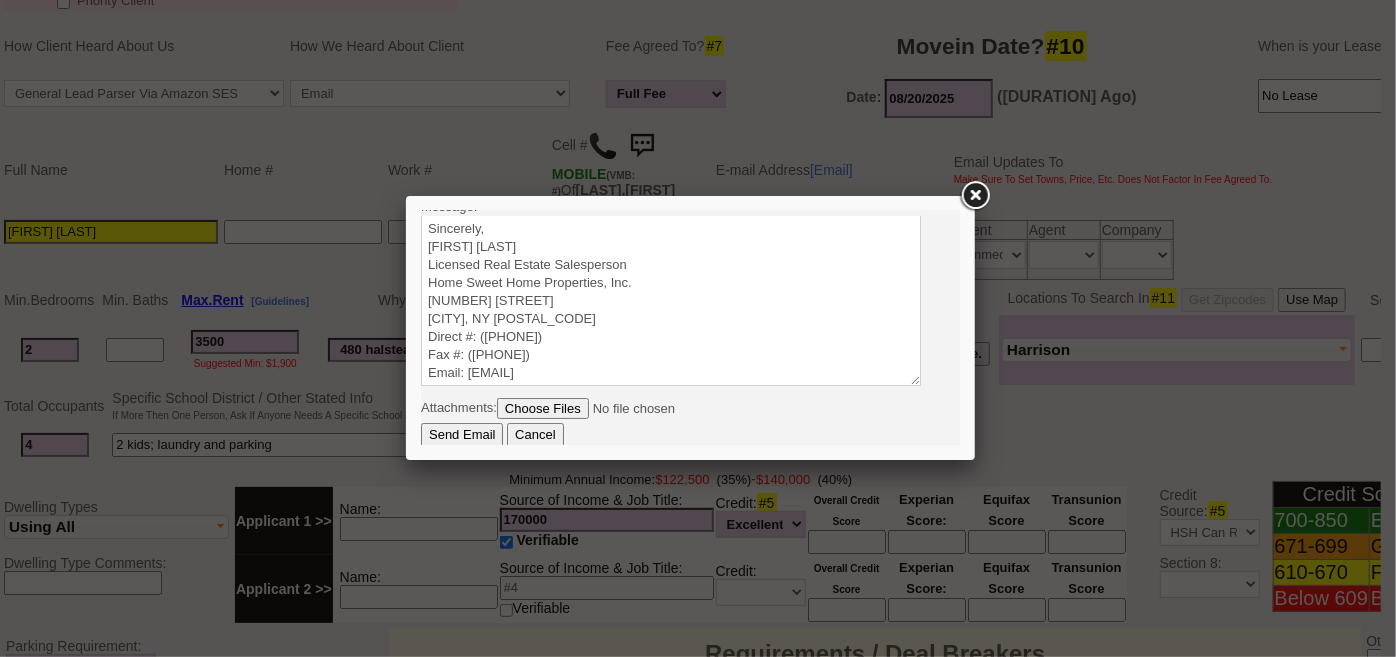 click on "Send Email" at bounding box center [461, 434] 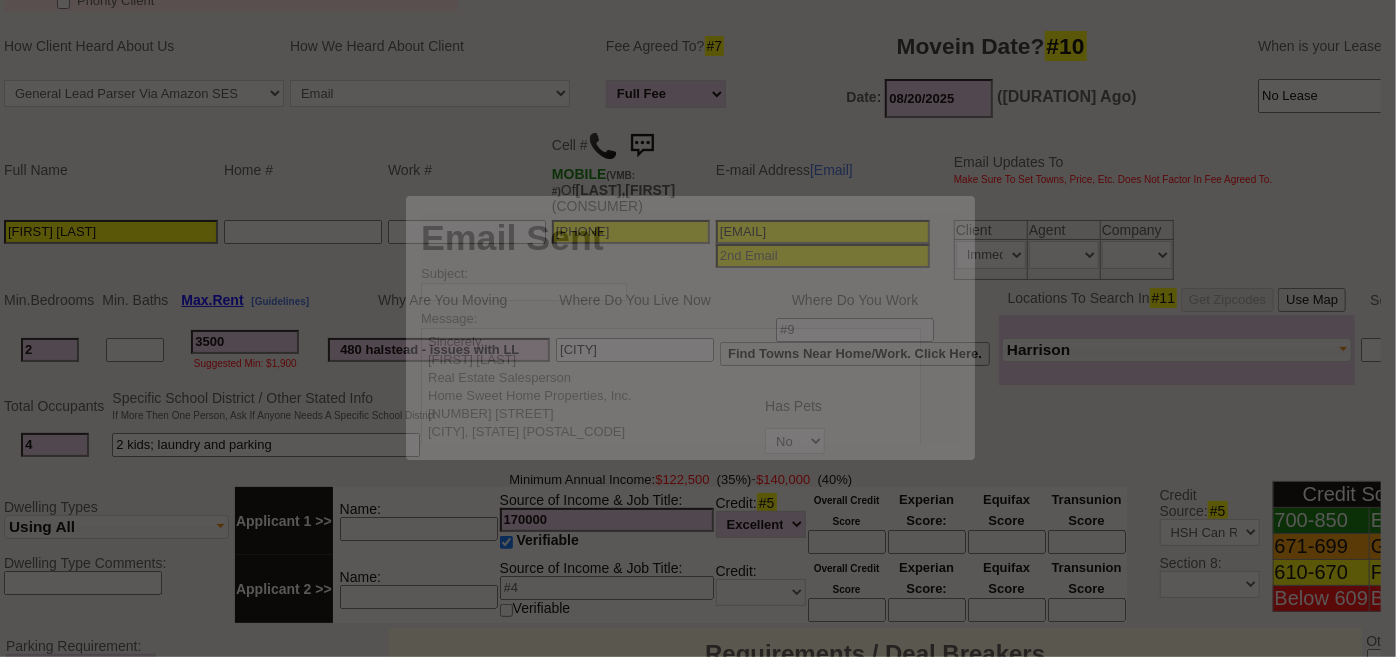 scroll, scrollTop: 0, scrollLeft: 0, axis: both 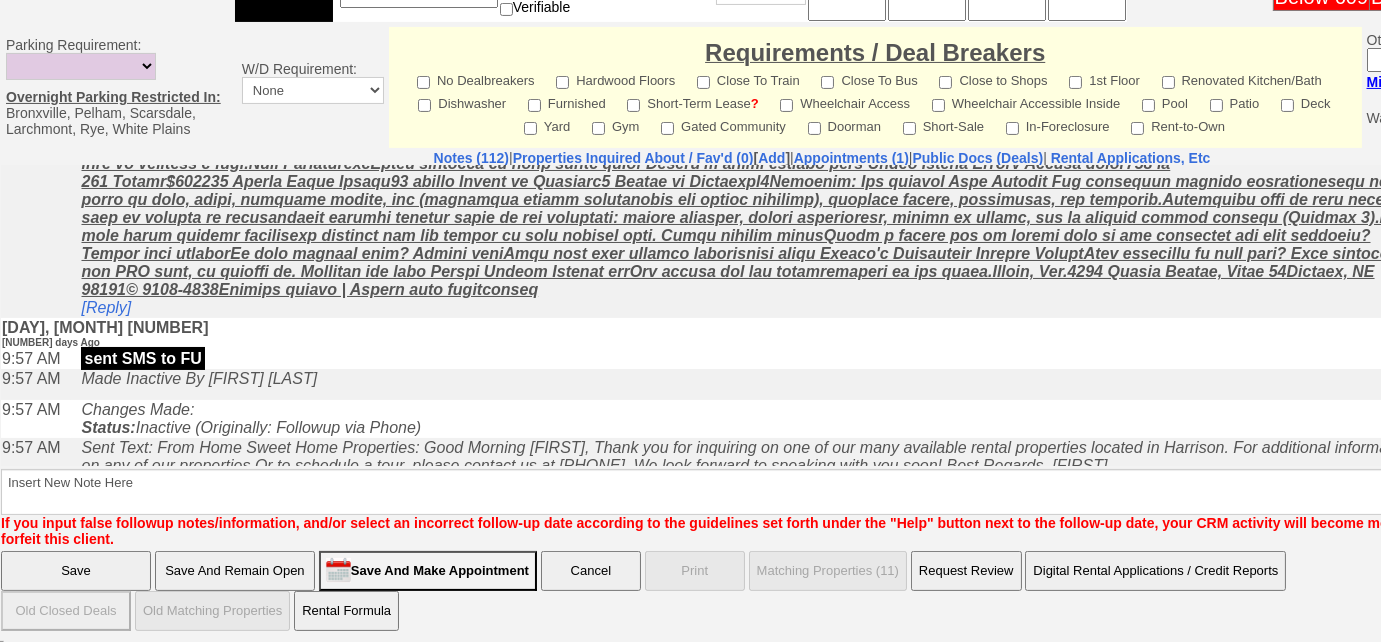 click on "Save And Remain Open" at bounding box center (235, 571) 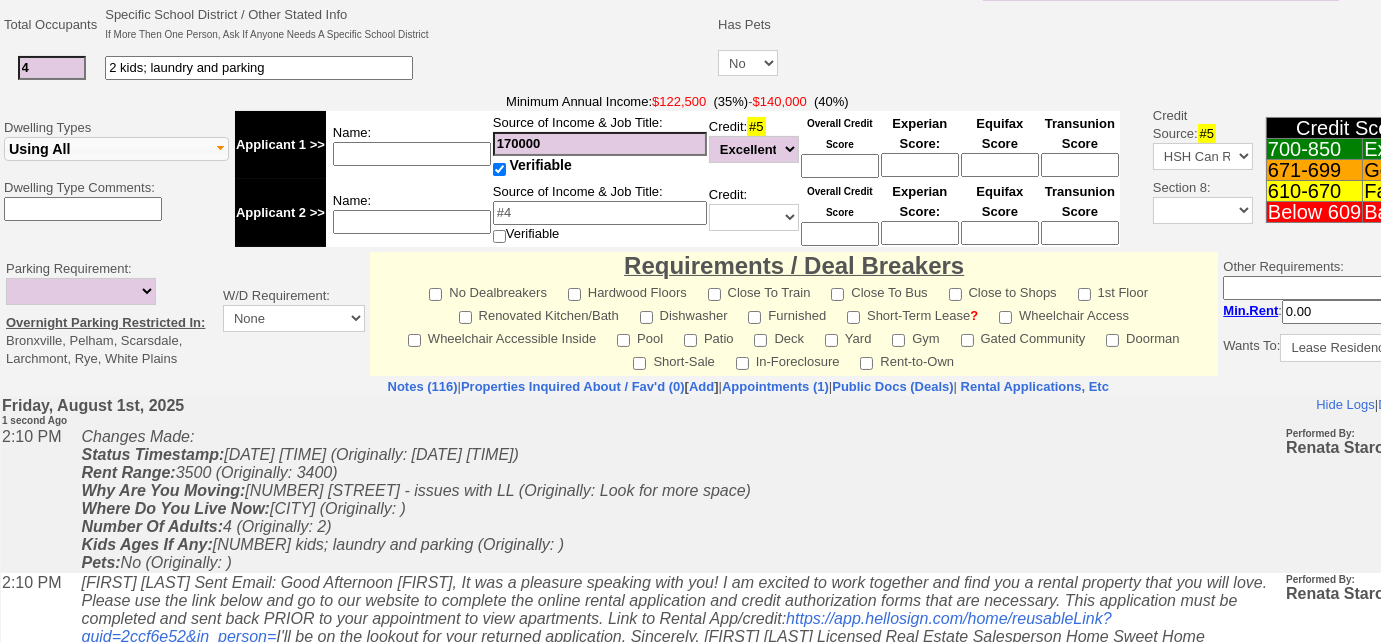 scroll, scrollTop: 0, scrollLeft: 0, axis: both 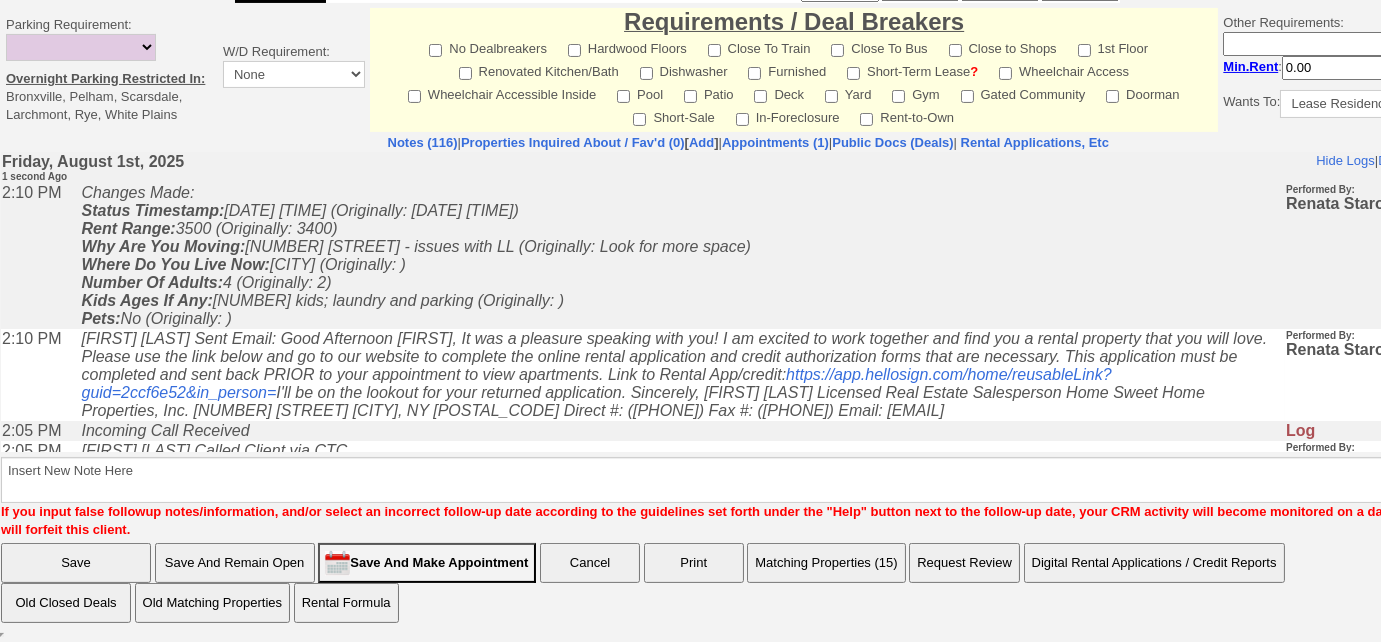 click on "Matching Properties
(15)" at bounding box center [826, 563] 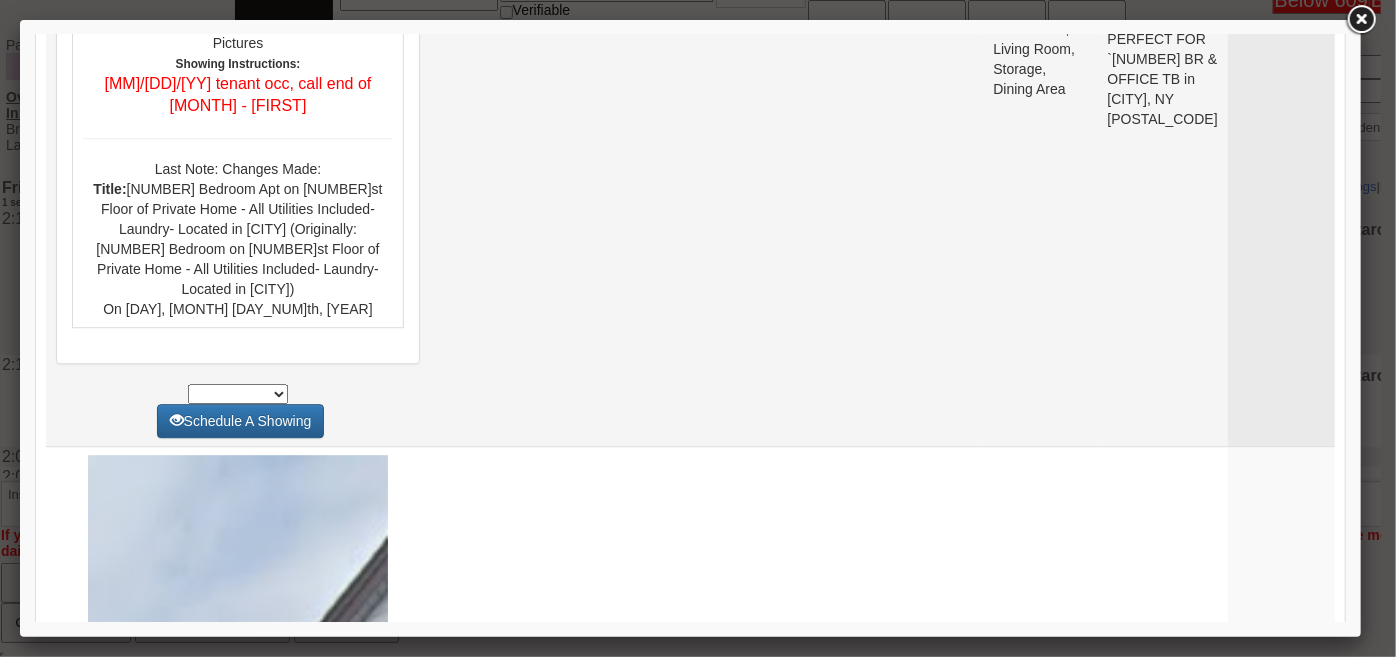 scroll, scrollTop: 7000, scrollLeft: 0, axis: vertical 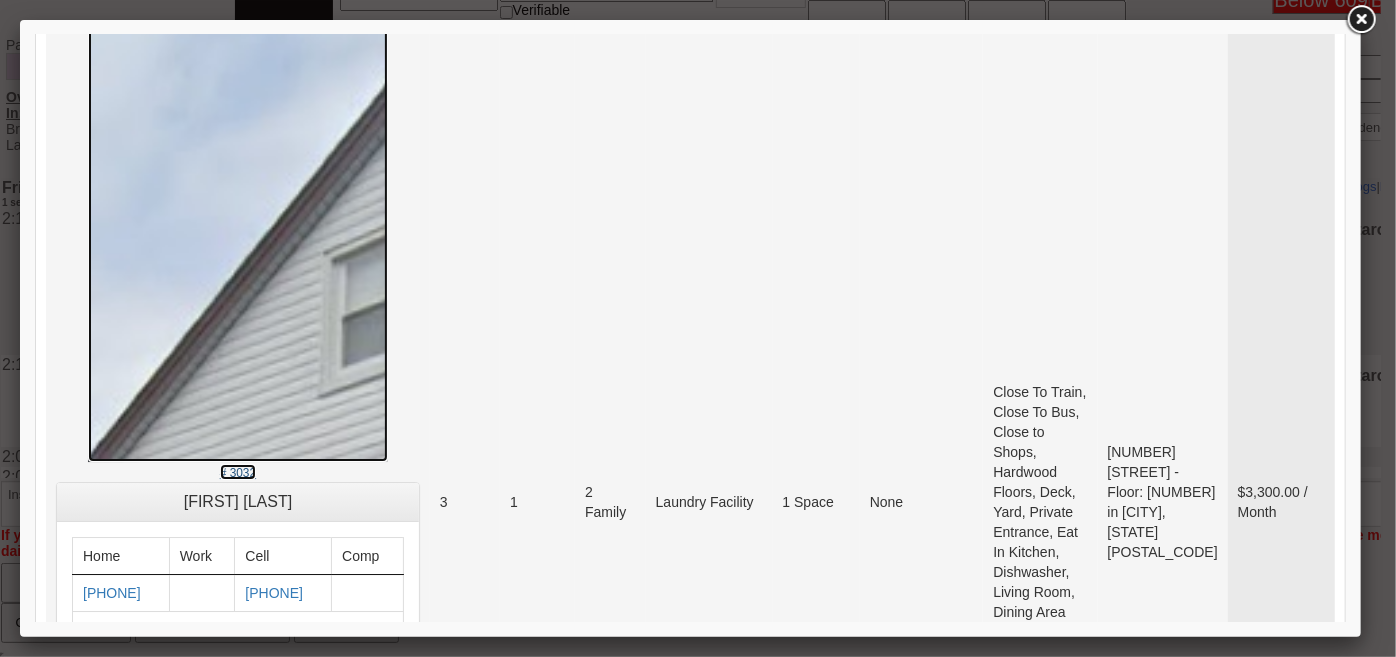 click on "# 3032" at bounding box center (237, 472) 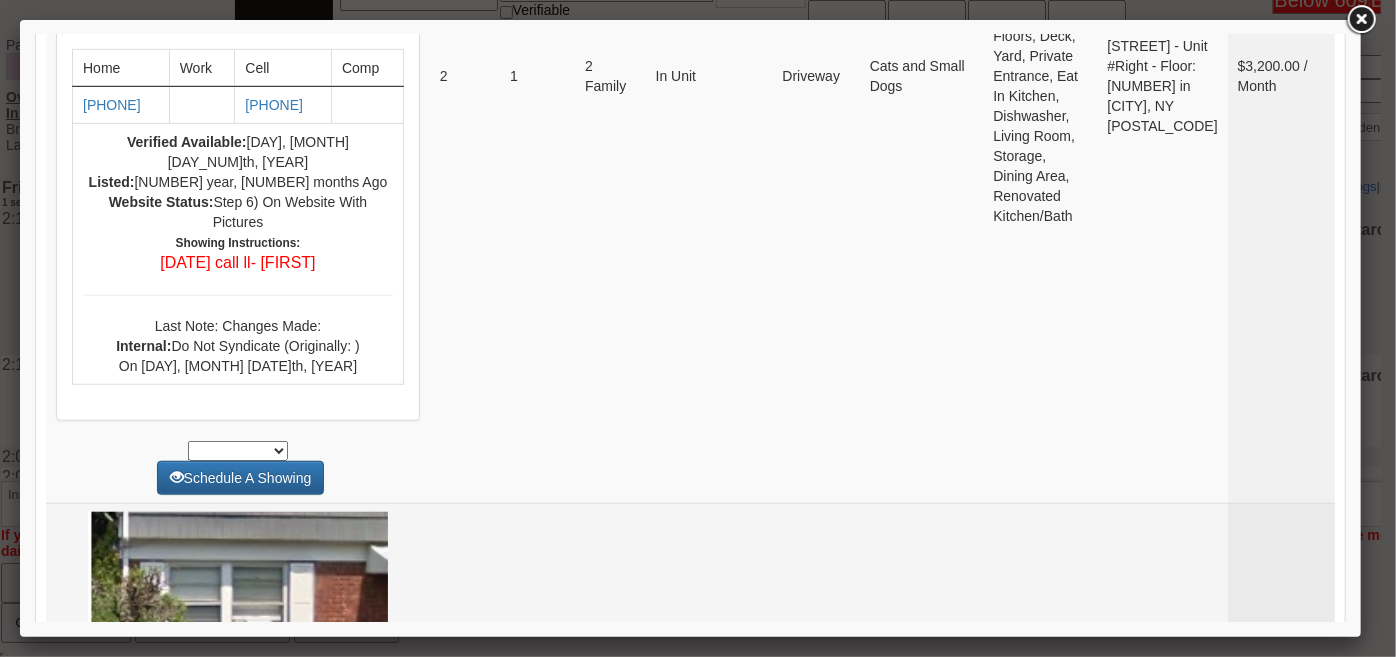 scroll, scrollTop: 8909, scrollLeft: 0, axis: vertical 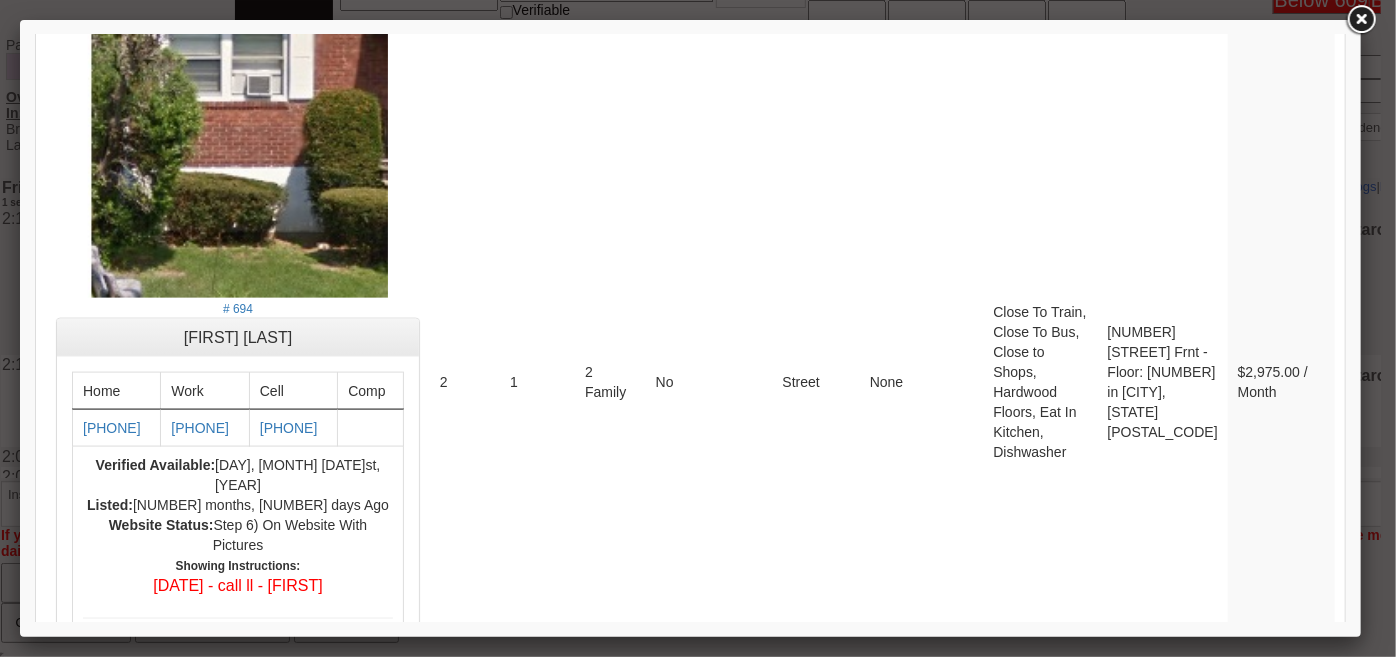 click on "2" at bounding box center [1254, 828] 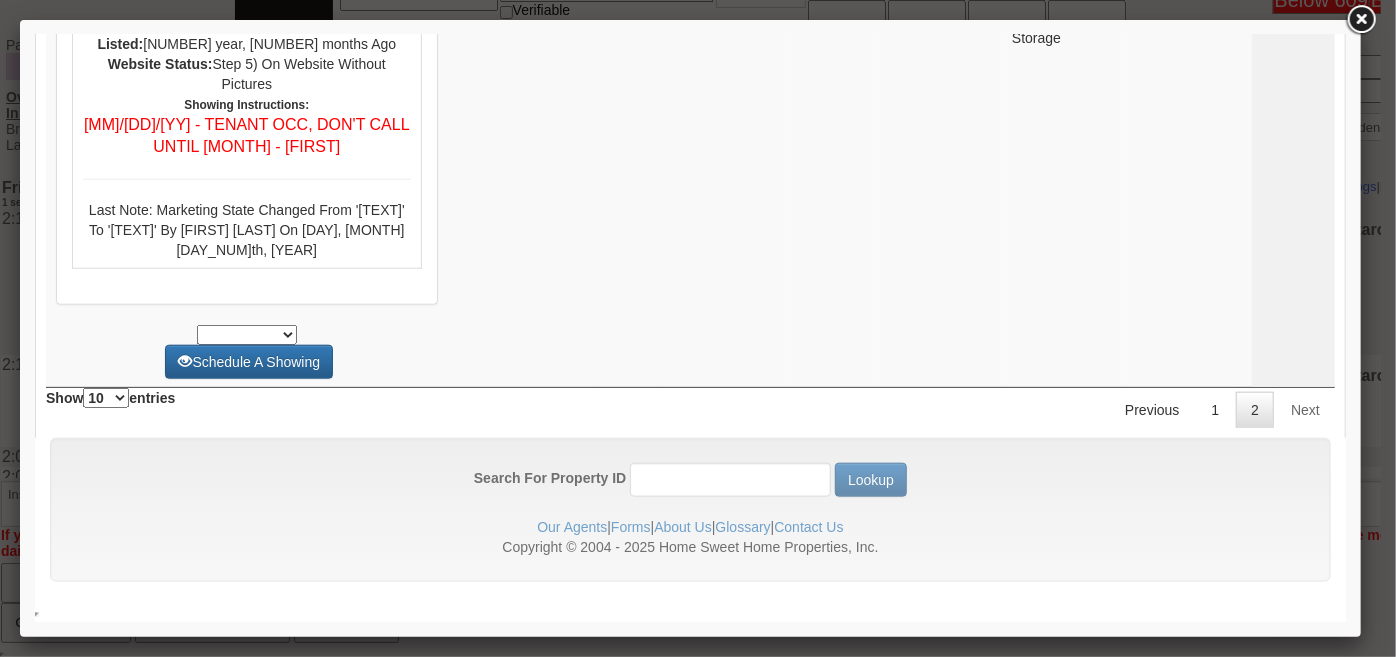 scroll, scrollTop: 0, scrollLeft: 0, axis: both 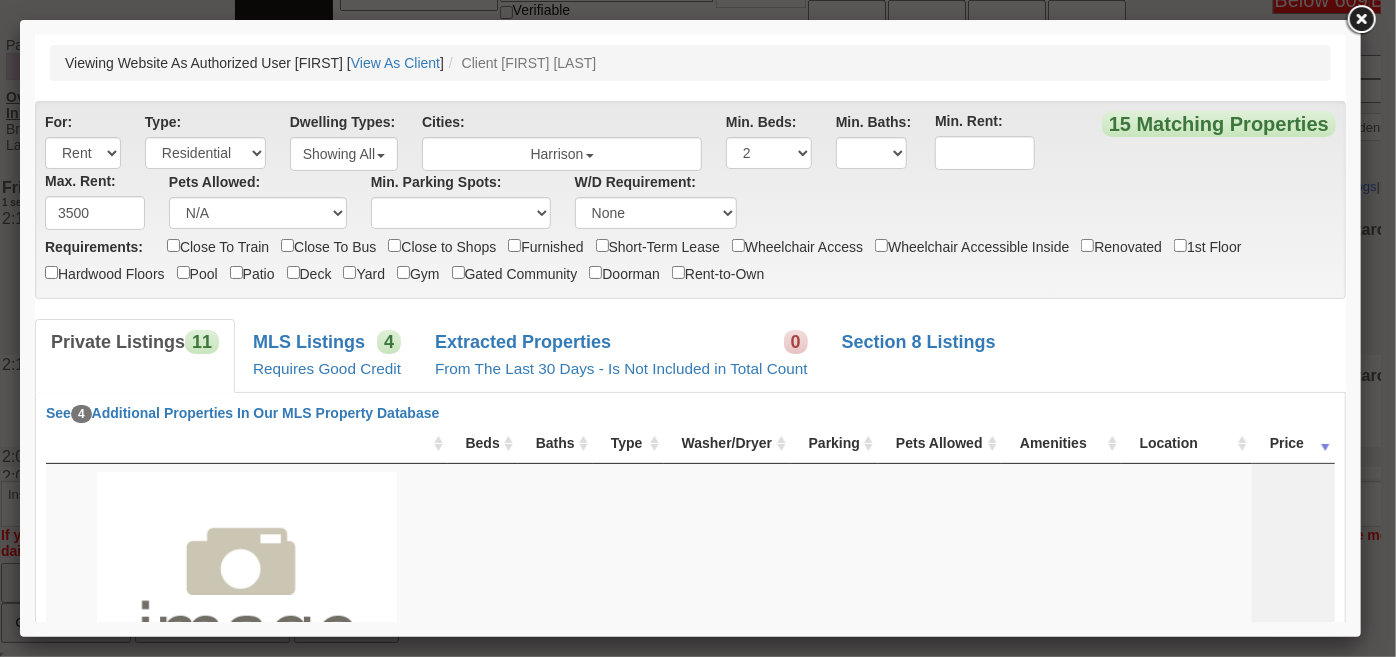 drag, startPoint x: 1335, startPoint y: 578, endPoint x: 1380, endPoint y: 75, distance: 505.0089 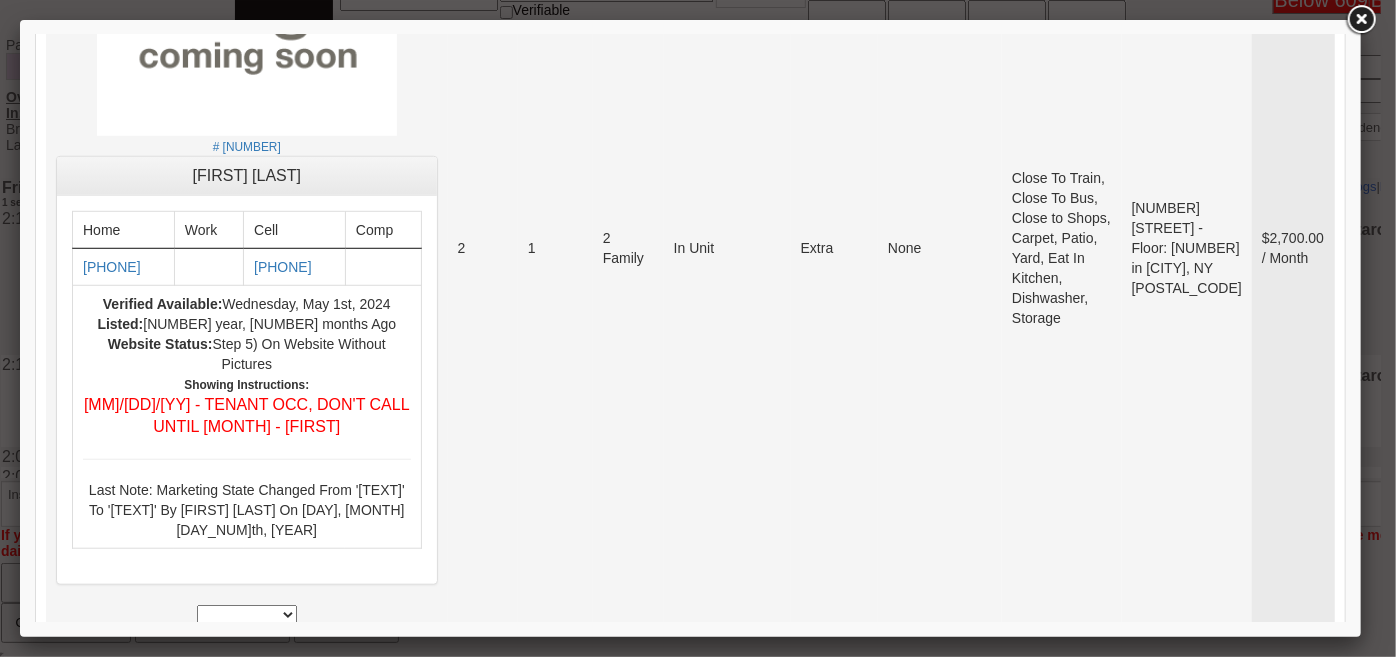 scroll, scrollTop: 954, scrollLeft: 0, axis: vertical 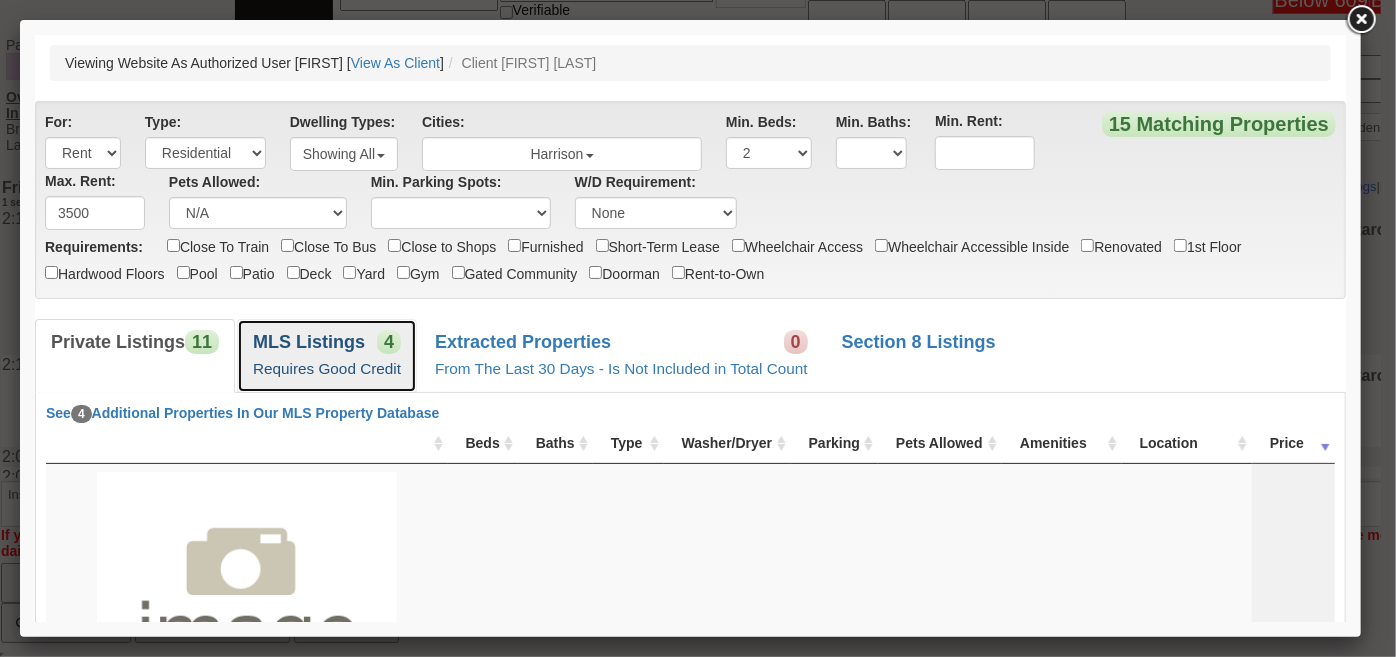 click on "MLS Listings   4 Requires Good
Credit" at bounding box center (326, 354) 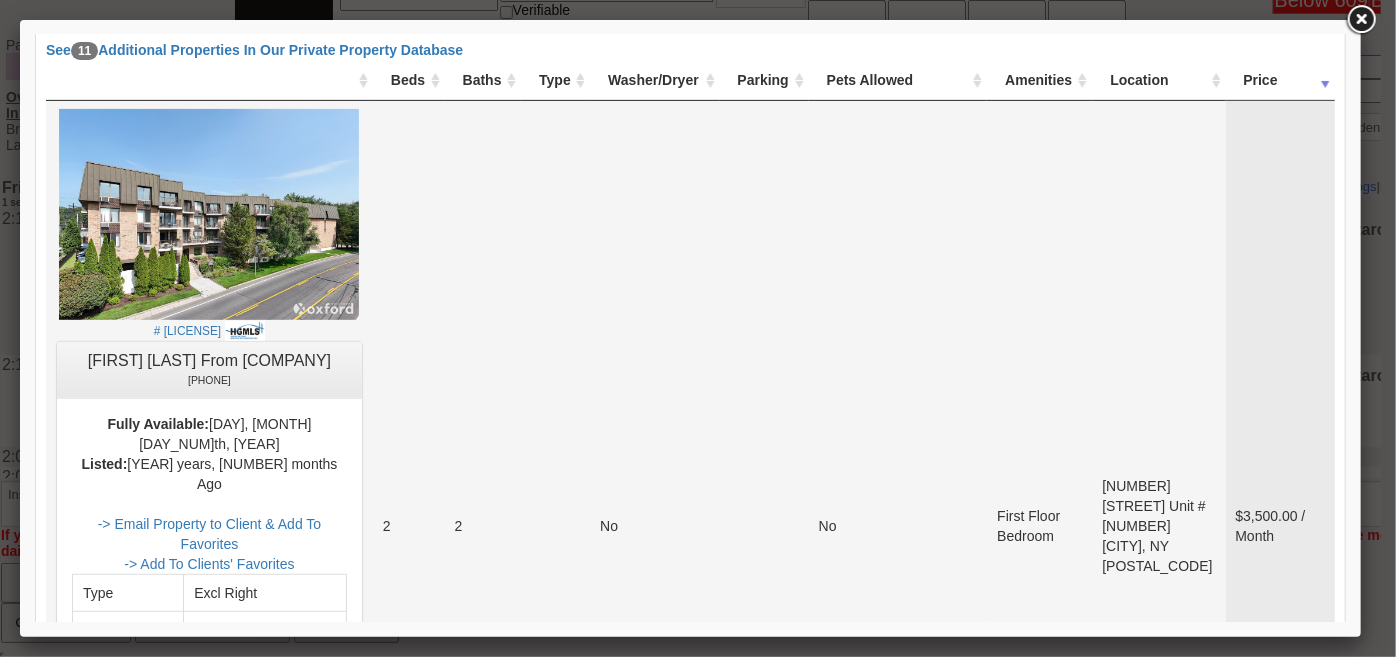 scroll, scrollTop: 545, scrollLeft: 0, axis: vertical 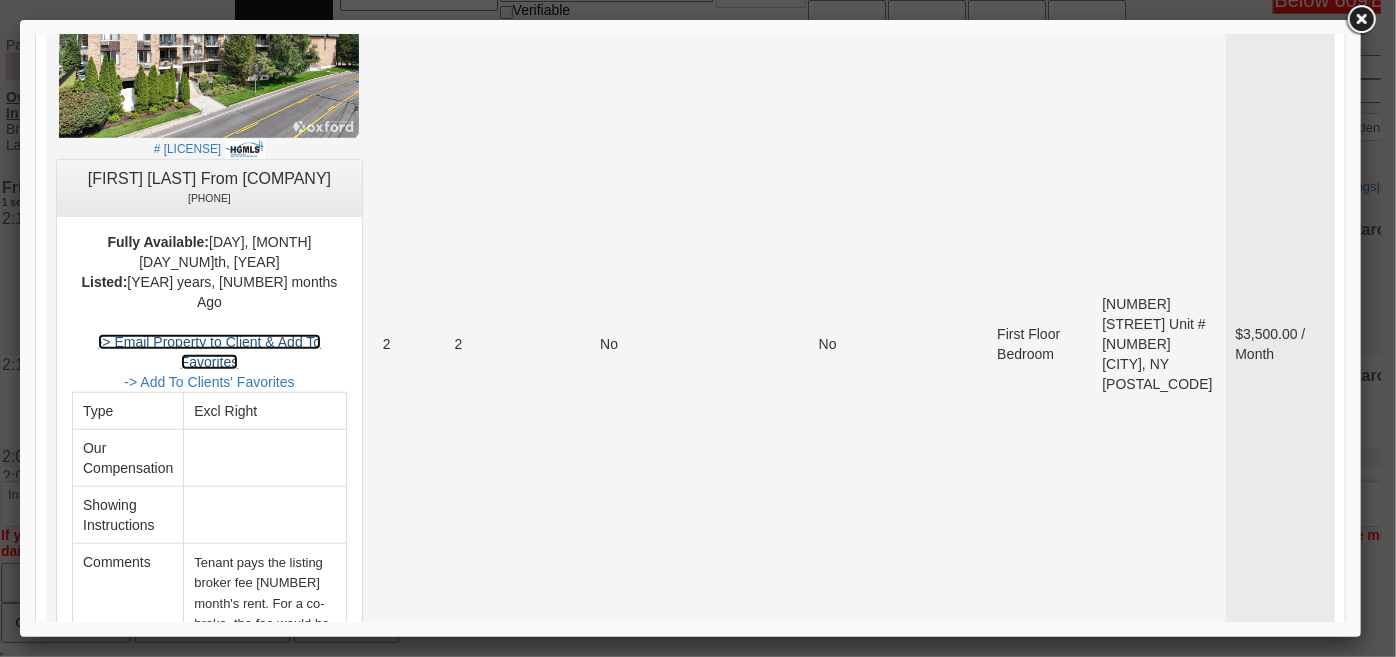 click on "-> Email Property to Client & Add To Favorites" at bounding box center [208, 351] 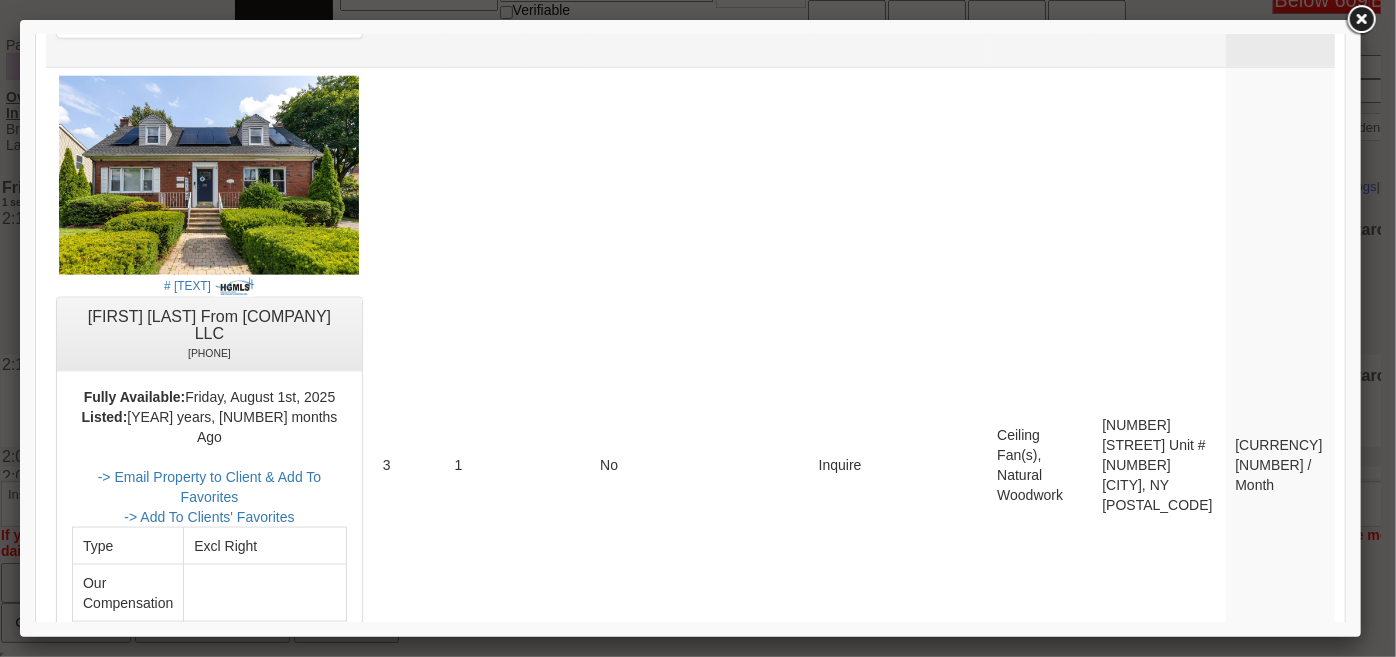 scroll, scrollTop: 1272, scrollLeft: 0, axis: vertical 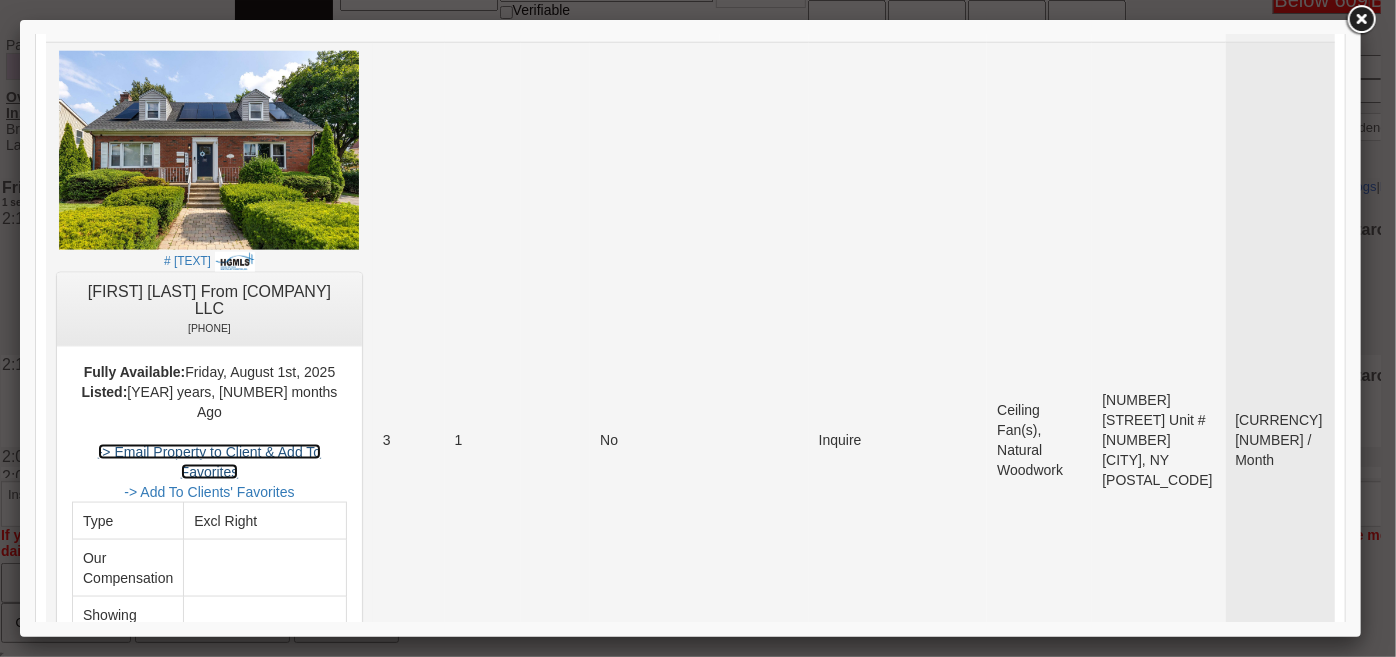 click on "-> Email Property to Client & Add To Favorites" at bounding box center (208, 461) 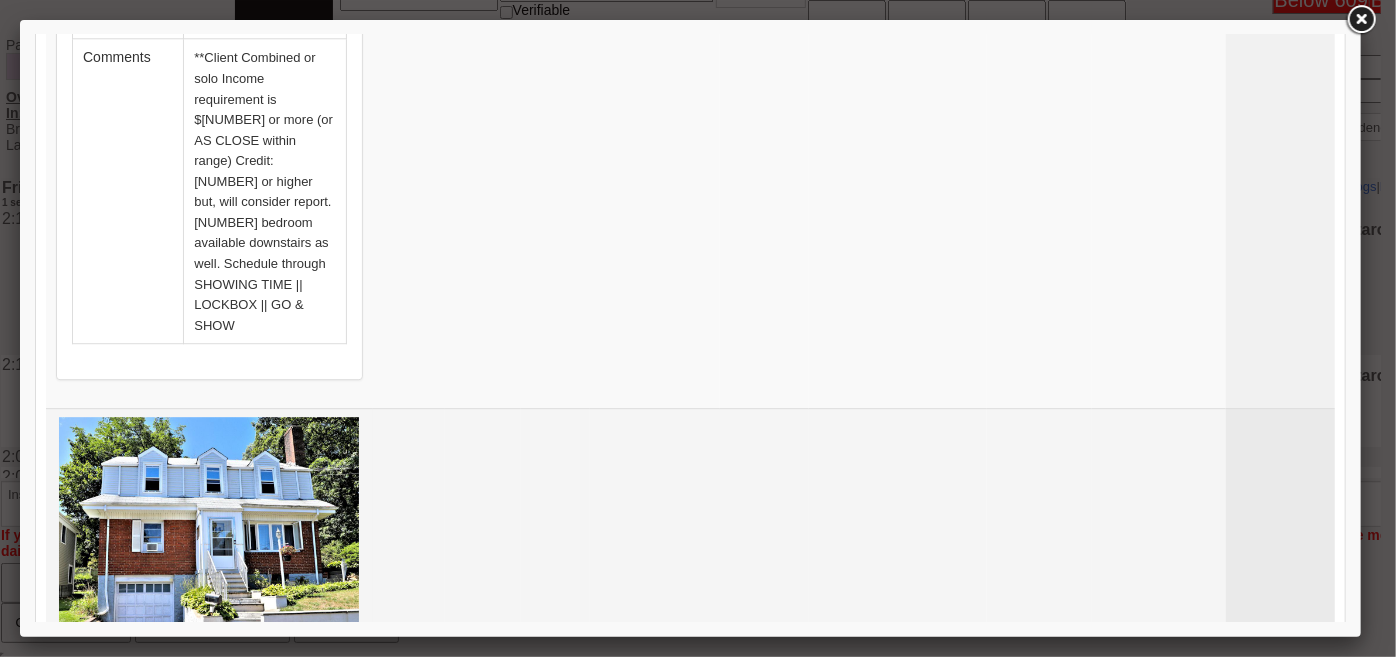 scroll, scrollTop: 3000, scrollLeft: 0, axis: vertical 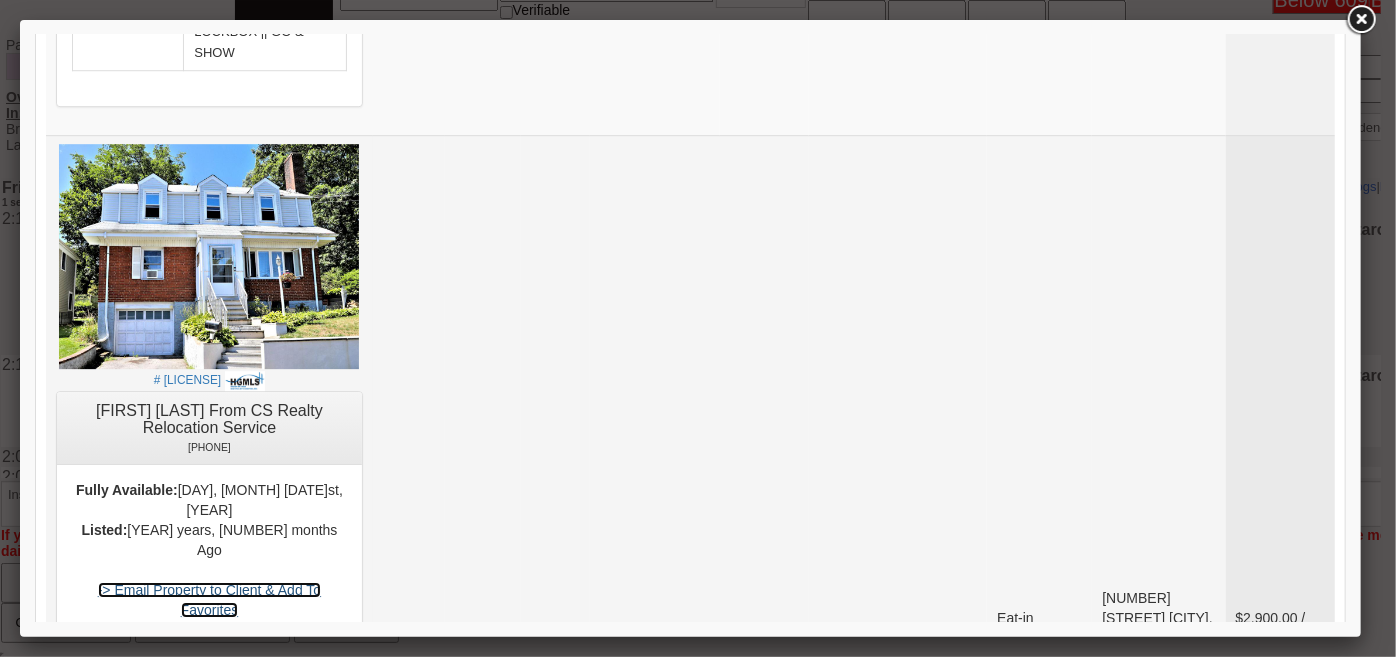 click on "-> Email Property to Client & Add To Favorites" at bounding box center [208, 599] 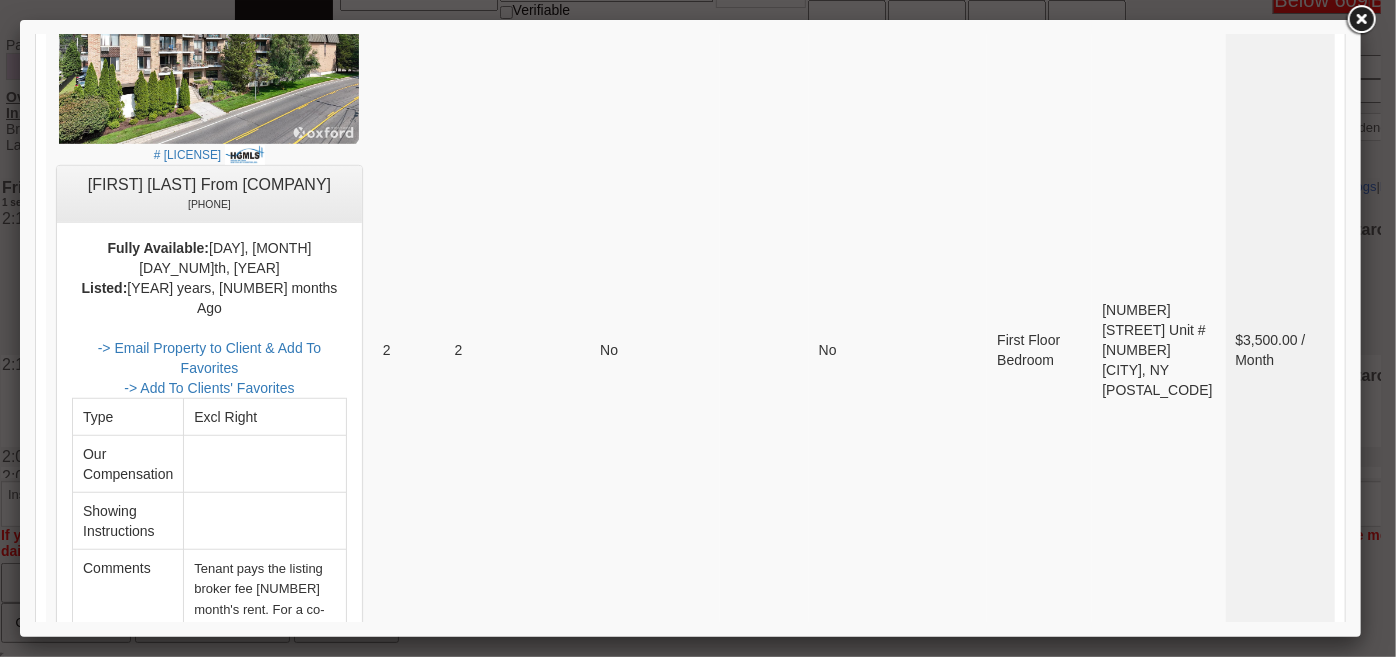 scroll, scrollTop: 0, scrollLeft: 0, axis: both 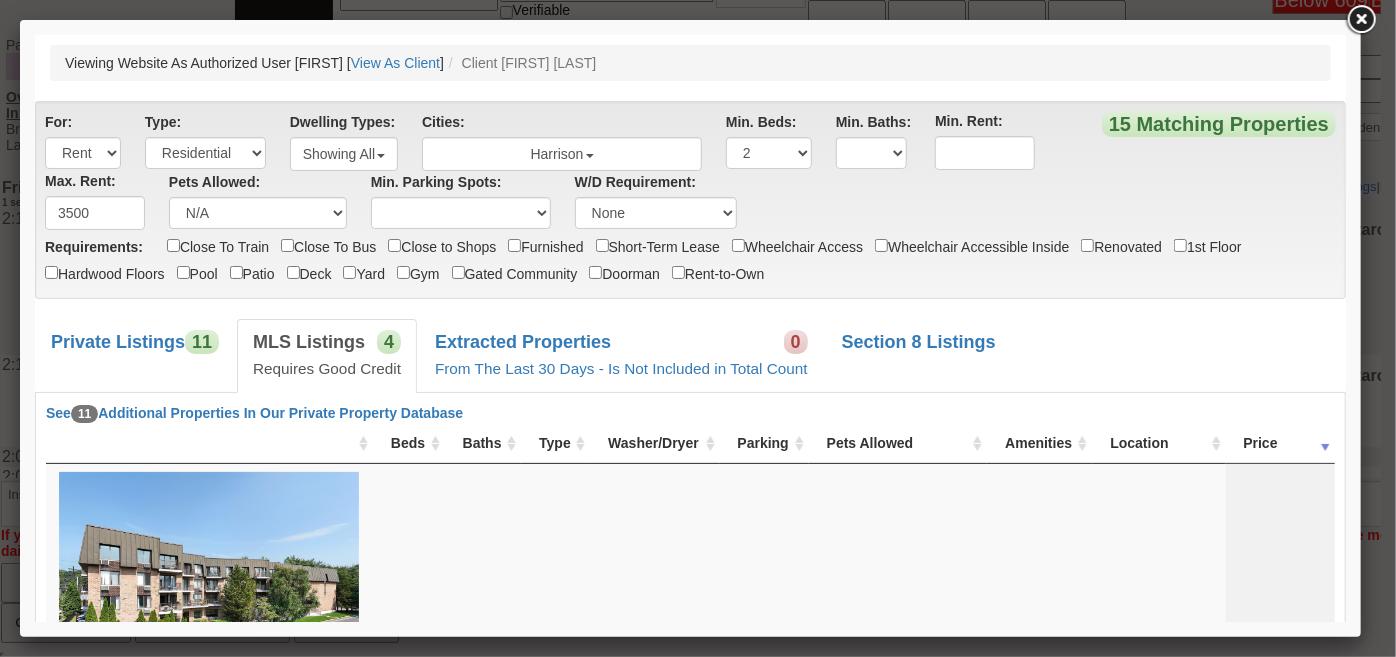 drag, startPoint x: 1335, startPoint y: 560, endPoint x: 1401, endPoint y: 56, distance: 508.30307 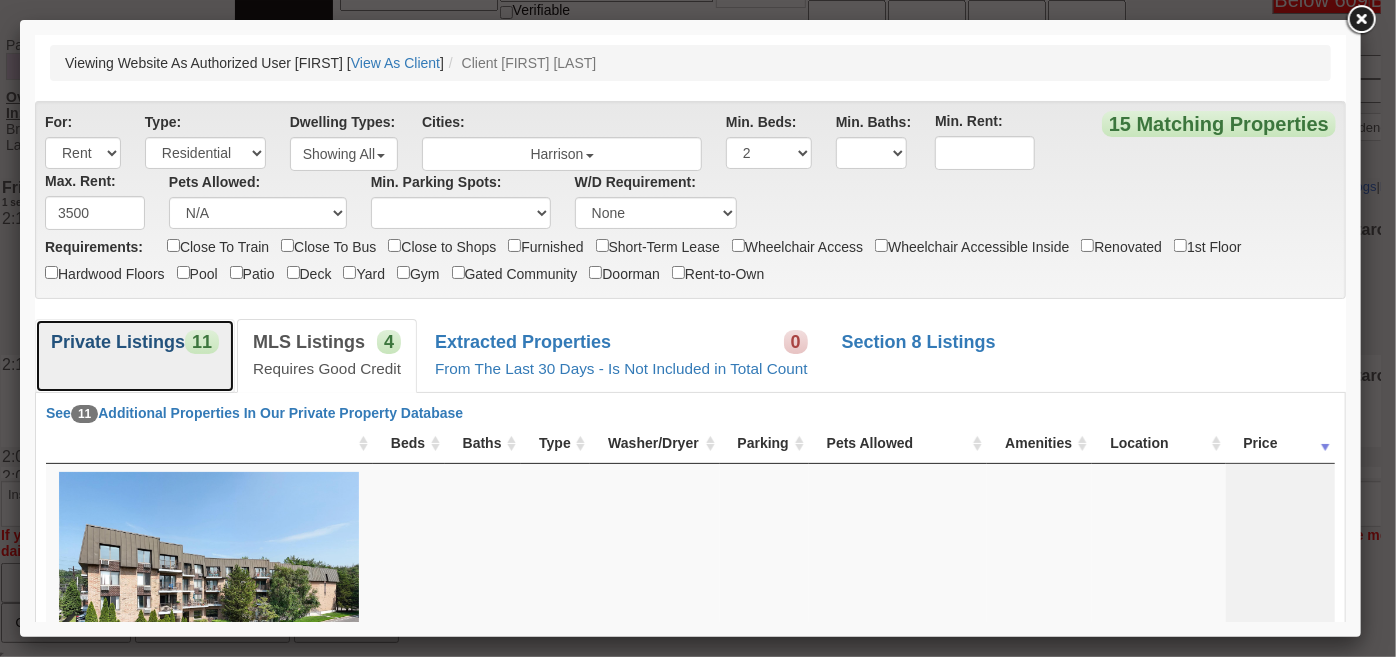 click on "Private
Listings   11" at bounding box center [134, 354] 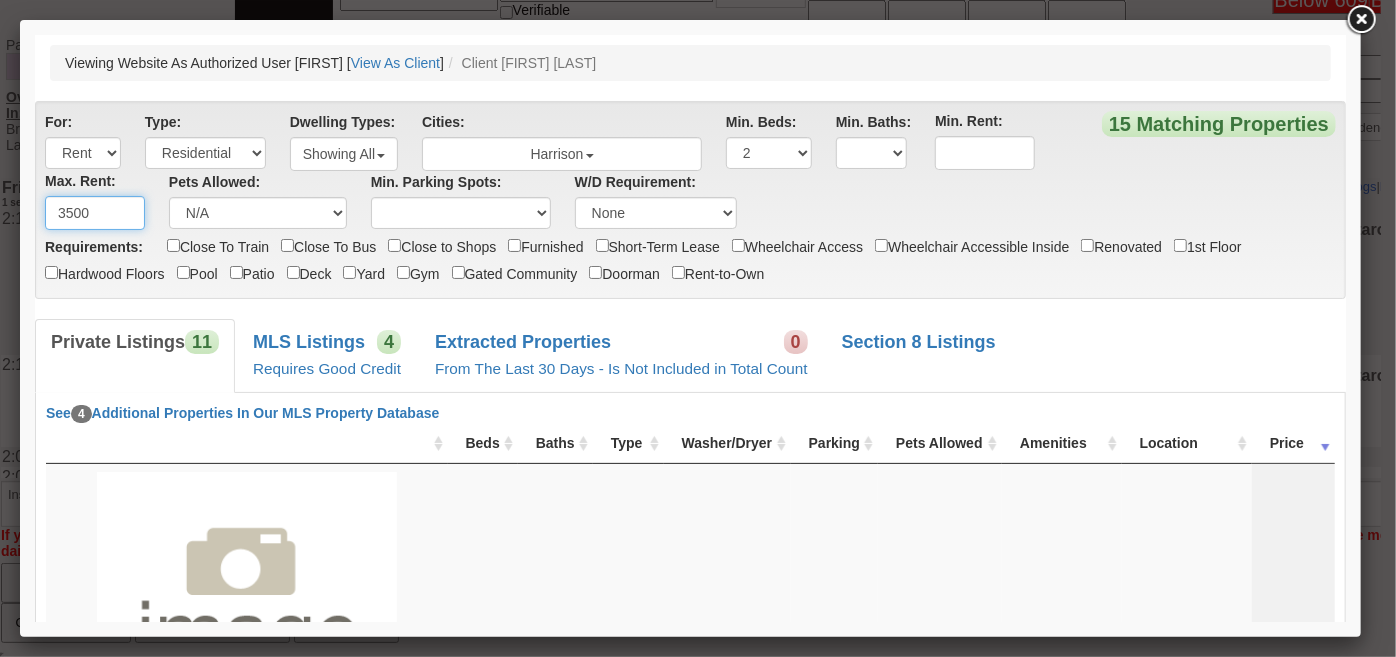 click on "3500" at bounding box center [94, 212] 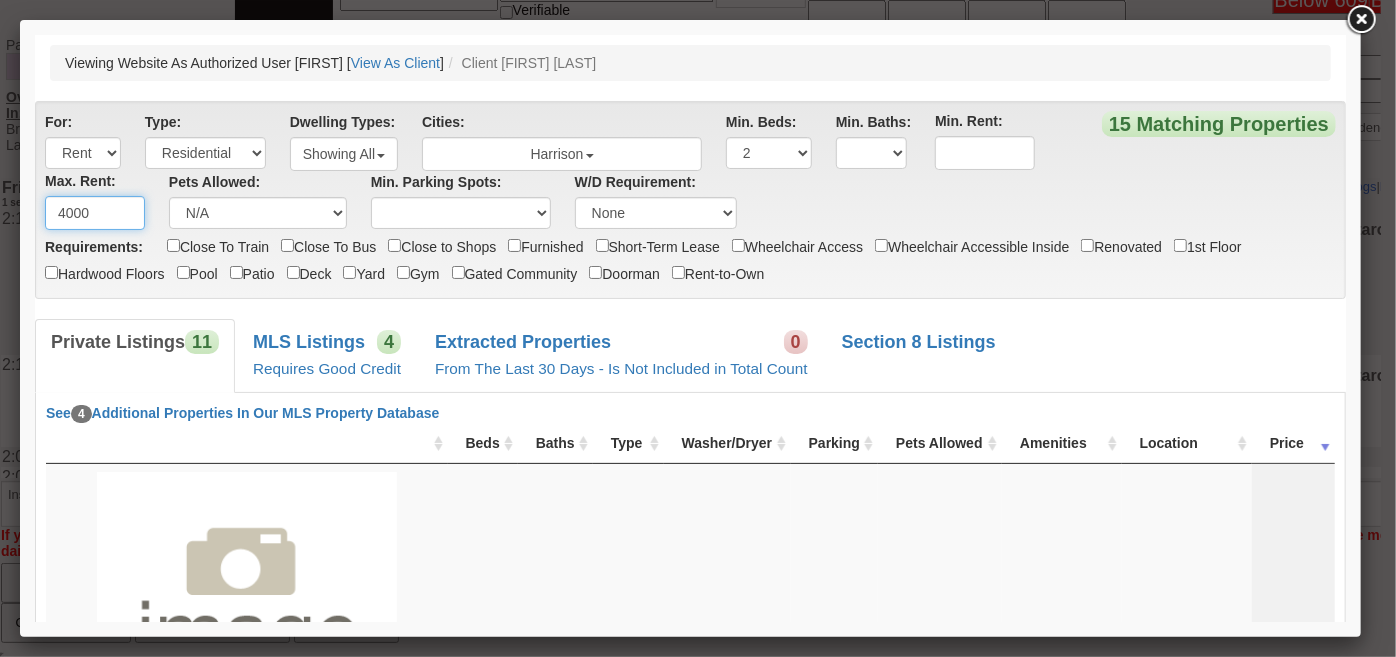 type on "4000" 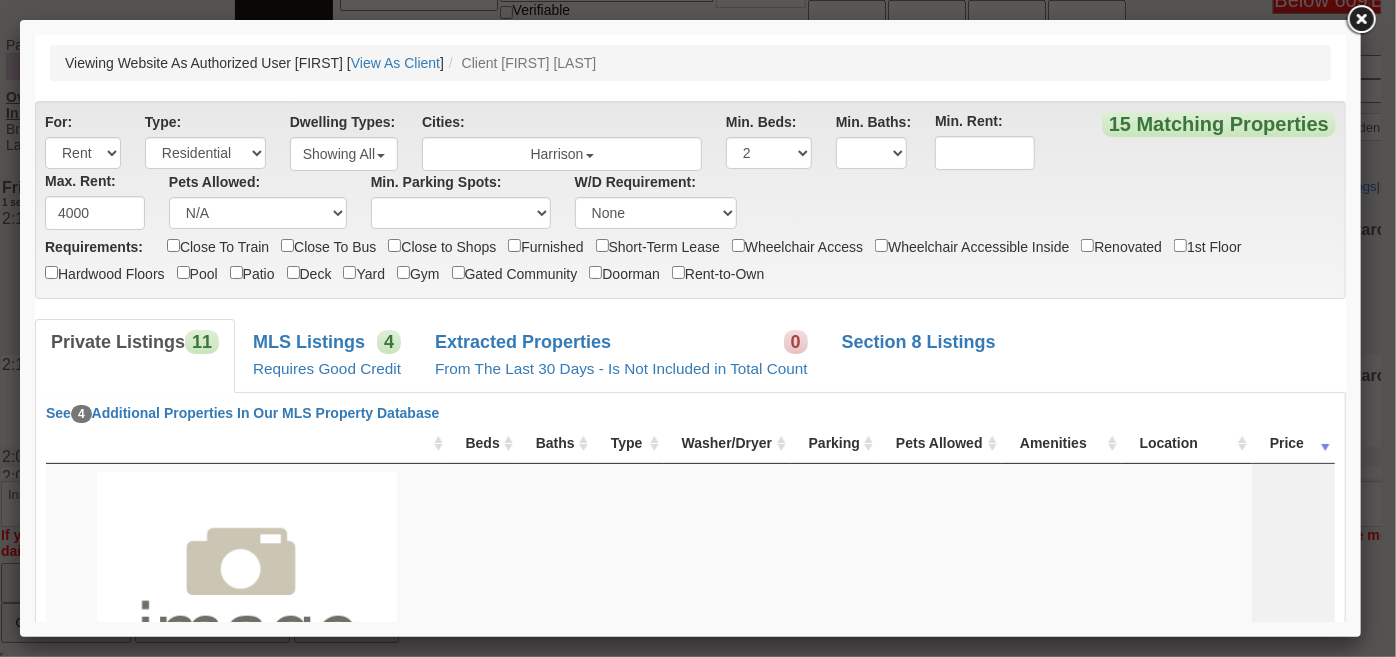 click on "× Close
Login
E-mail Address:
edmondsokoli12@yahoo.com
Login!" at bounding box center [689, 785] 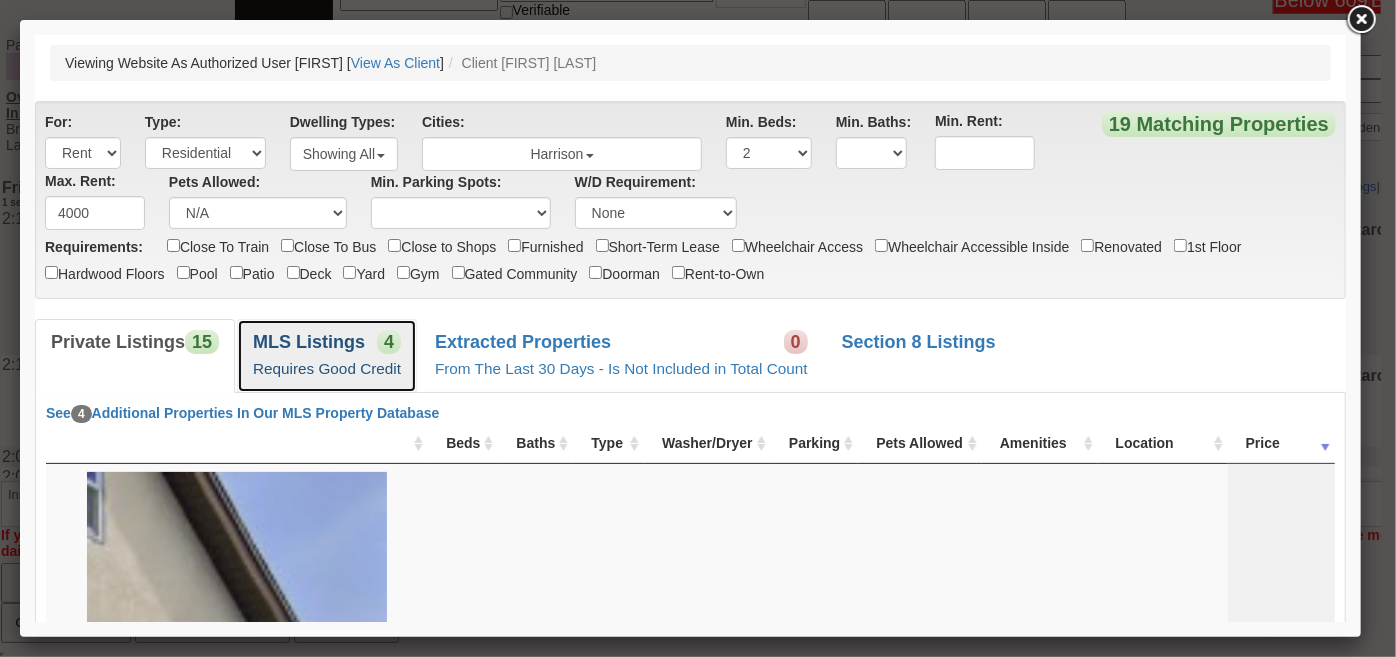 click on "MLS Listings" at bounding box center (308, 341) 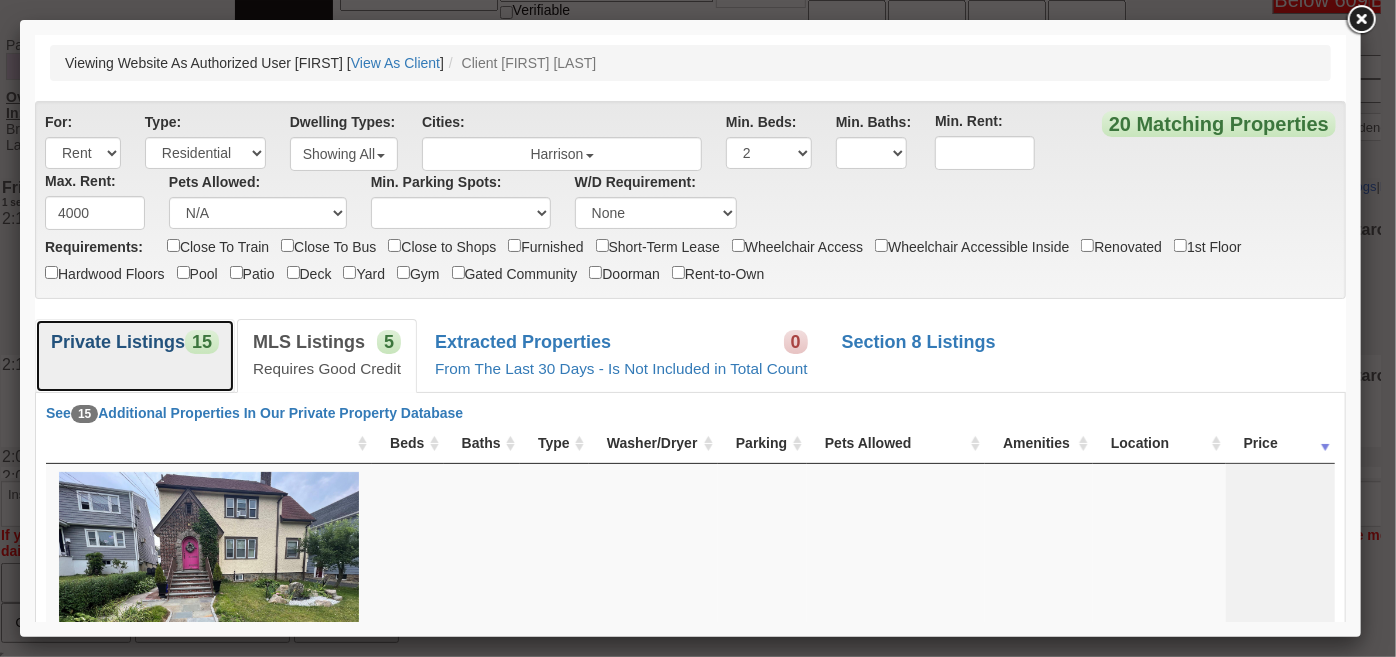 click on "Private
Listings   15" at bounding box center (134, 354) 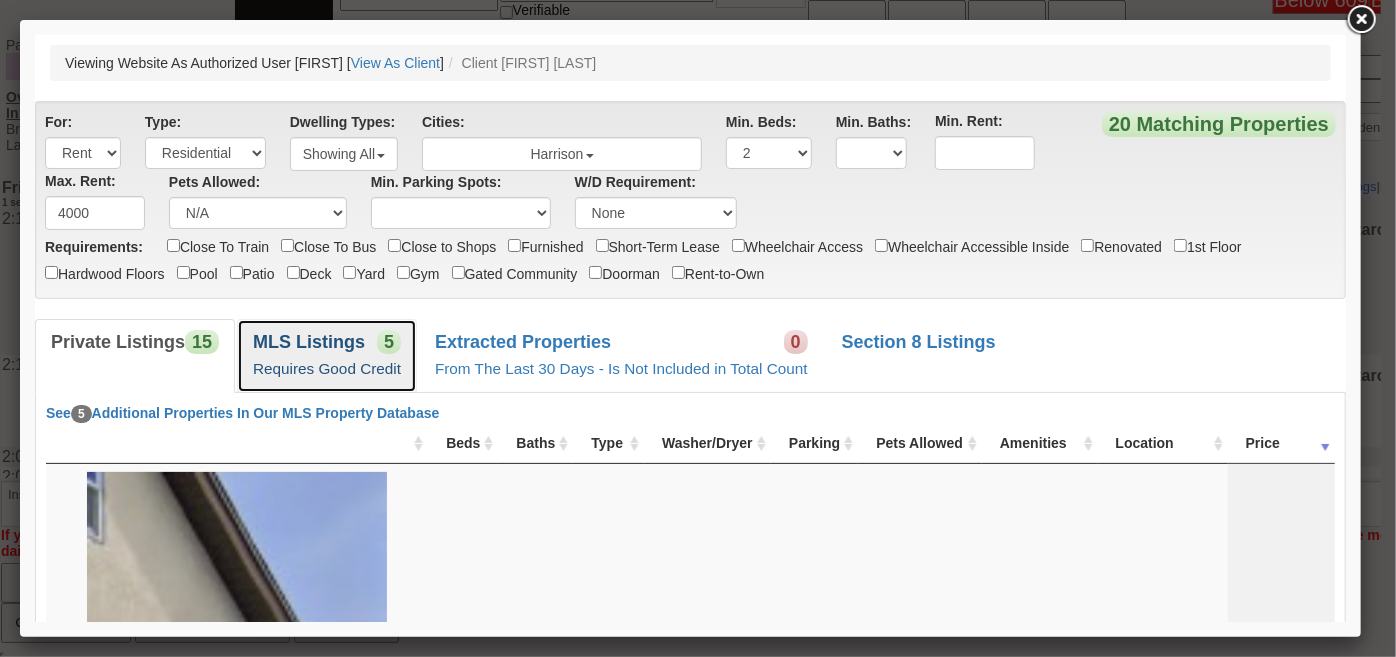 click on "Requires Good
Credit" at bounding box center (326, 367) 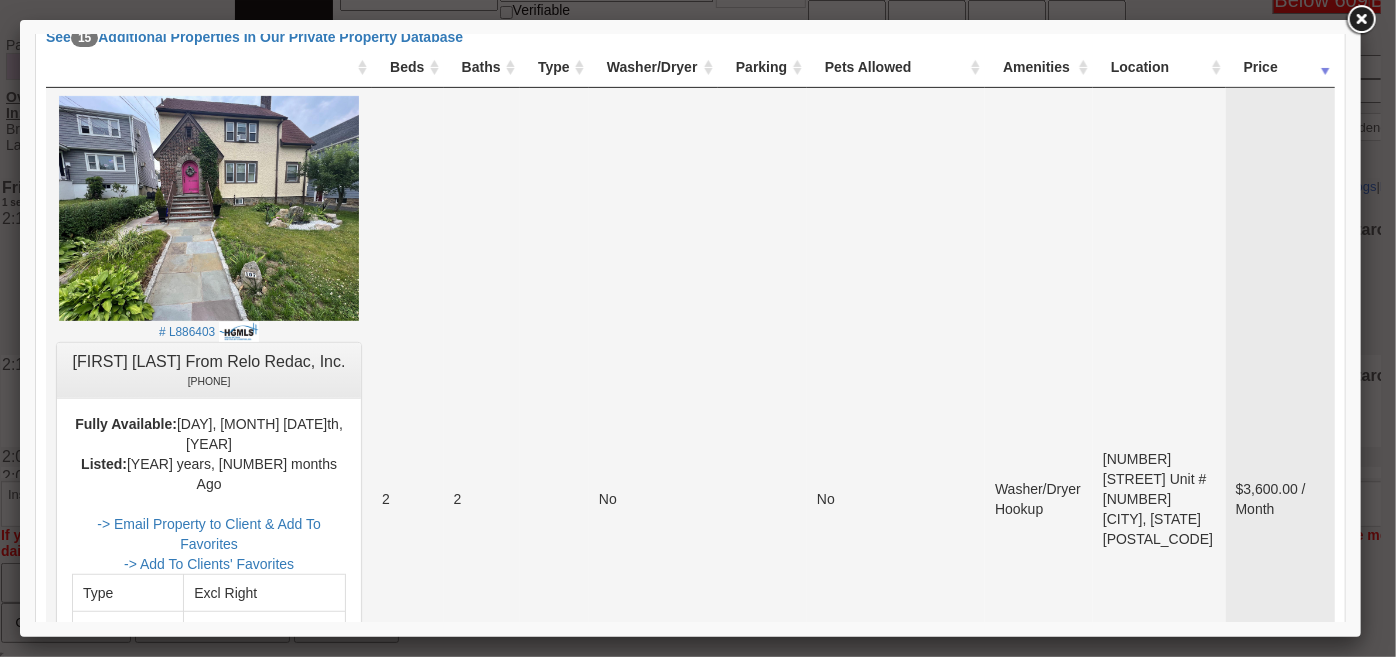 scroll, scrollTop: 363, scrollLeft: 0, axis: vertical 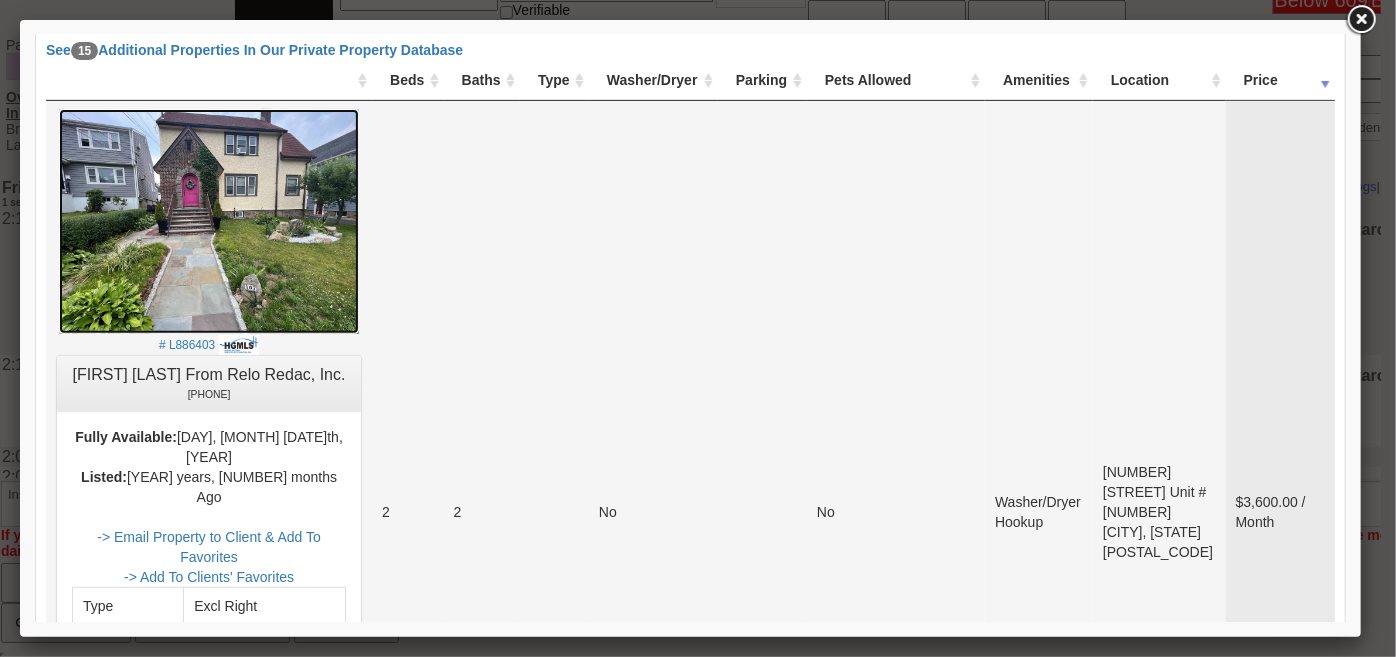 click at bounding box center [208, 220] 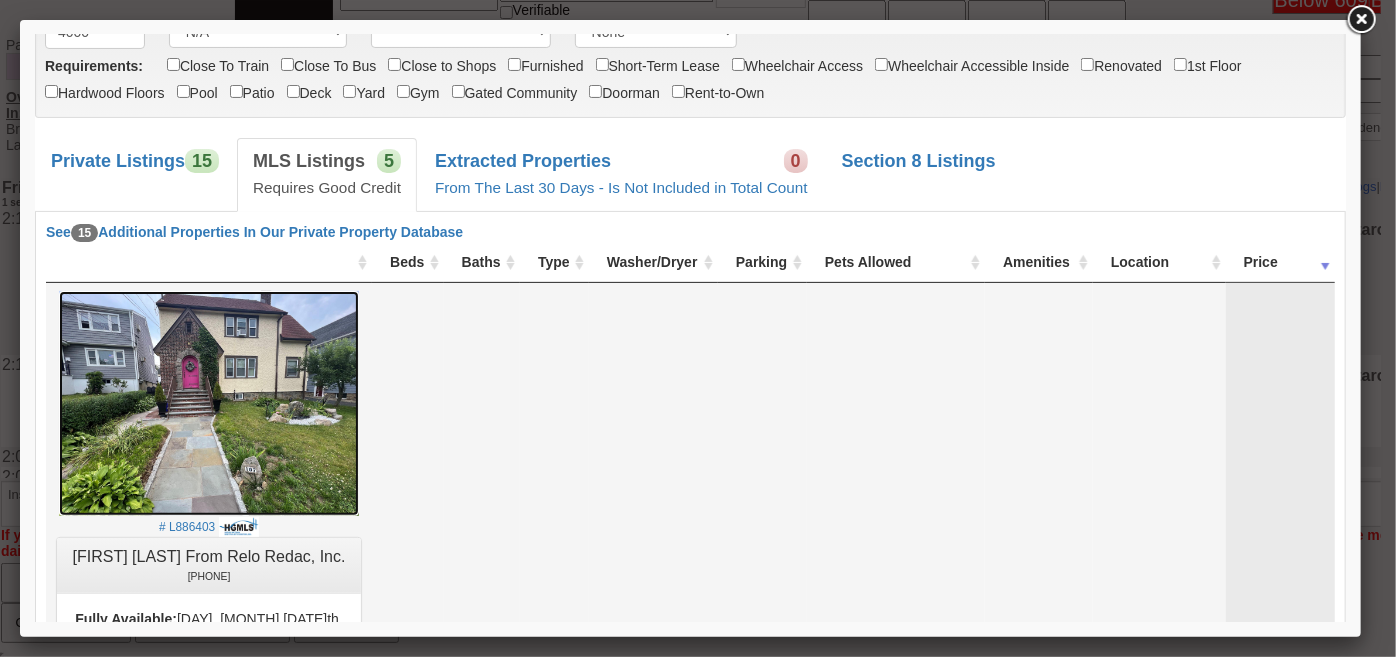 scroll, scrollTop: 545, scrollLeft: 0, axis: vertical 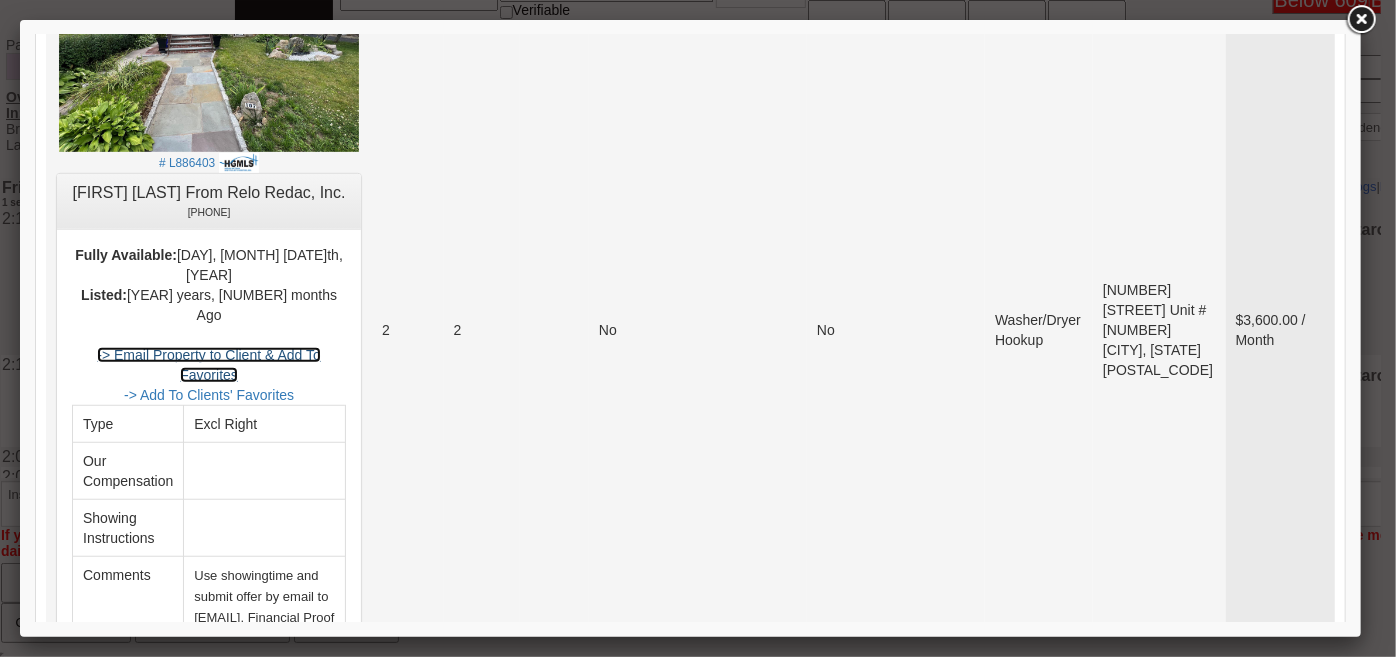 click on "-> Email Property to Client & Add To Favorites" at bounding box center (207, 364) 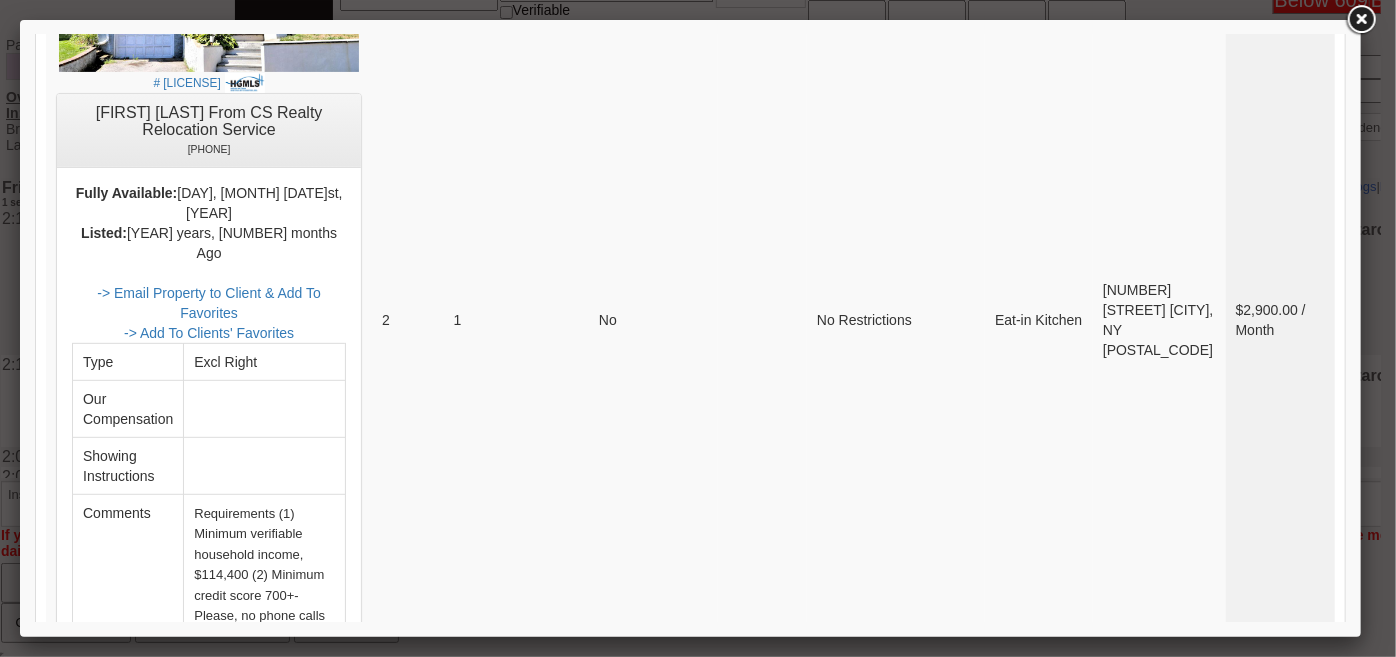 drag, startPoint x: 1333, startPoint y: 219, endPoint x: 1287, endPoint y: 662, distance: 445.38187 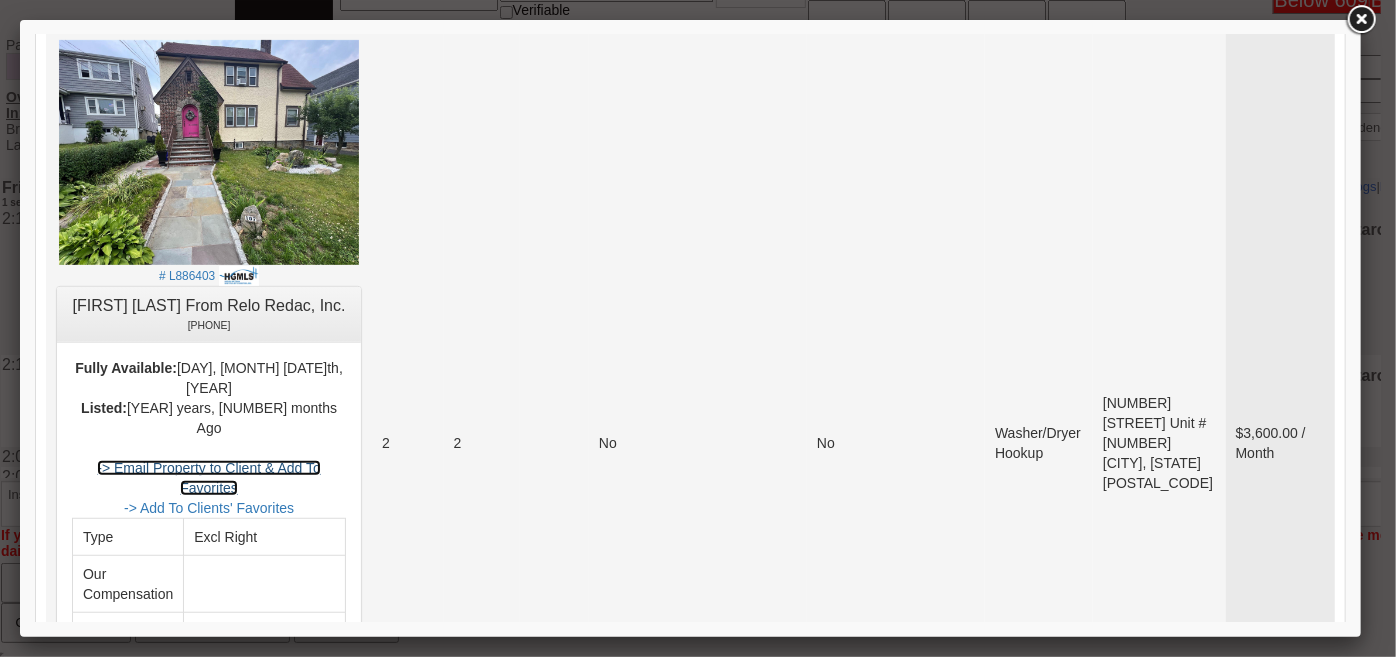 scroll, scrollTop: 453, scrollLeft: 0, axis: vertical 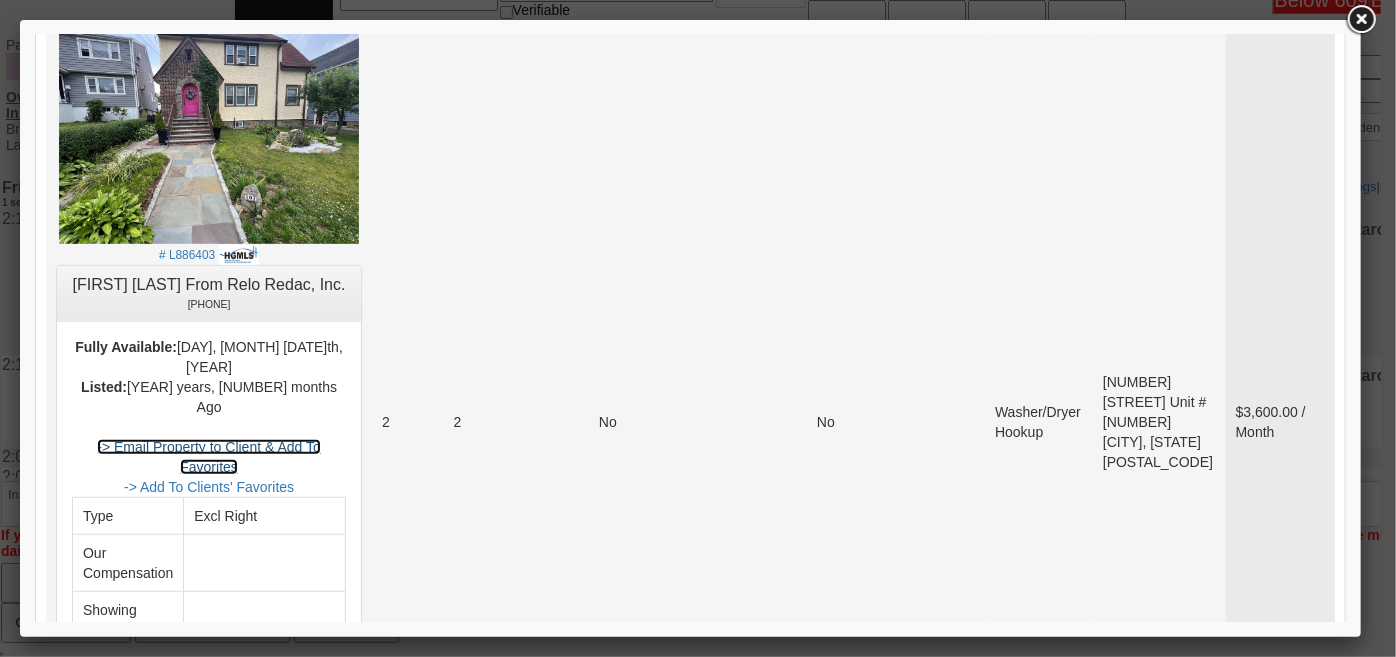click on "-> Email Property to Client & Add To Favorites" at bounding box center (207, 456) 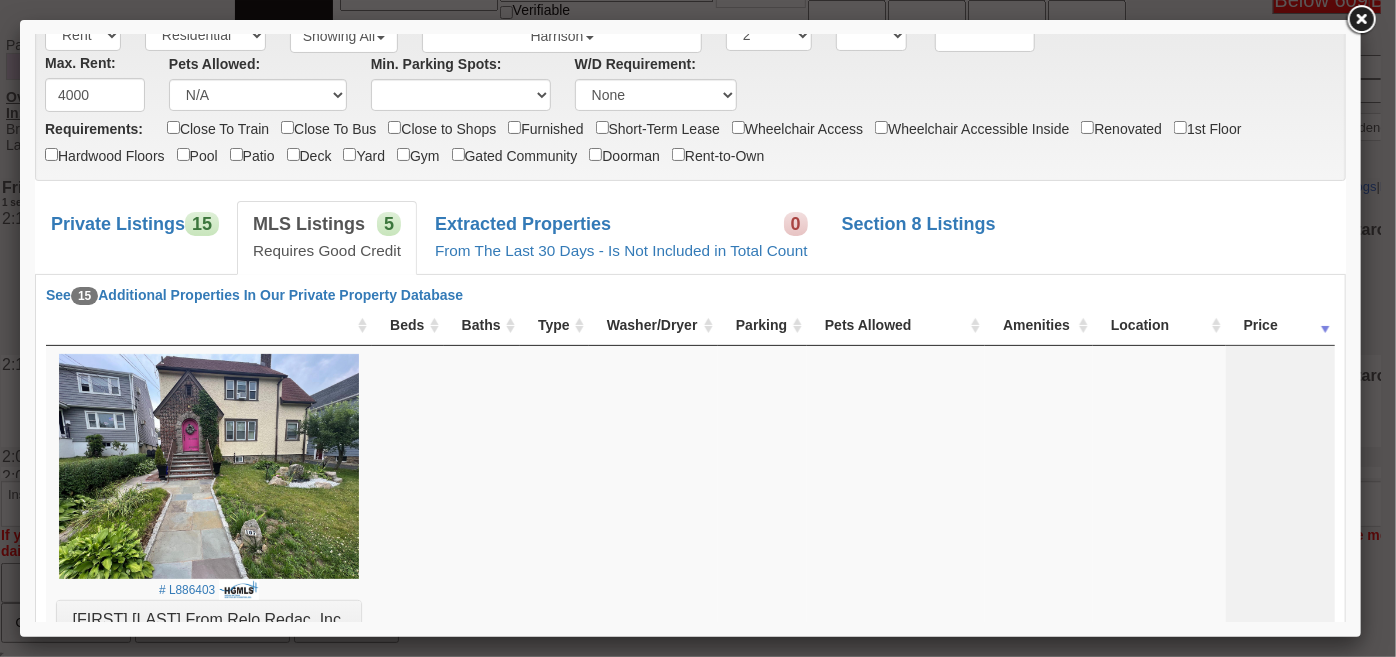 scroll, scrollTop: 0, scrollLeft: 0, axis: both 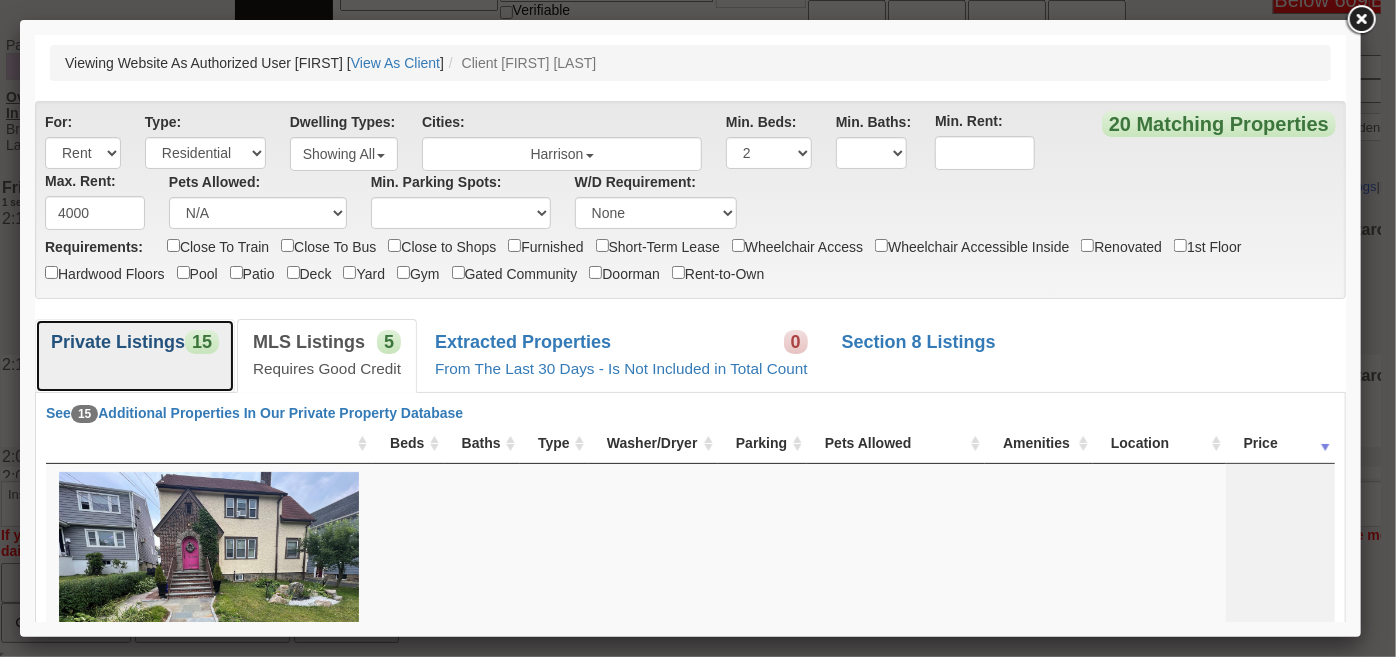 click on "Private
Listings   15" at bounding box center (134, 354) 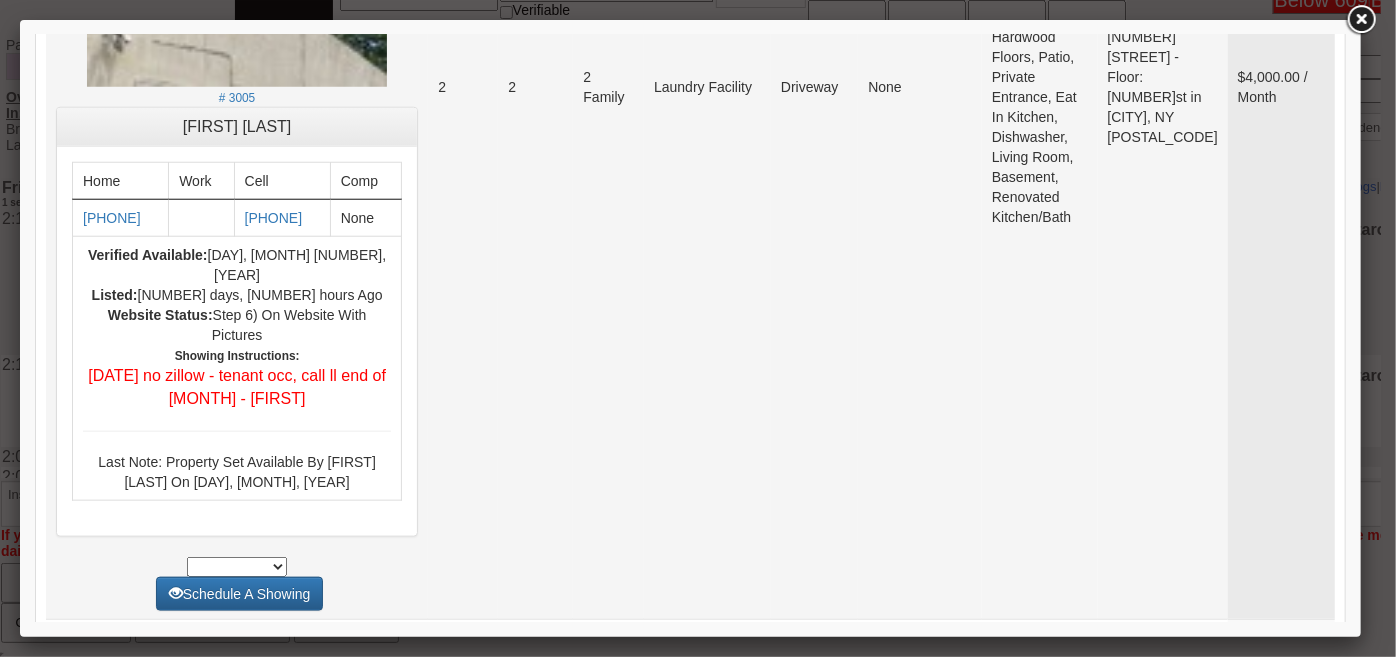 scroll, scrollTop: 545, scrollLeft: 0, axis: vertical 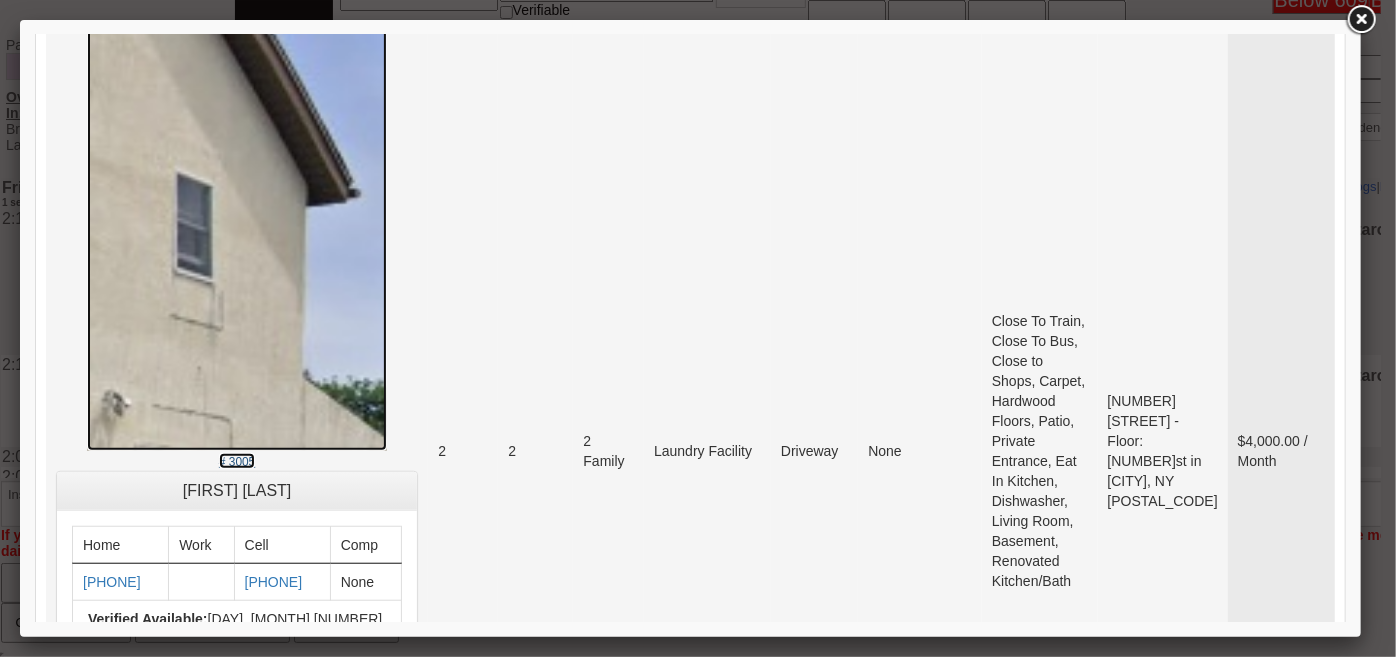 click on "# 3005" at bounding box center [236, 461] 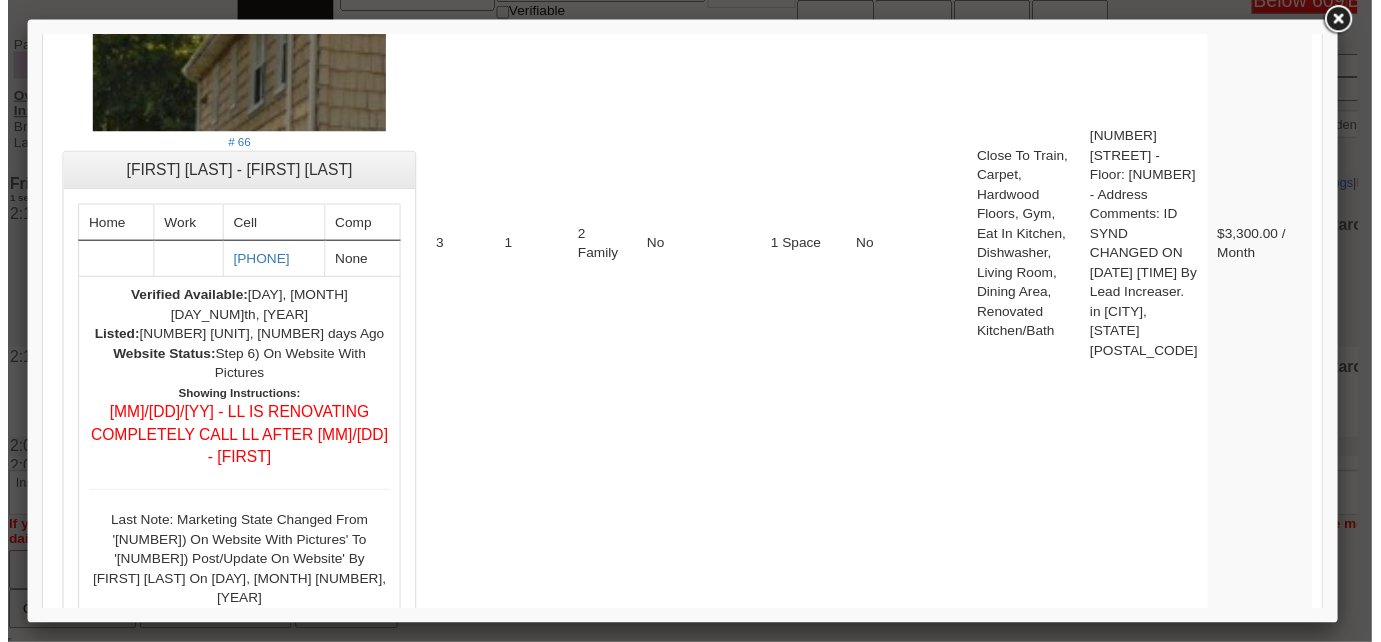 scroll, scrollTop: 9225, scrollLeft: 0, axis: vertical 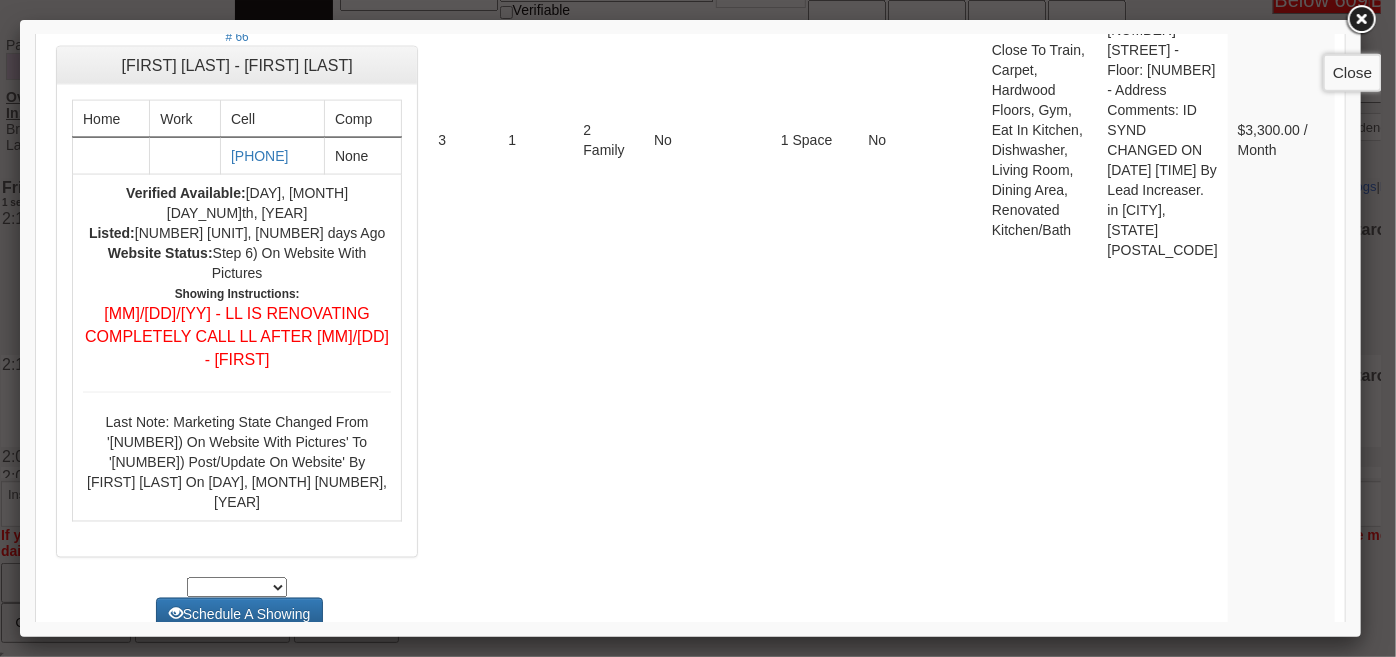 click at bounding box center [1361, 20] 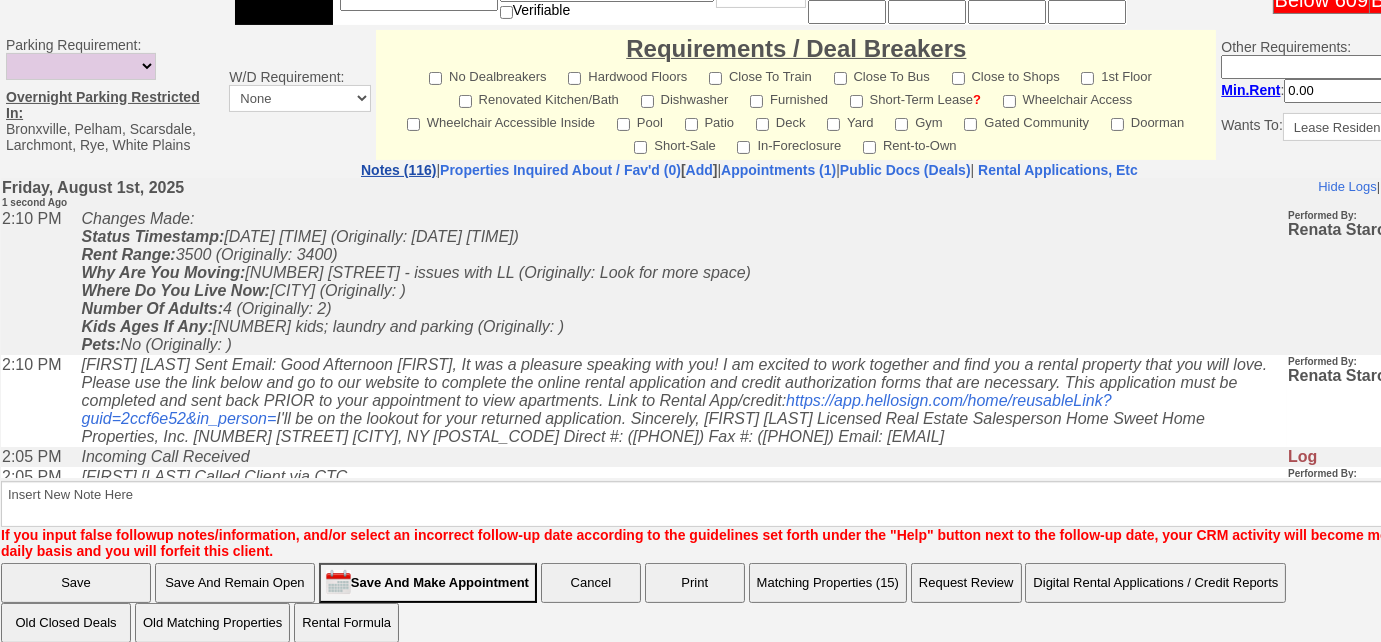 click on "Notes (116)" at bounding box center [398, 170] 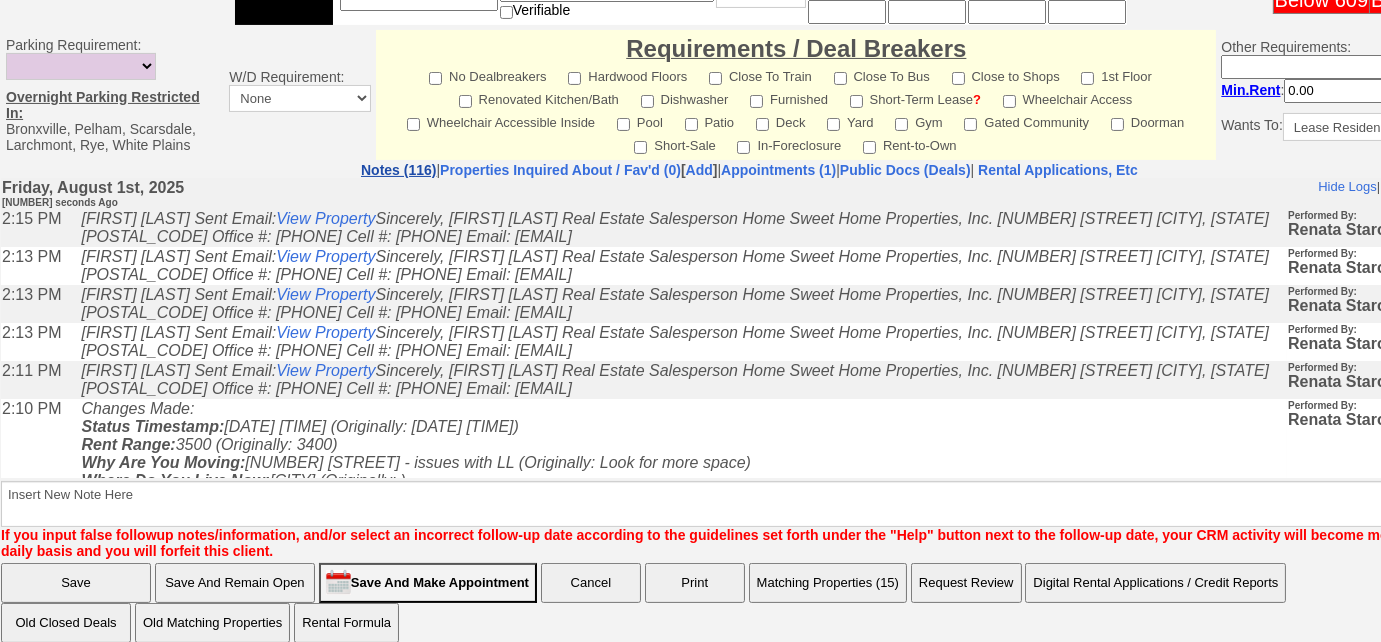 scroll, scrollTop: 0, scrollLeft: 0, axis: both 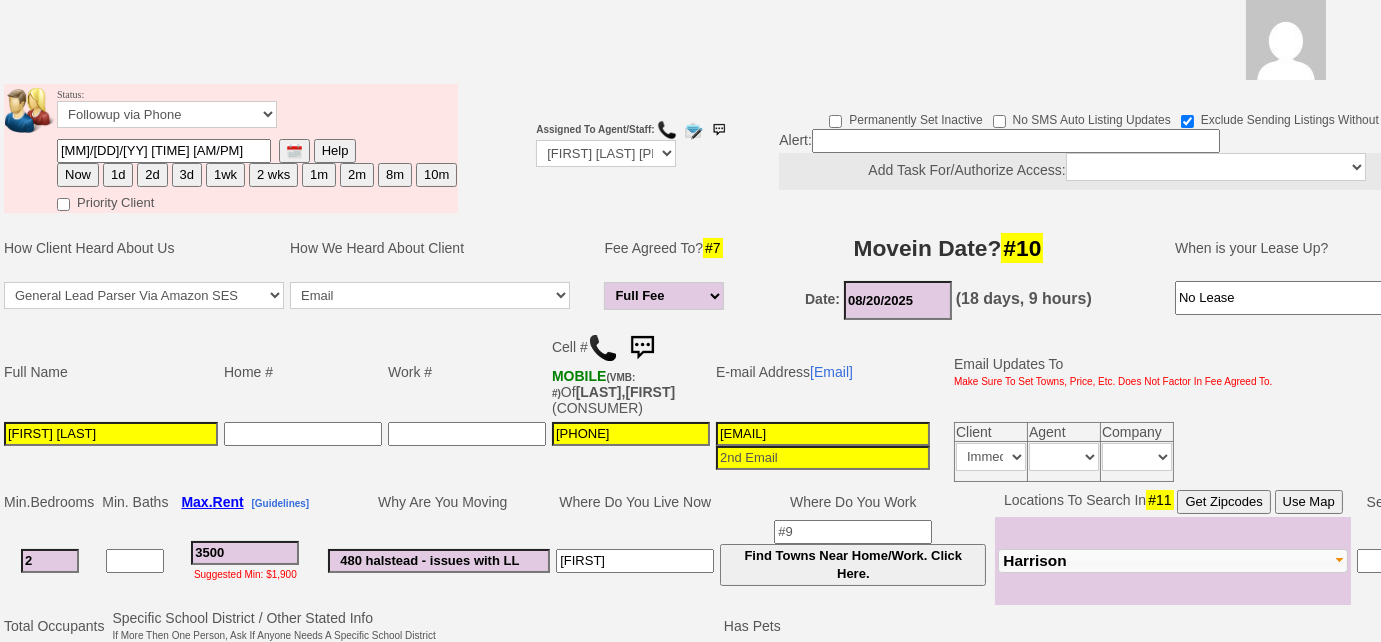 click on "3d" at bounding box center (187, 175) 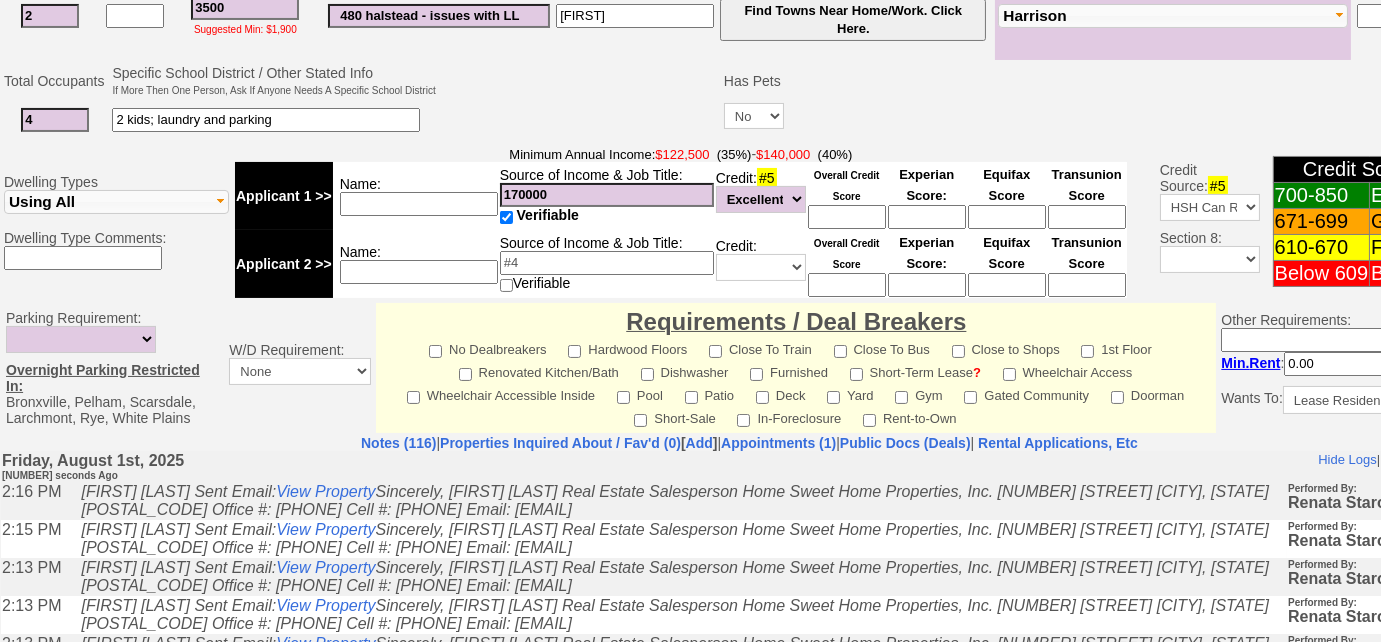 scroll, scrollTop: 994, scrollLeft: 0, axis: vertical 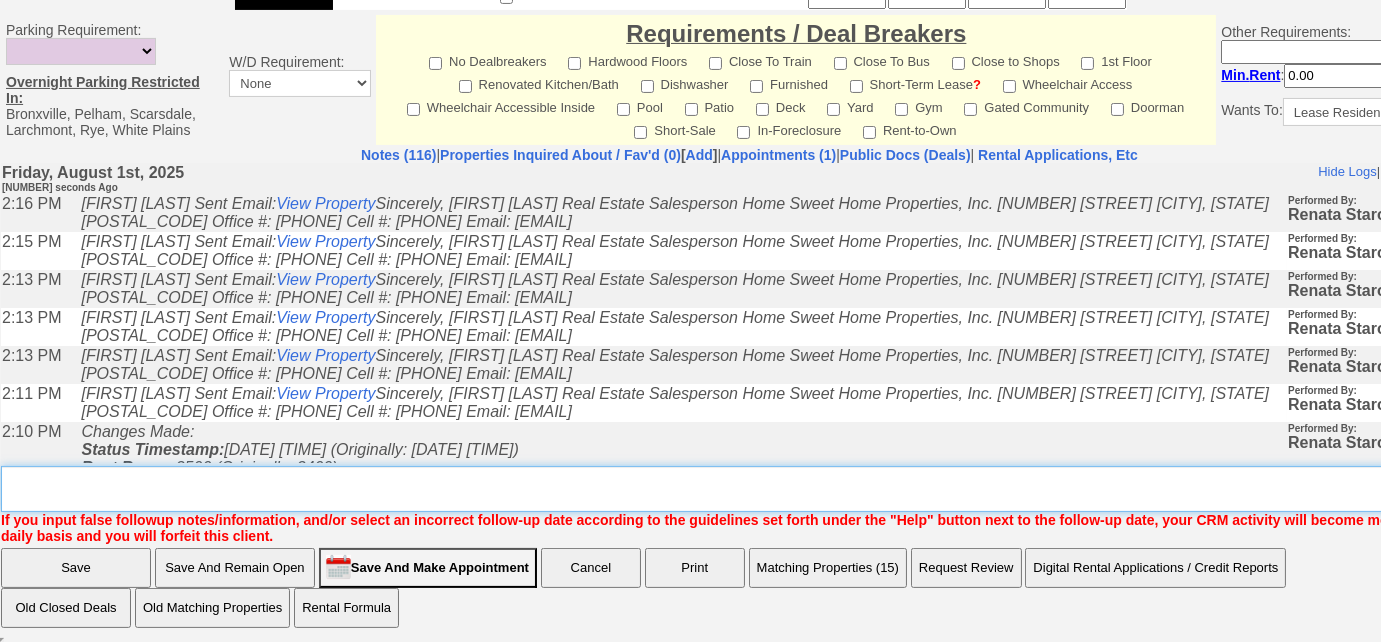 click on "Insert New Note Here" at bounding box center [756, 489] 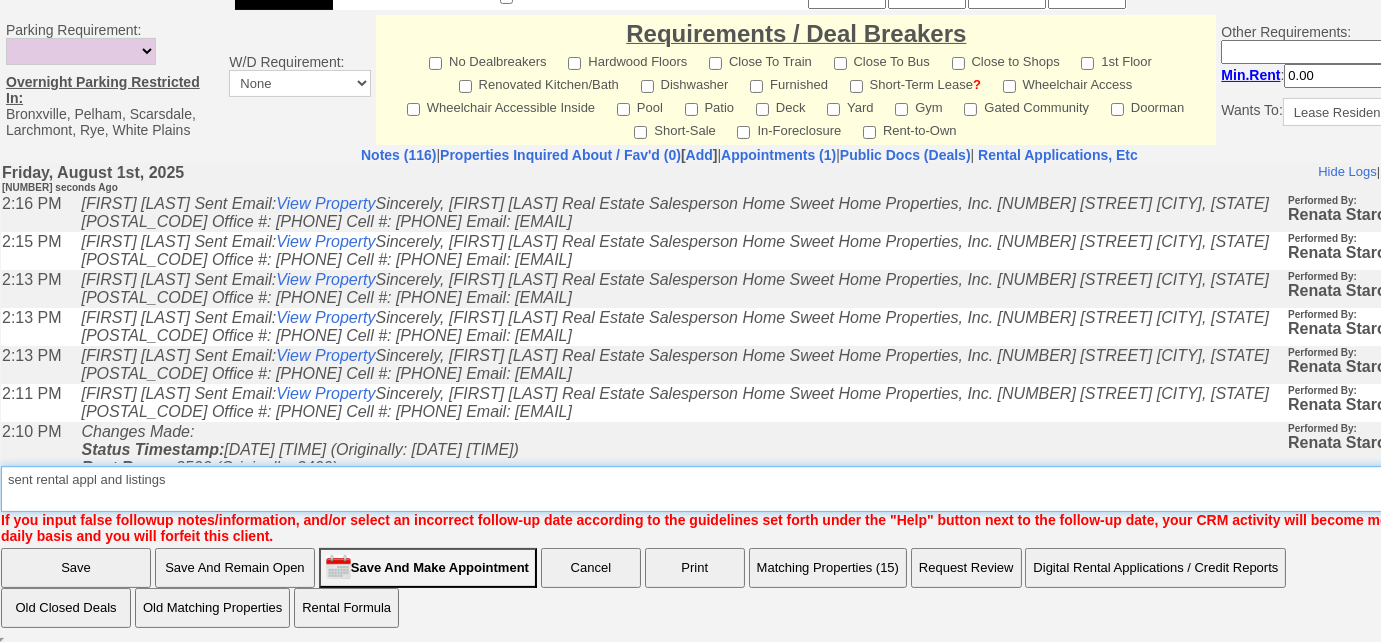 type on "sent rental appl and listings" 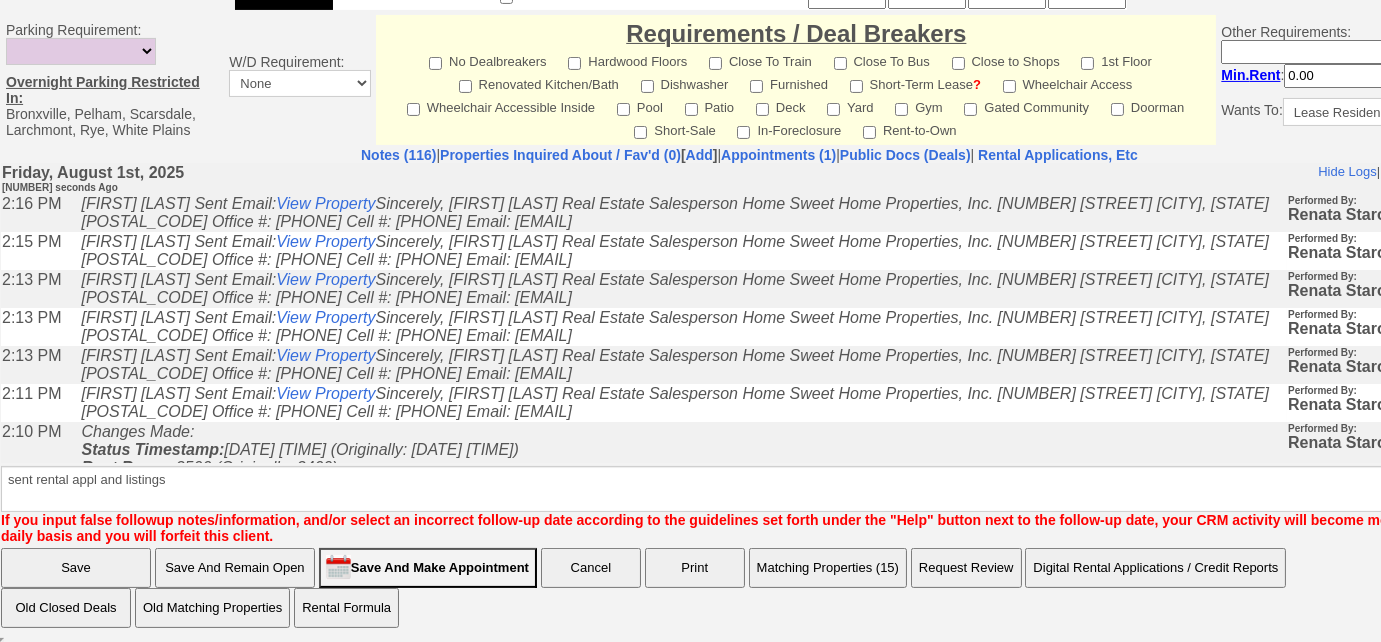 click on "Save
Save And Remain Open
Save And Make Appointment
Cancel
Print
Matching Properties
(15)
Request Review
Digital Rental Applications / Credit Reports
Old Closed Deals
Old Matching Properties
Rental Formula" at bounding box center [643, 586] 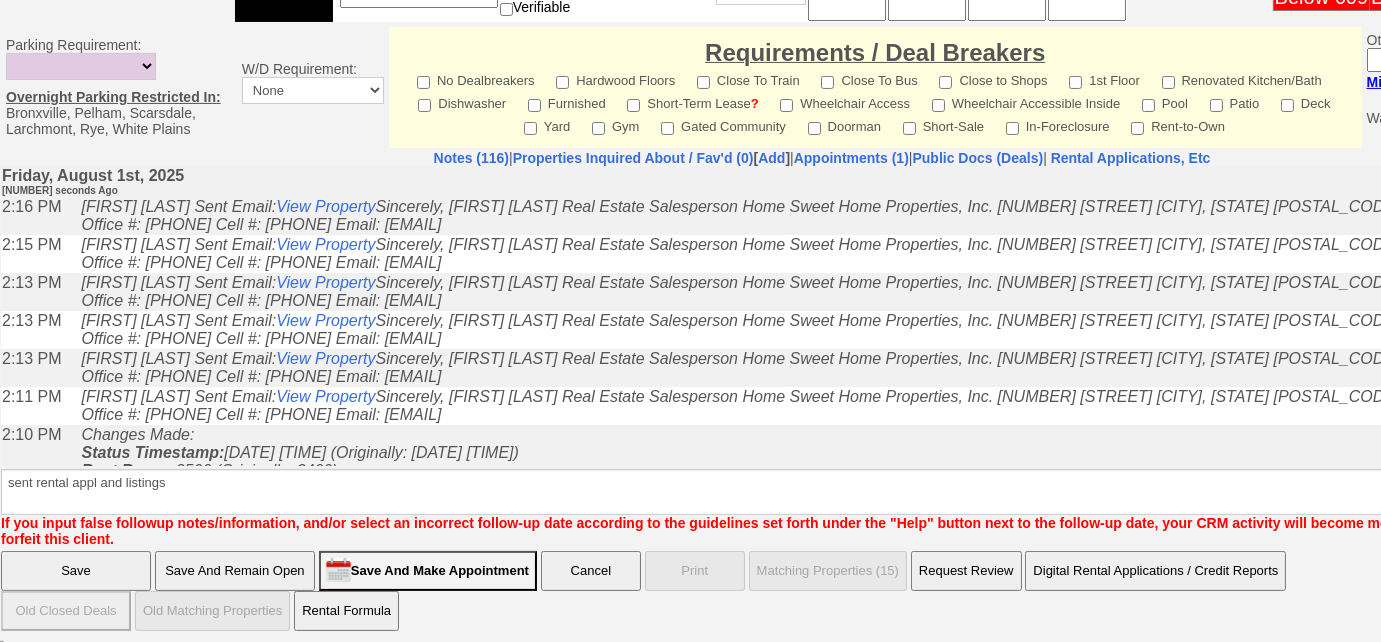click on "Save" at bounding box center [76, 571] 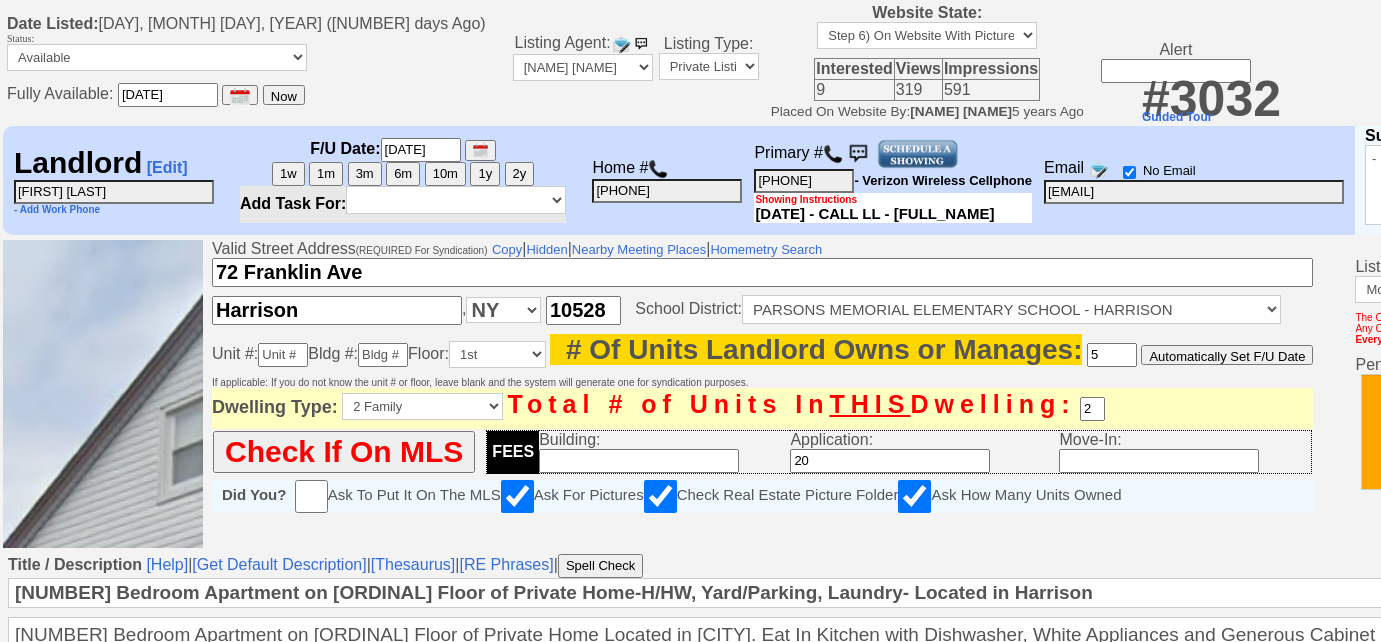 scroll, scrollTop: 0, scrollLeft: 0, axis: both 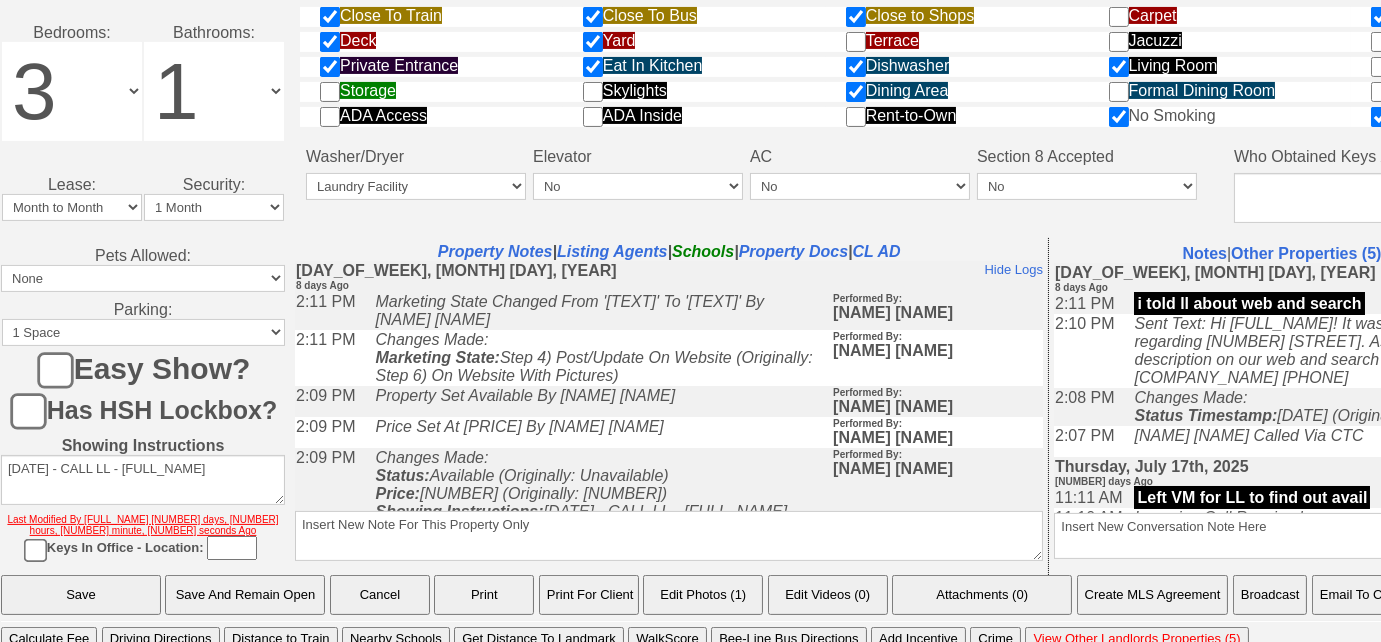 click on "Email To Client" at bounding box center (1363, 595) 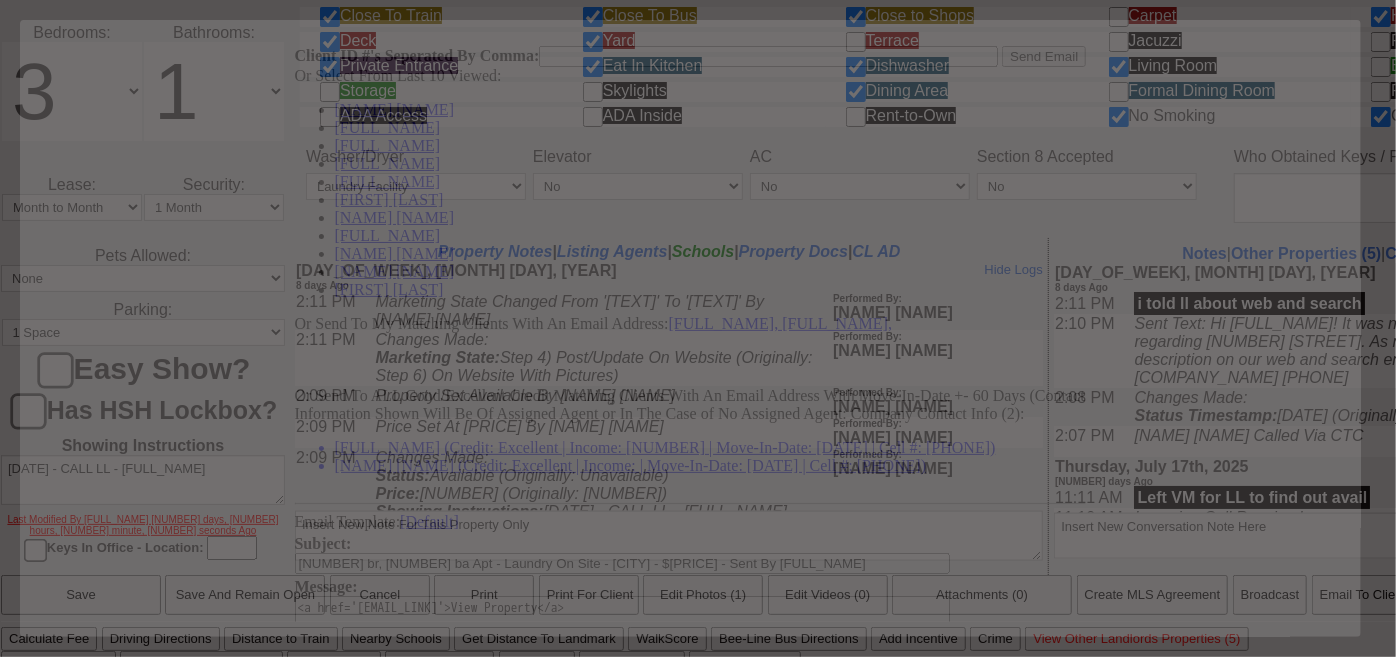scroll, scrollTop: 0, scrollLeft: 0, axis: both 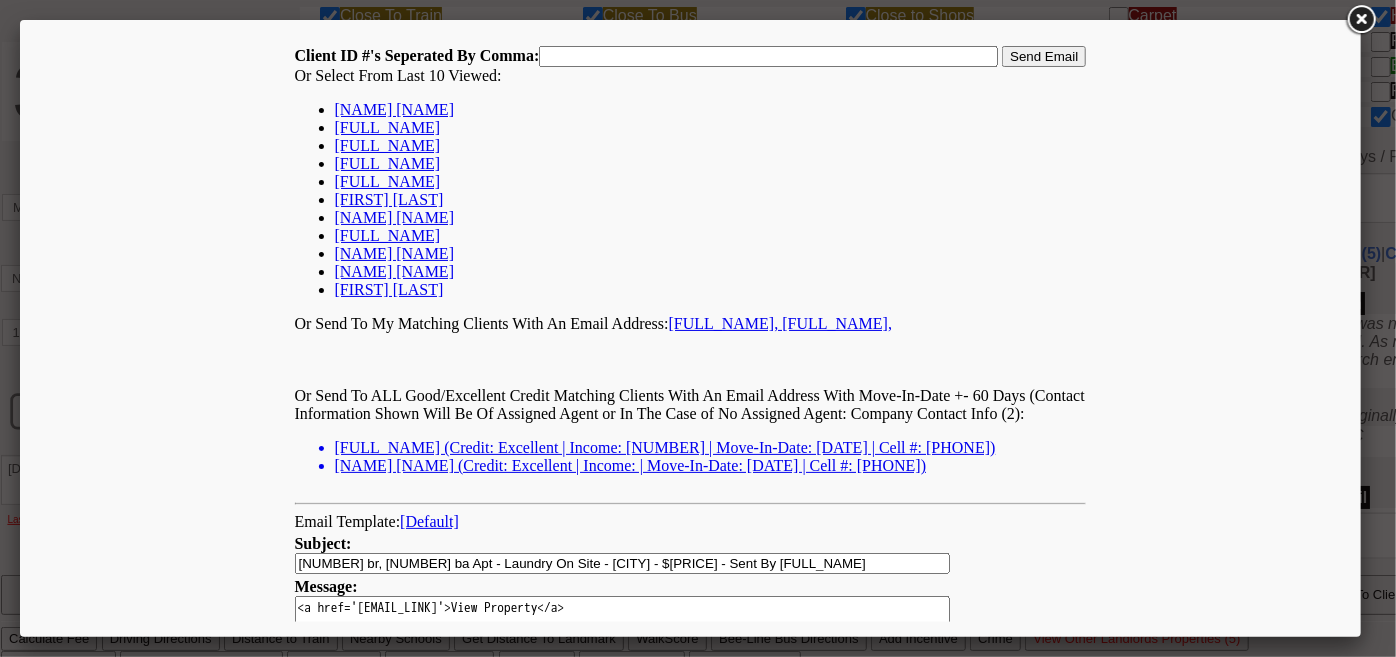 click on "Edmond Sokoli" at bounding box center [394, 108] 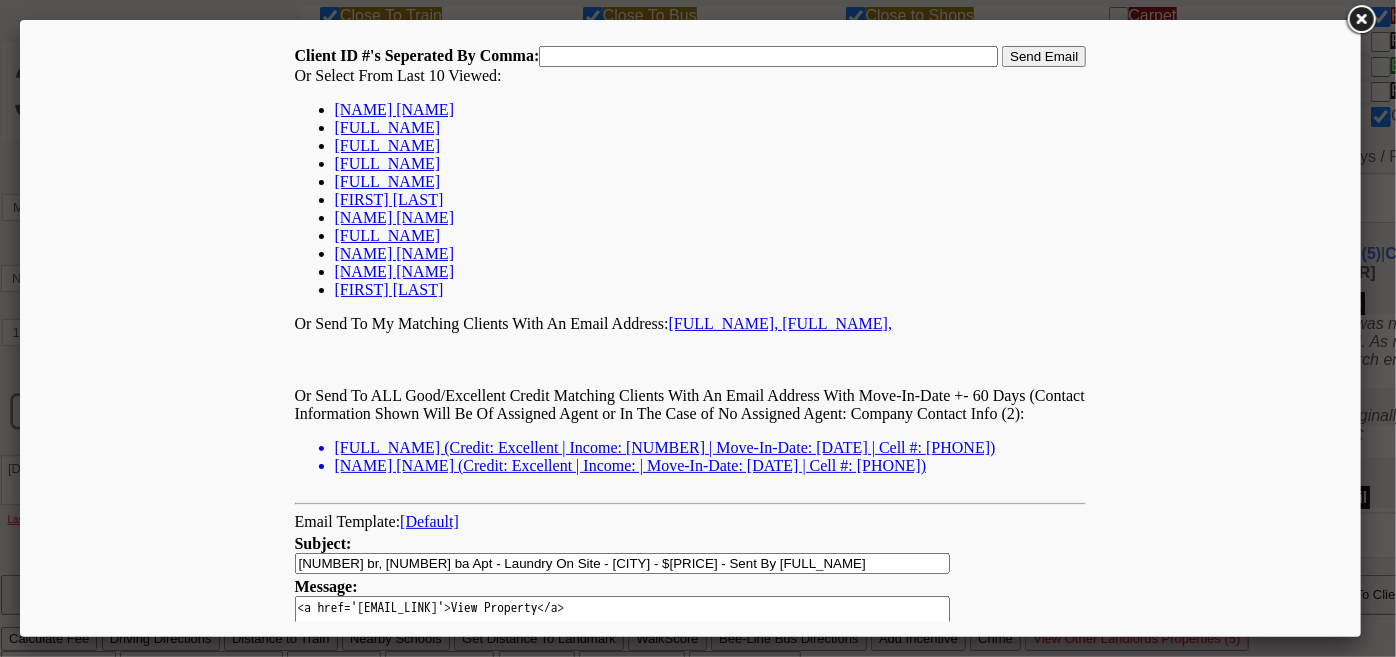 type on "136674," 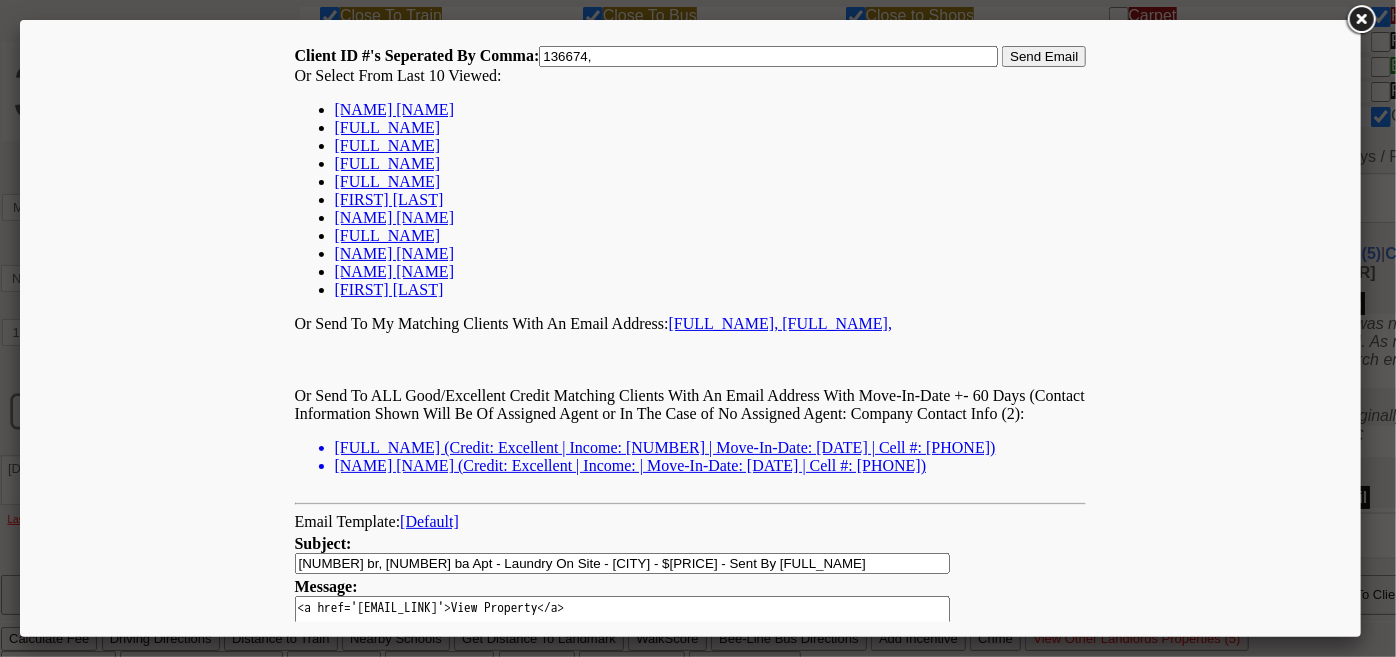 drag, startPoint x: 998, startPoint y: 51, endPoint x: 985, endPoint y: 39, distance: 17.691807 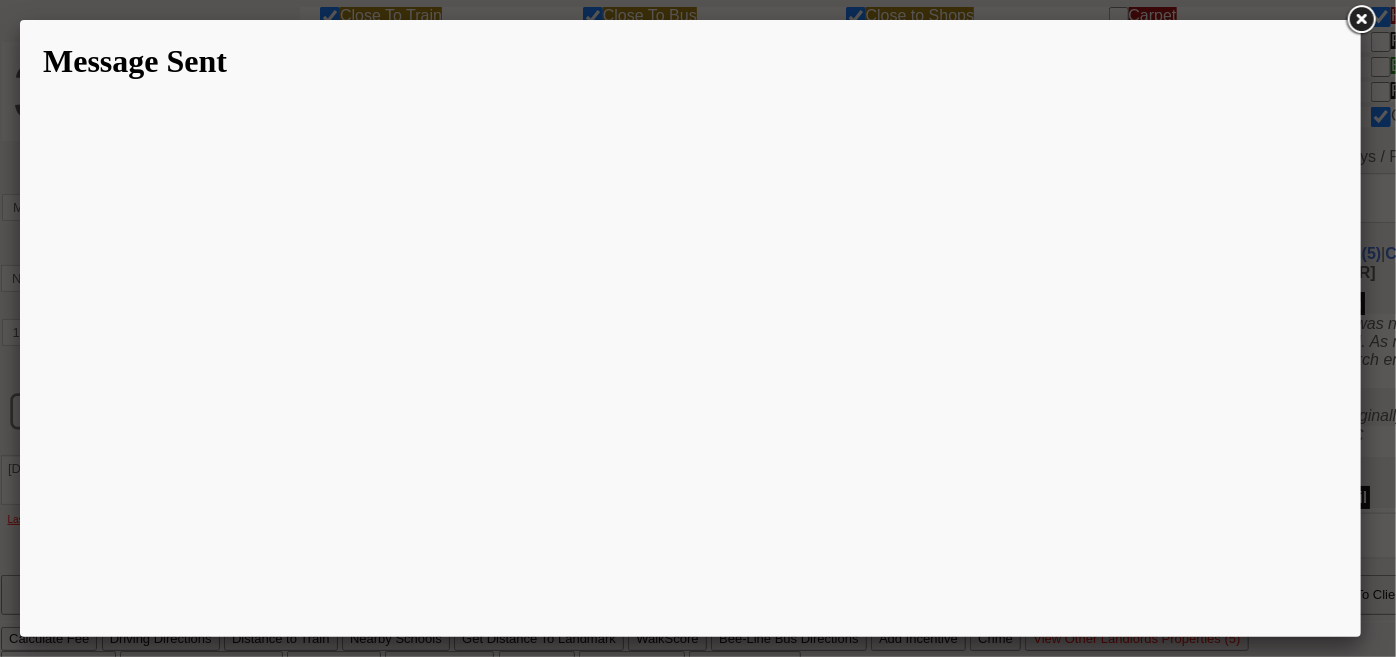 scroll, scrollTop: 0, scrollLeft: 0, axis: both 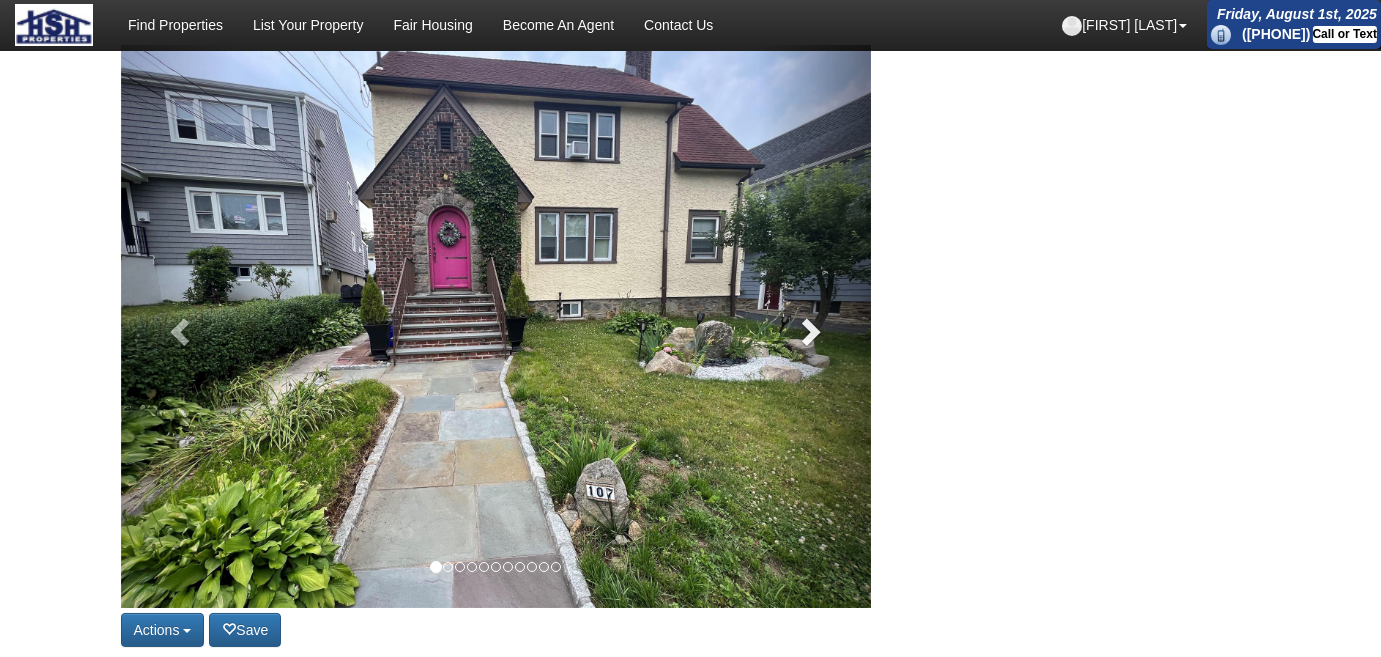 click at bounding box center (809, 331) 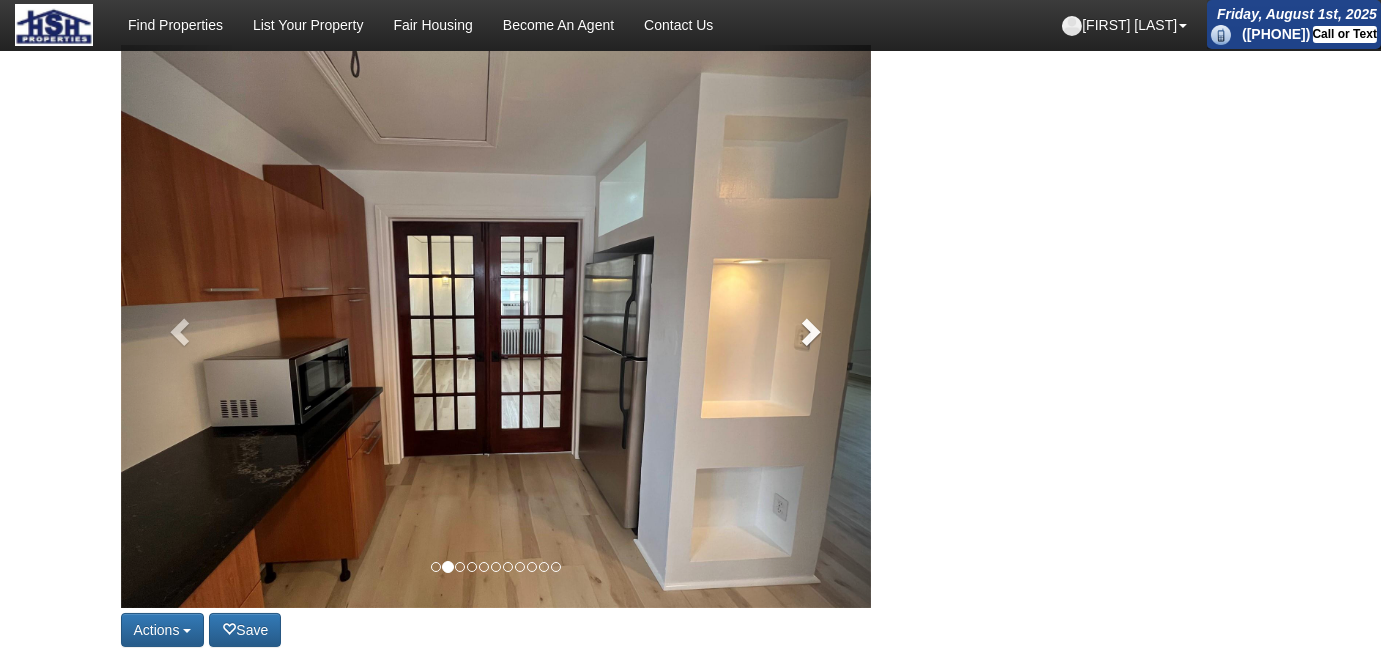 click at bounding box center (809, 331) 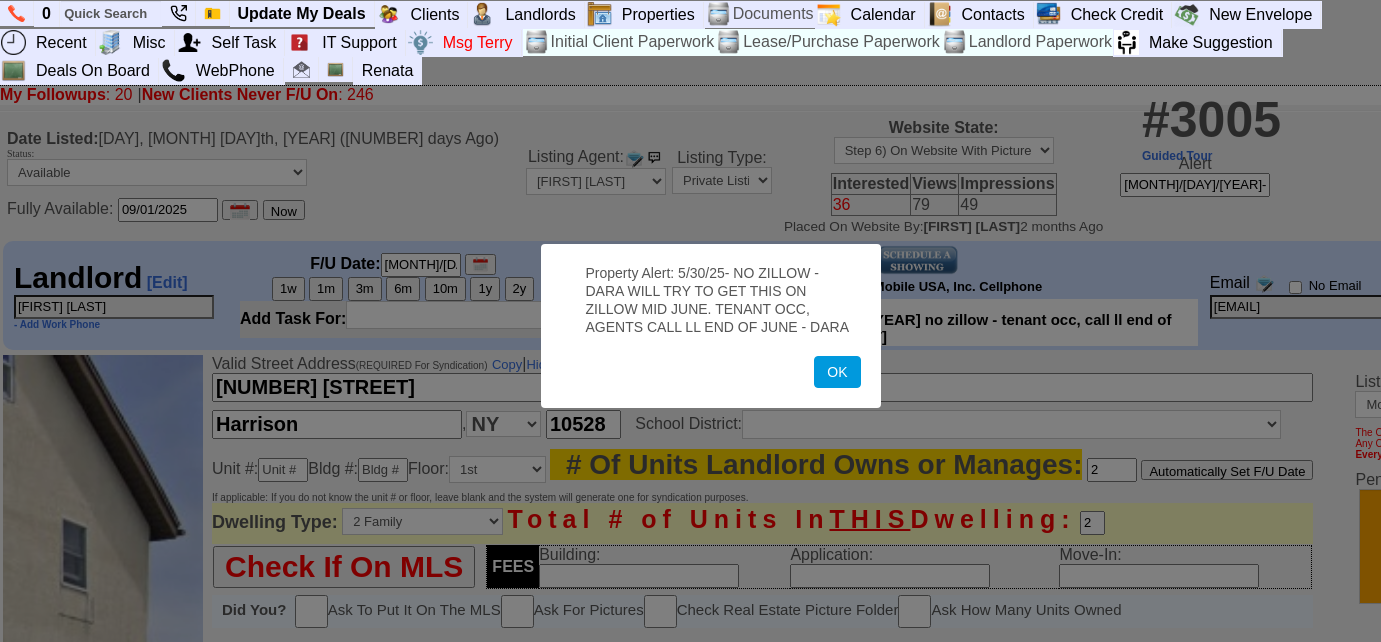 scroll, scrollTop: 0, scrollLeft: 0, axis: both 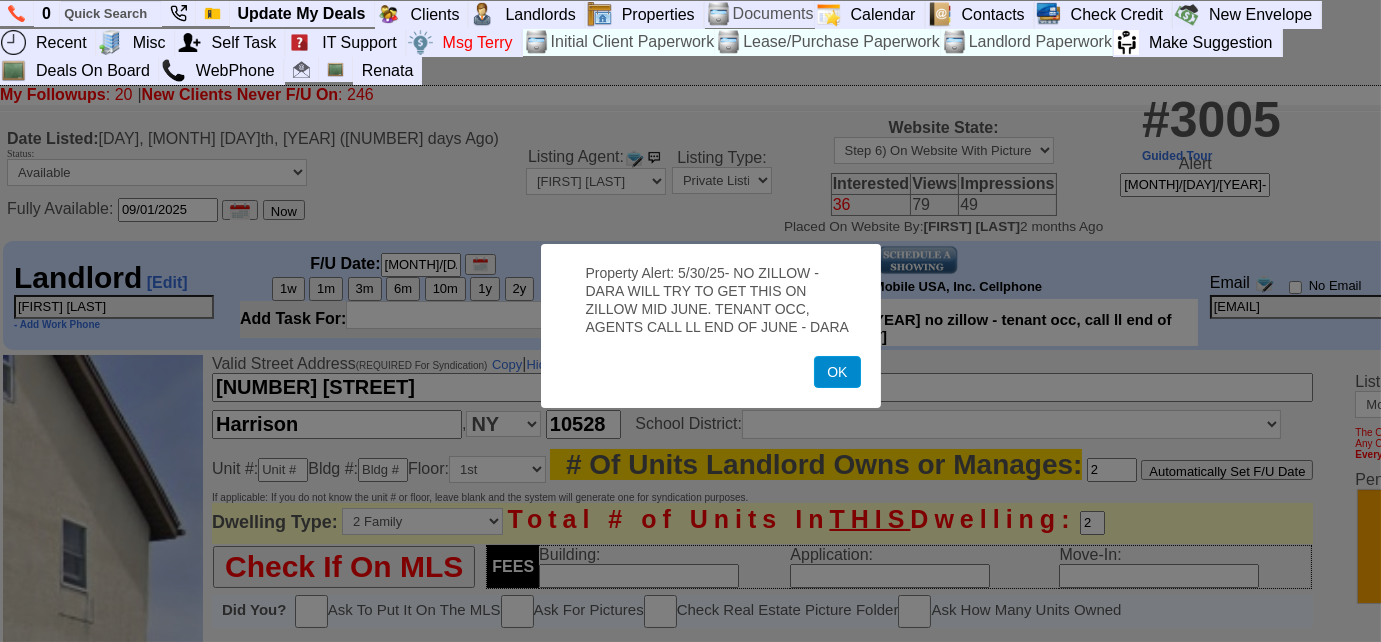 click on "OK" at bounding box center [837, 372] 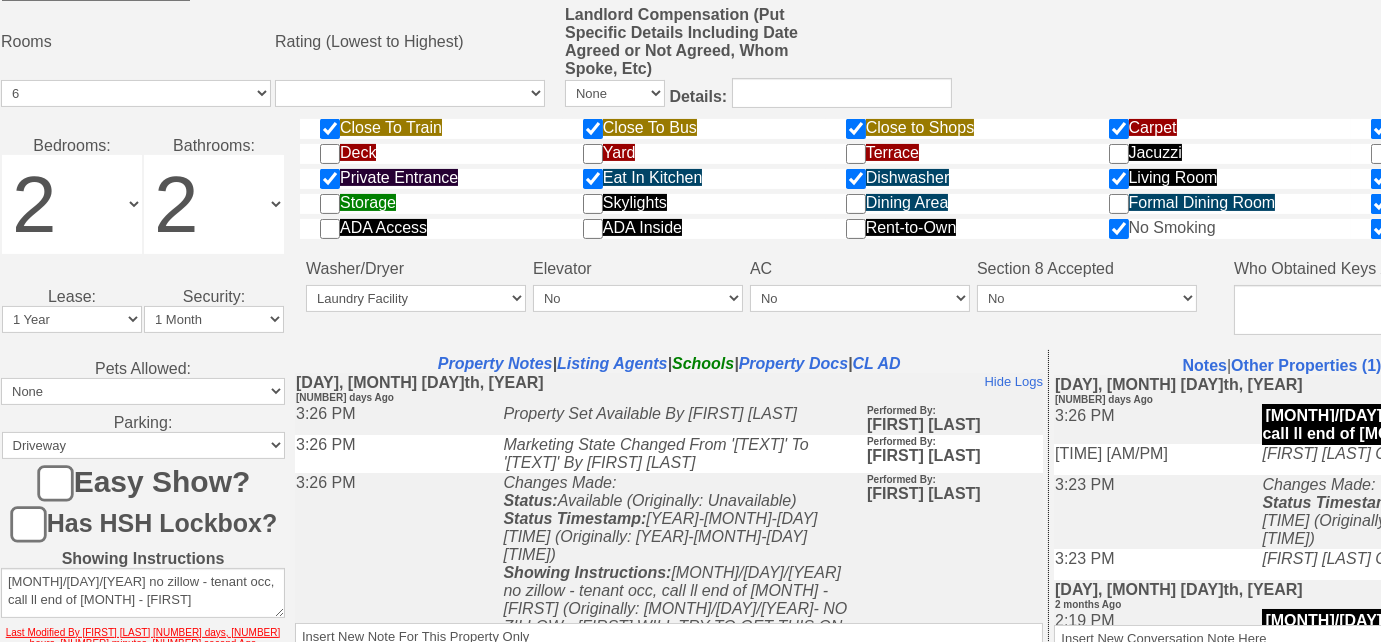 scroll, scrollTop: 1090, scrollLeft: 0, axis: vertical 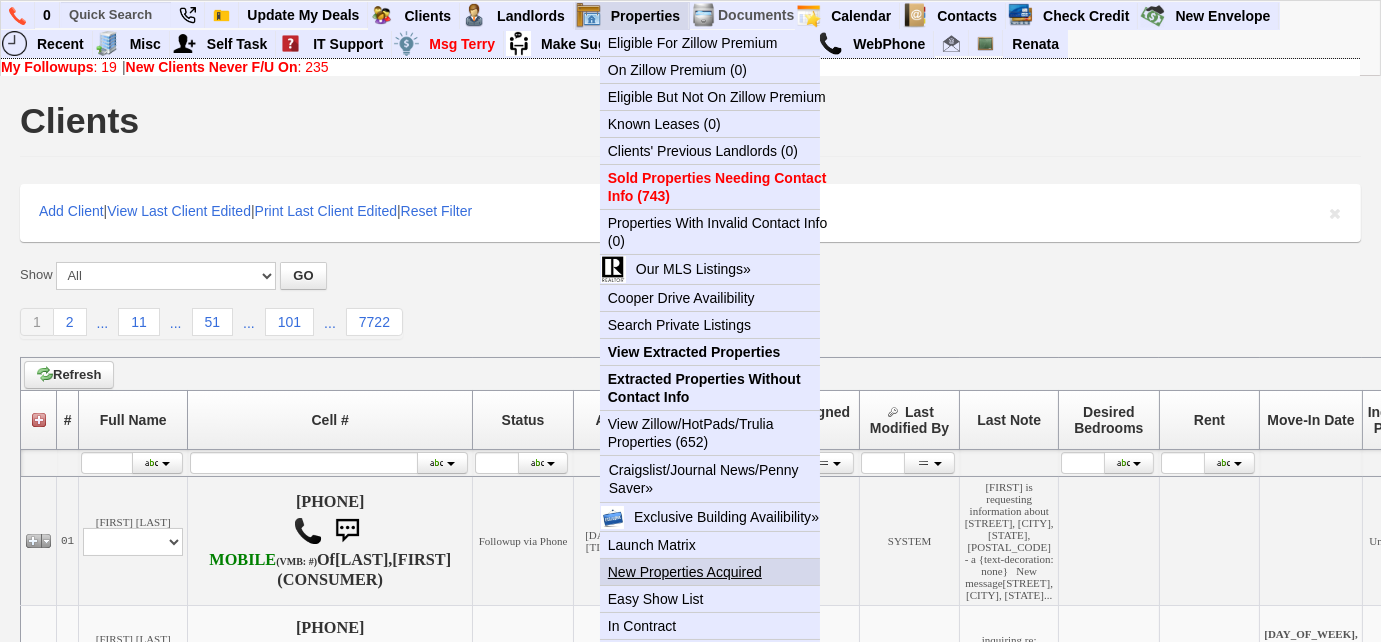 click on "New Properties Acquired" at bounding box center (718, 572) 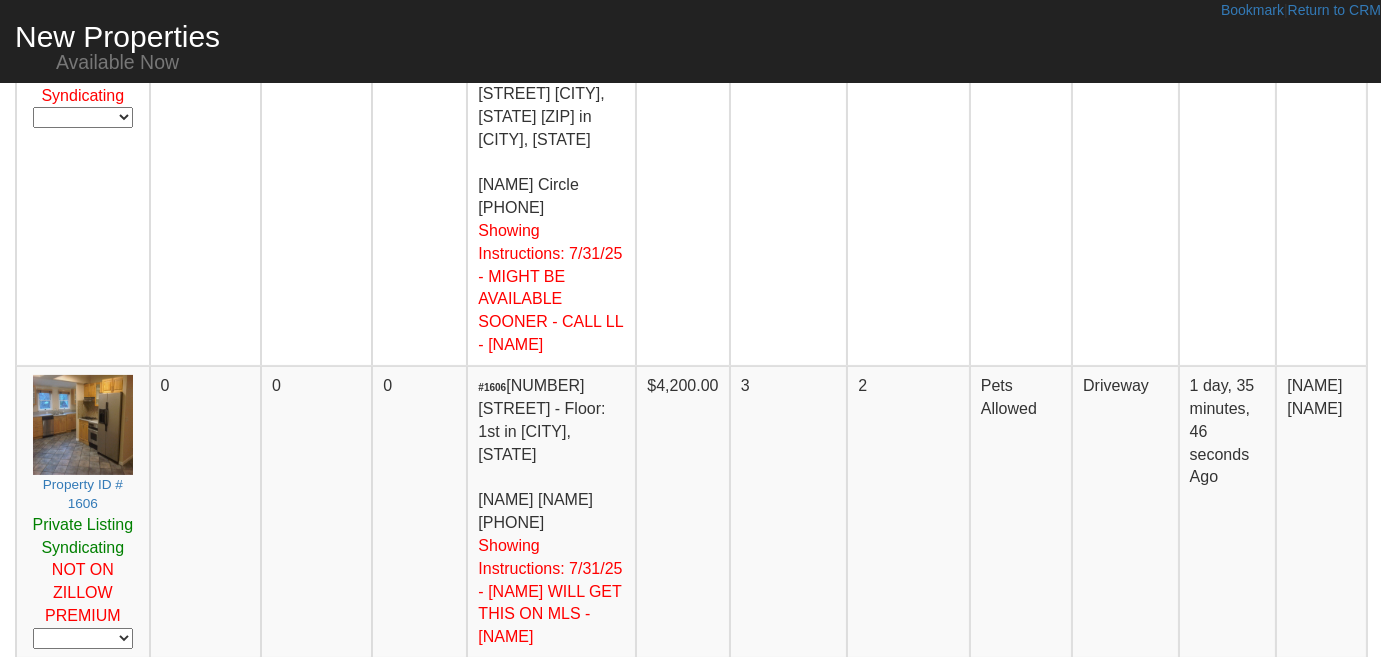 scroll, scrollTop: 909, scrollLeft: 0, axis: vertical 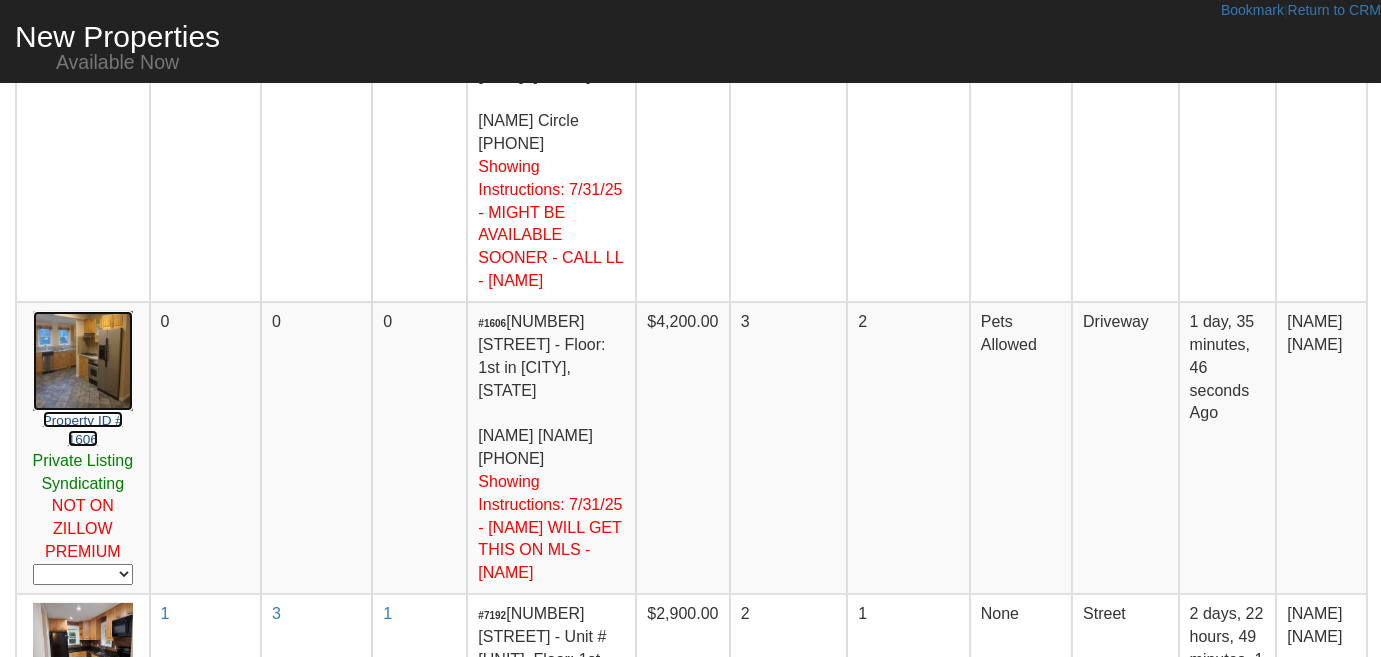 click on "Property ID # 1606" at bounding box center (83, 430) 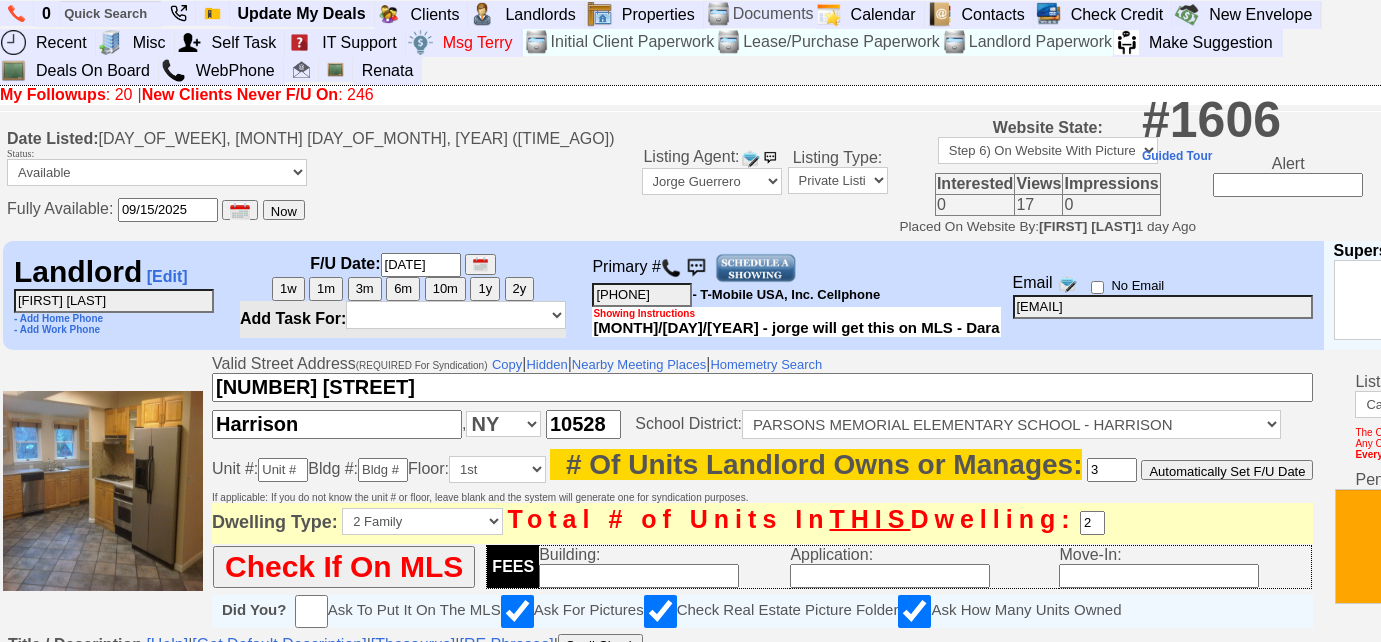 scroll, scrollTop: 0, scrollLeft: 0, axis: both 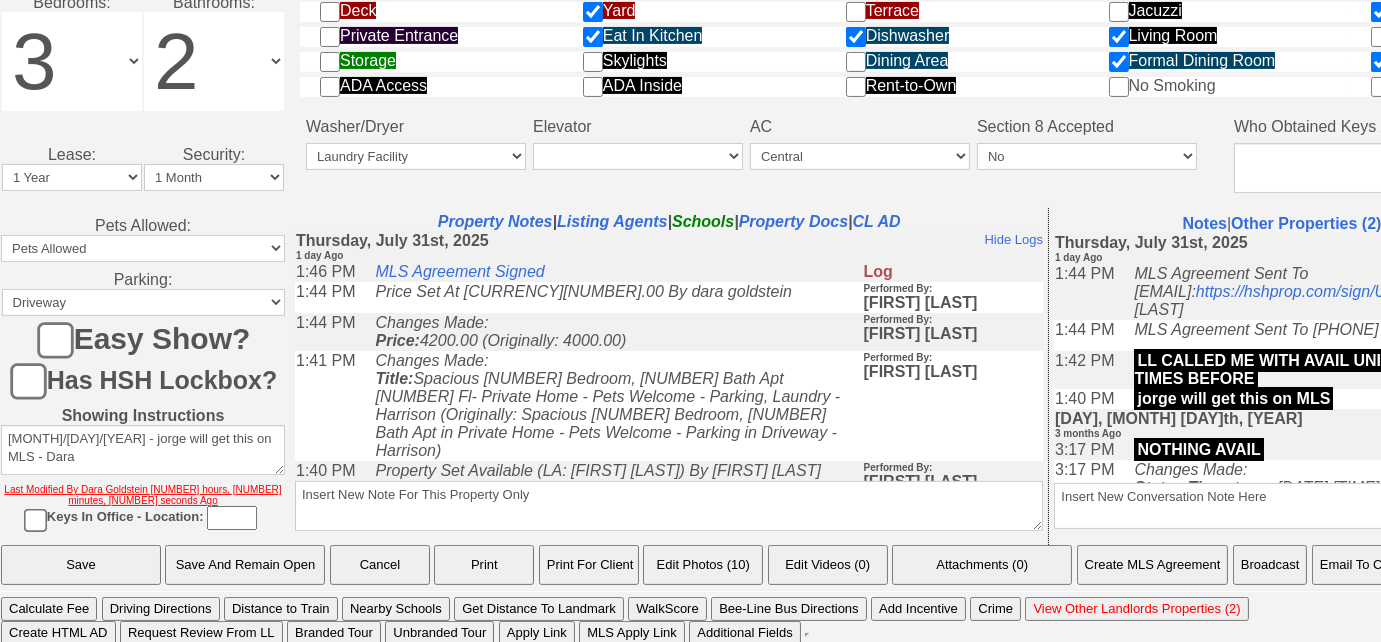 click on "Email To Client" at bounding box center (1363, 565) 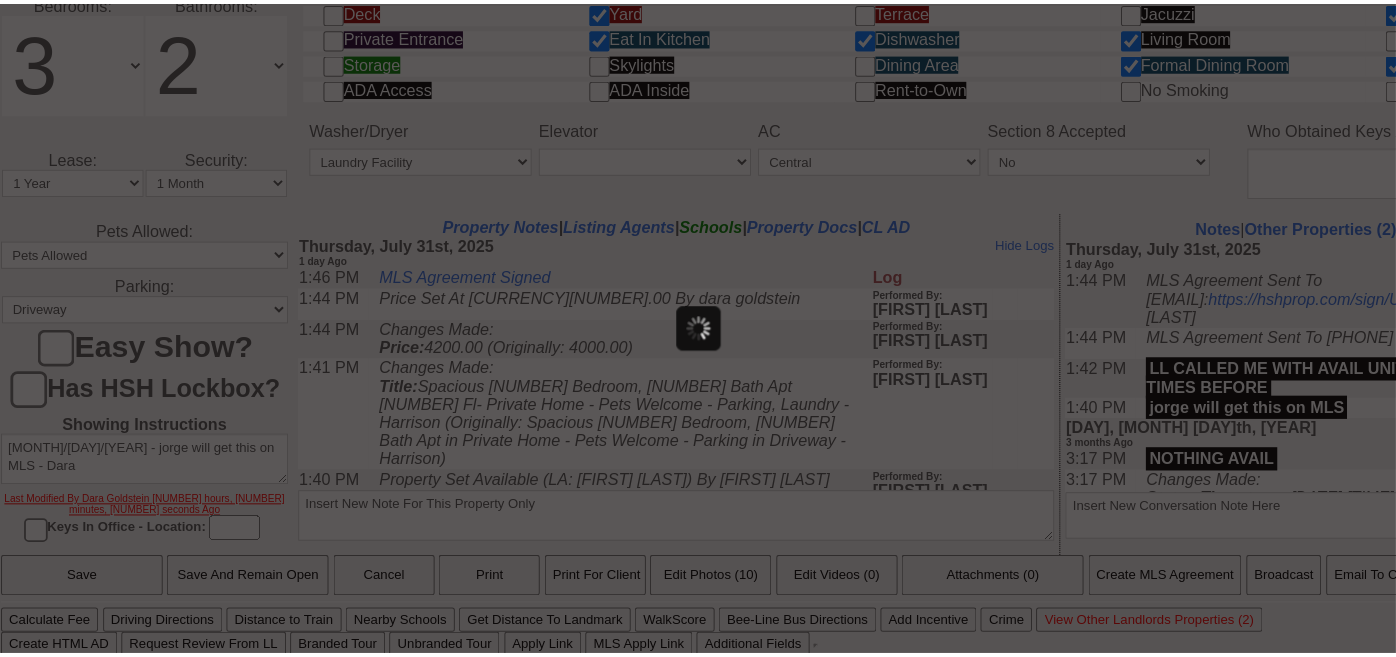 scroll, scrollTop: 1004, scrollLeft: 0, axis: vertical 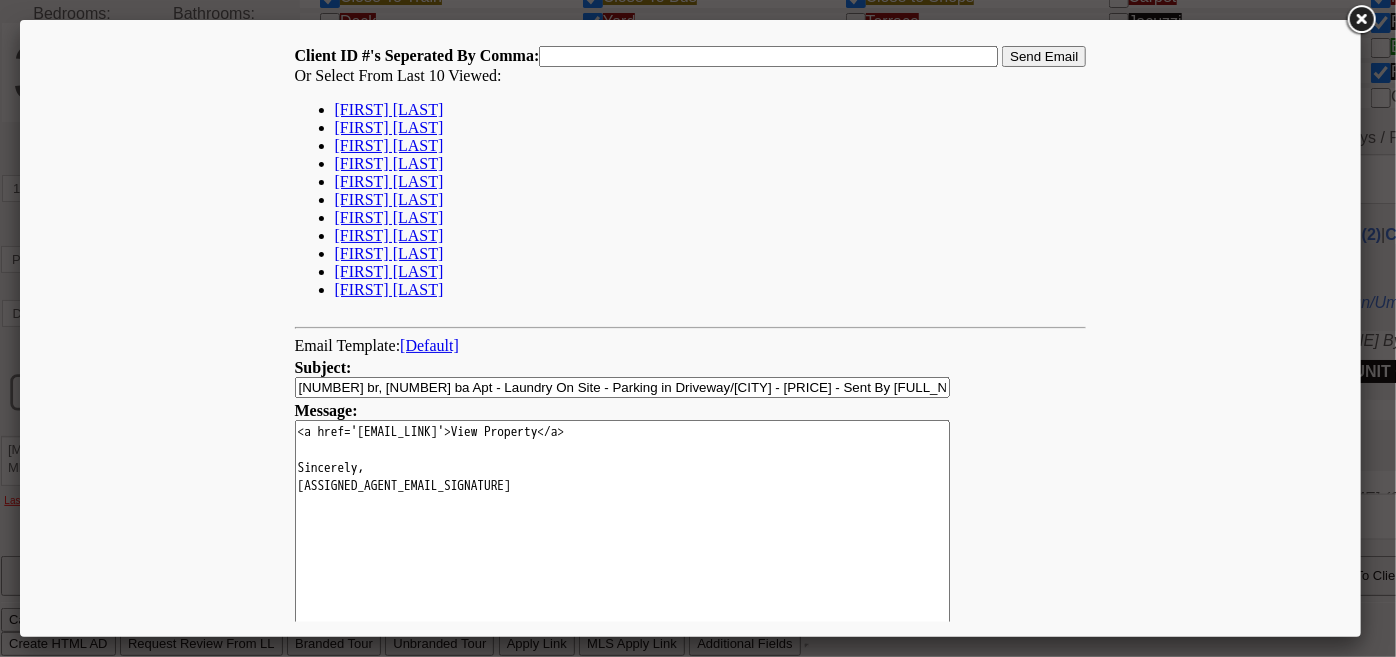 click on "[FIRST] [LAST]" at bounding box center [388, 108] 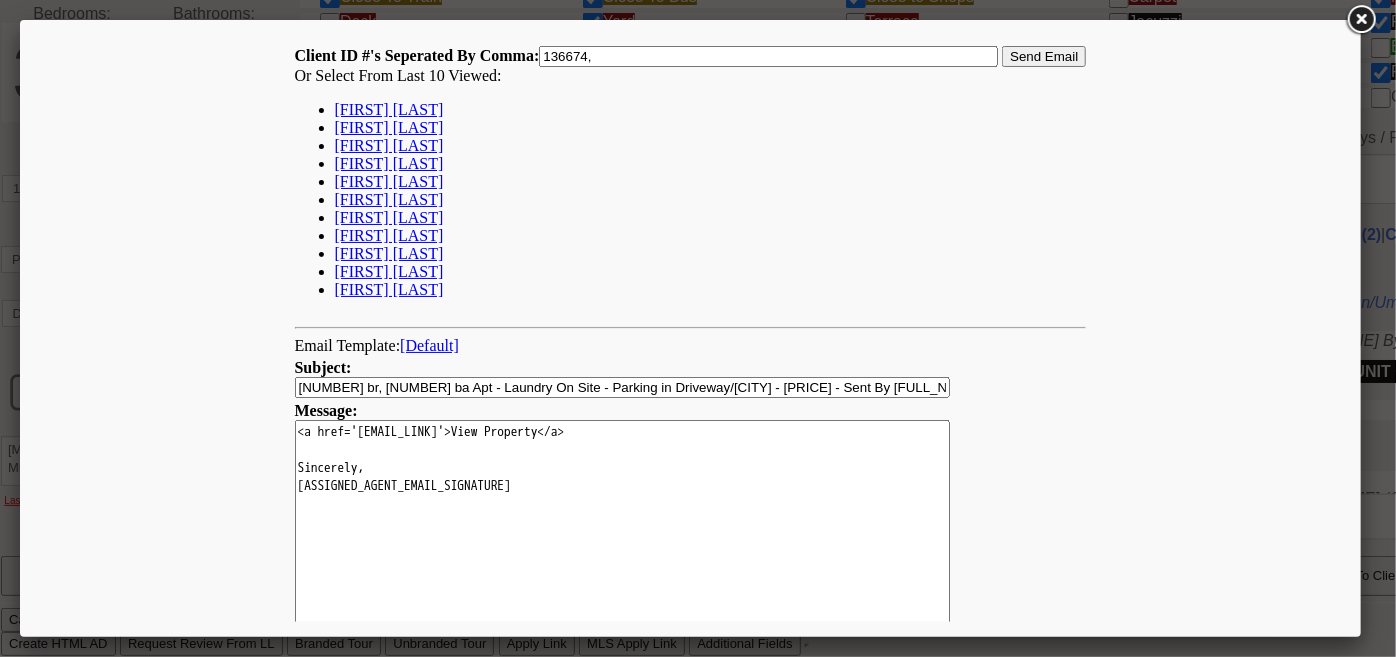 click on "Send Email" at bounding box center (1043, 55) 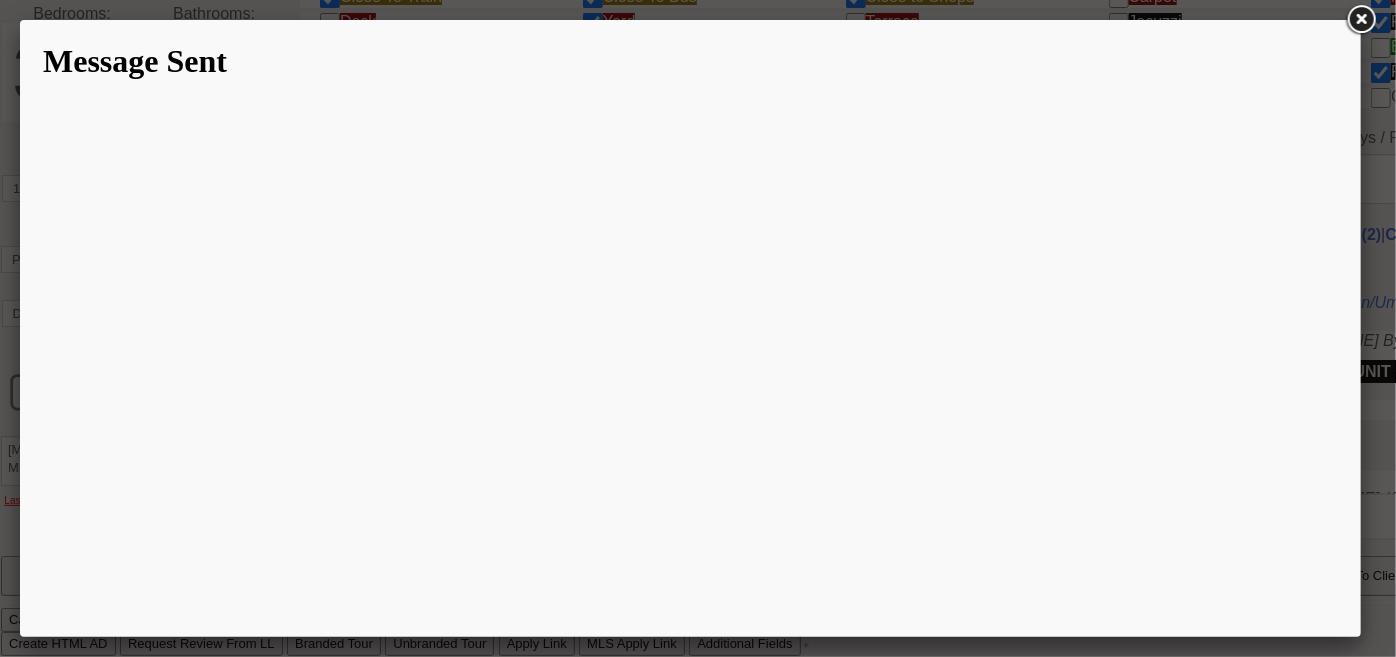 scroll, scrollTop: 0, scrollLeft: 0, axis: both 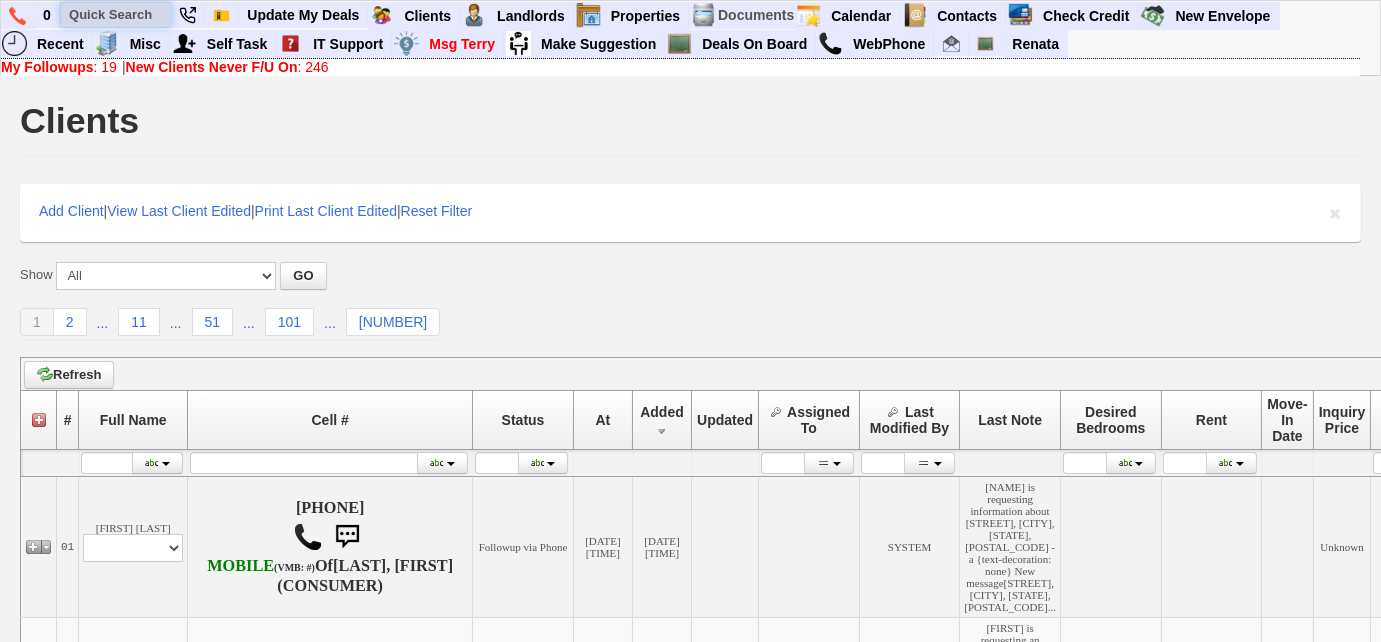 click at bounding box center [116, 14] 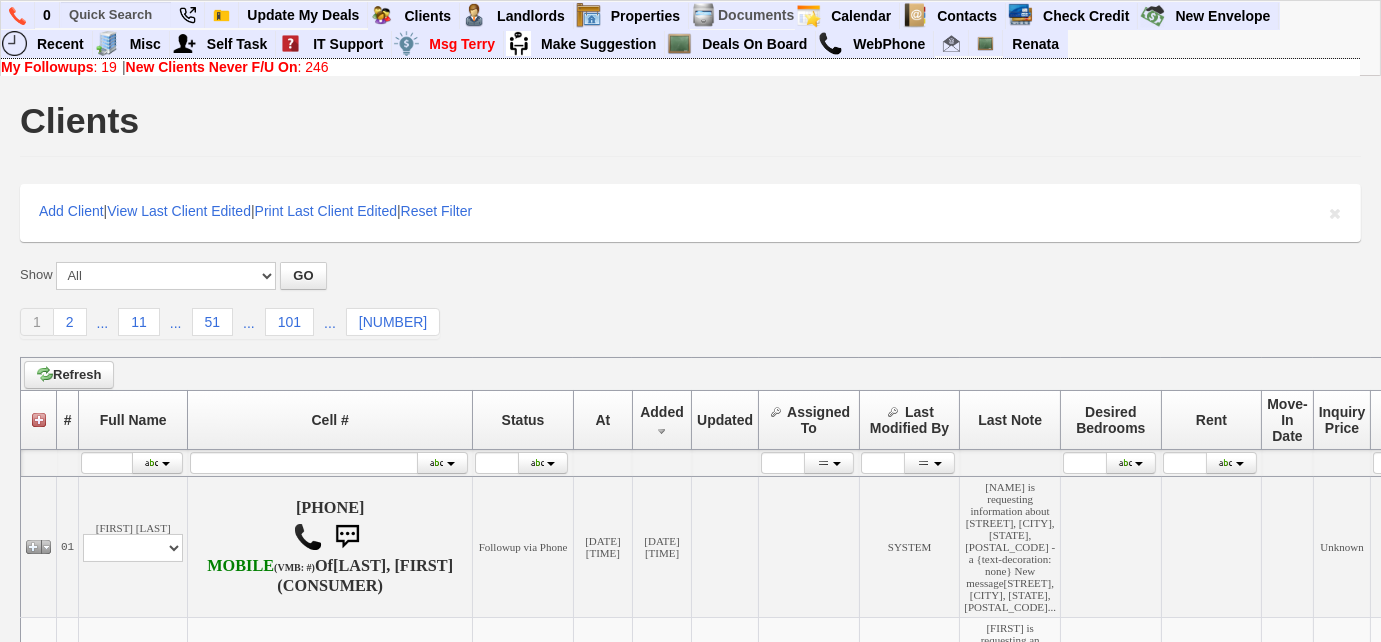 click on "Clients
Add Client  |
View Last Client Edited  |
Print Last Client Edited  |
Reset Filter
Show
All
New Clients Never Followed-Up On
------------------------------------------------
Inquiries Received Recently With Unassigned Agent
Clients Up For Grab Over 96 Hours Old
Clients Up For Grab With Future Followup Dates
Clients Up For Grab Set Inactive Automatically
Clients Set Inactive Automatically
My Clients Set Inactive Automatically
Assigned To Me GO" at bounding box center (690, 1720) 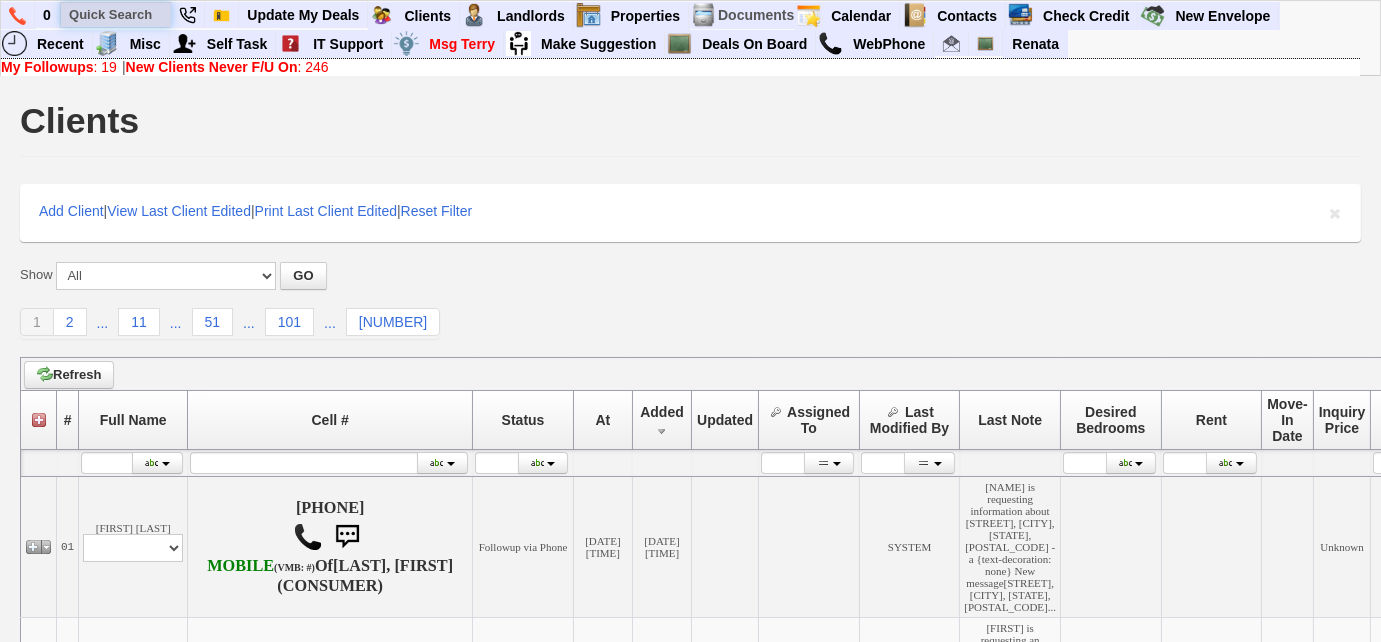 click at bounding box center [116, 14] 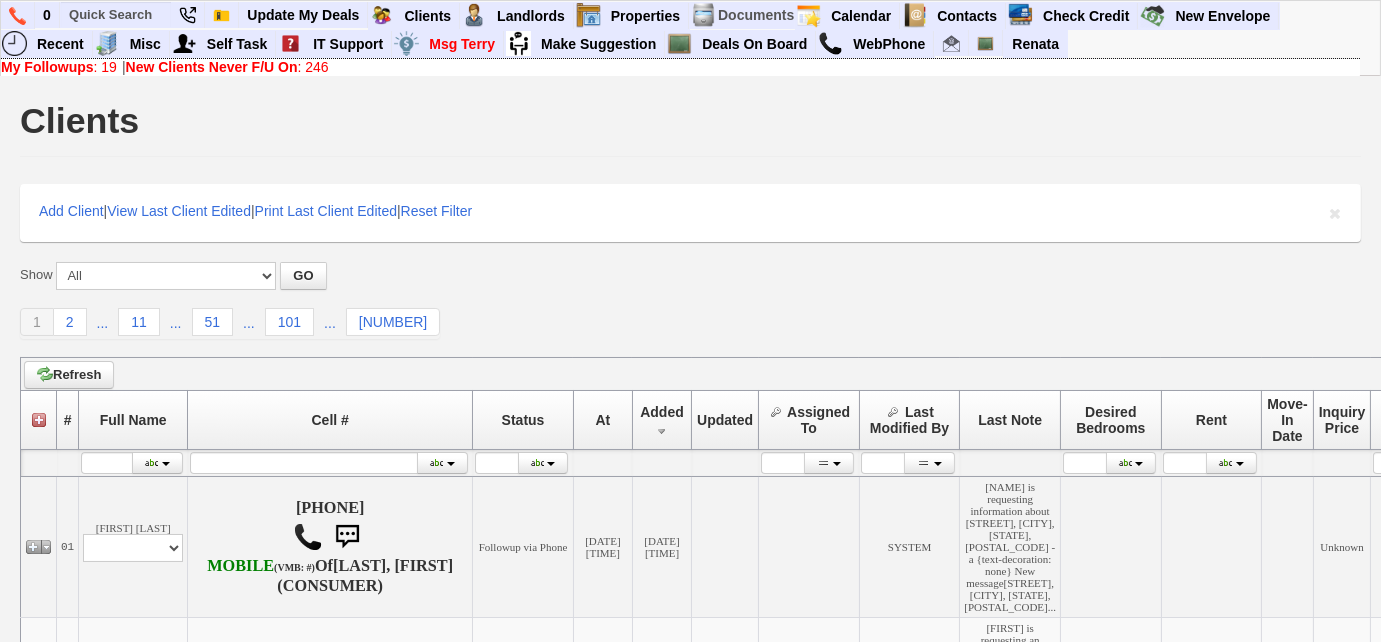 click on "Clients
Add Client  |
View Last Client Edited  |
Print Last Client Edited  |
Reset Filter
Show
All
New Clients Never Followed-Up On
------------------------------------------------
Inquiries Received Recently With Unassigned Agent
Clients Up For Grab Over 96 Hours Old
Clients Up For Grab With Future Followup Dates
Clients Up For Grab Set Inactive Automatically
Clients Set Inactive Automatically
My Clients Set Inactive Automatically
Assigned To Me GO" at bounding box center (690, 1720) 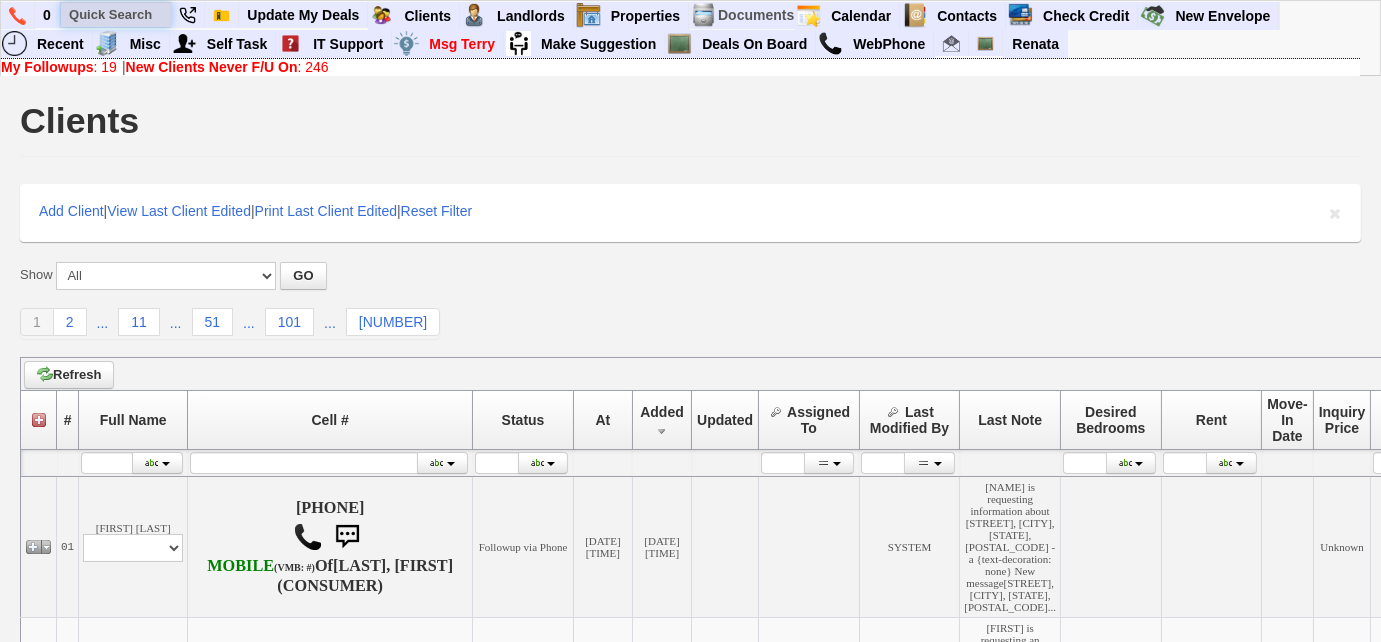 click at bounding box center (116, 14) 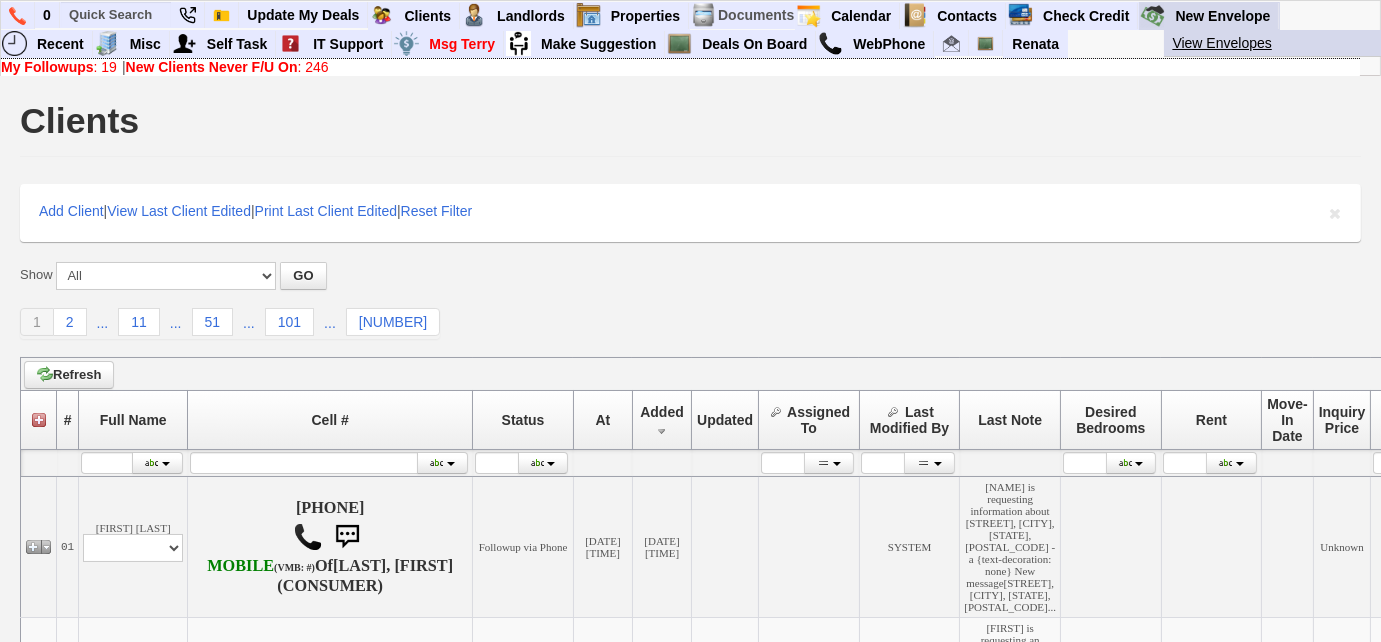 click on "View Envelopes" at bounding box center (1282, 43) 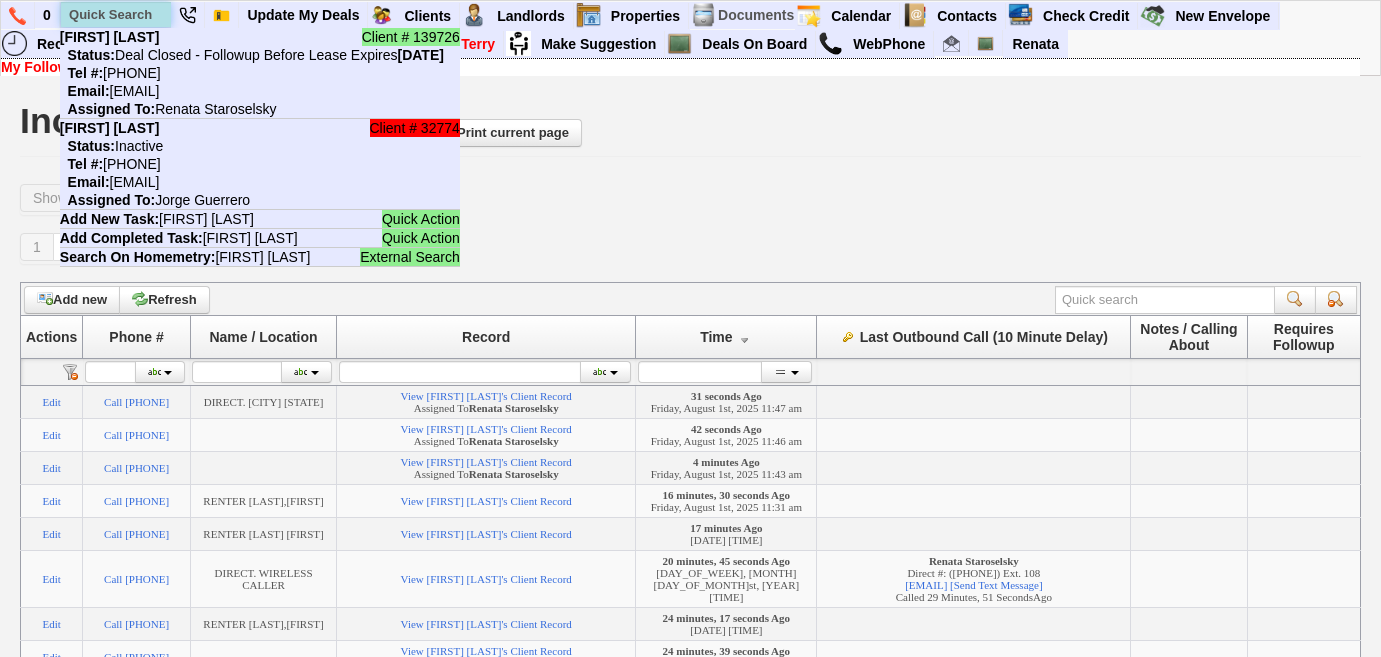 scroll, scrollTop: 0, scrollLeft: 0, axis: both 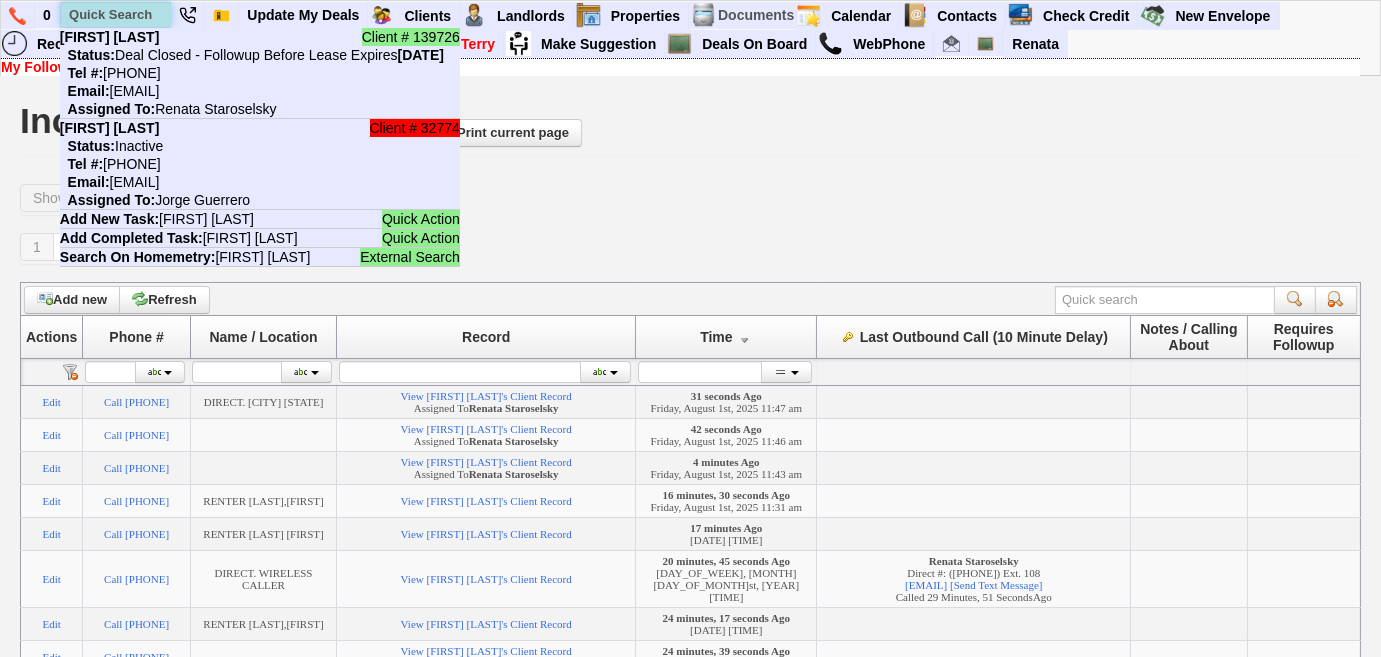 click at bounding box center [116, 14] 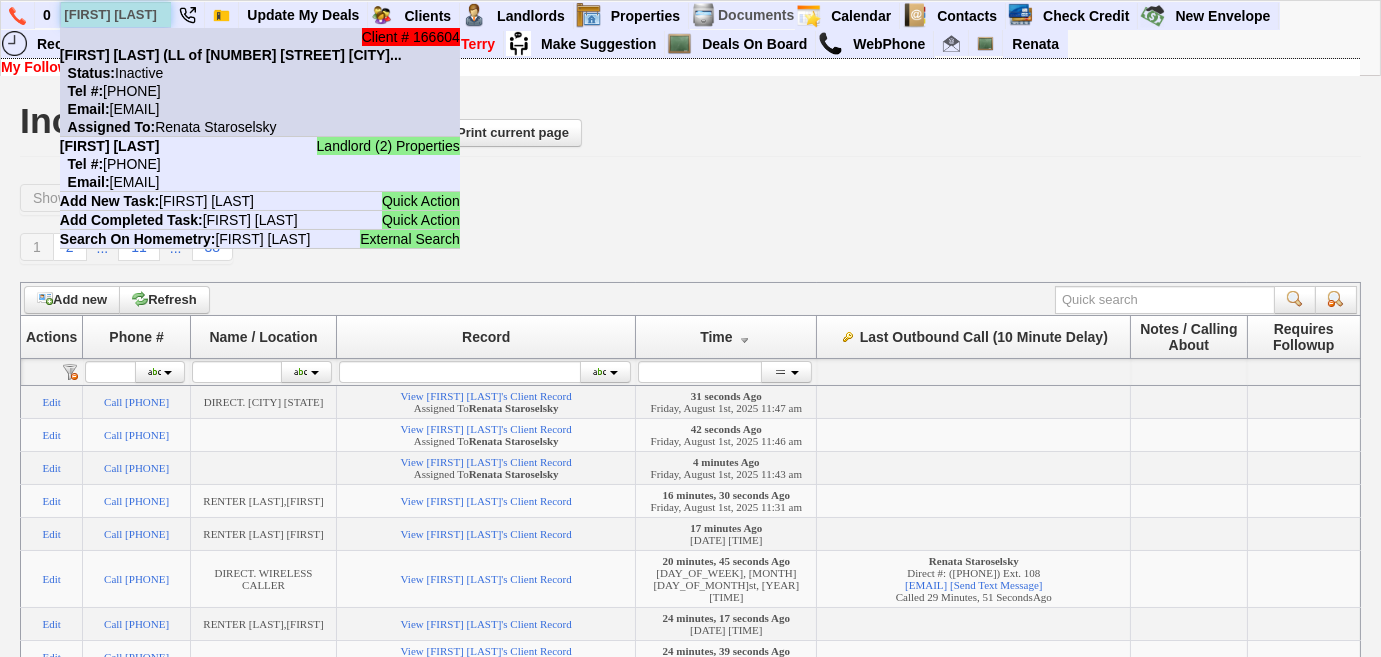 type on "adrienn saitt" 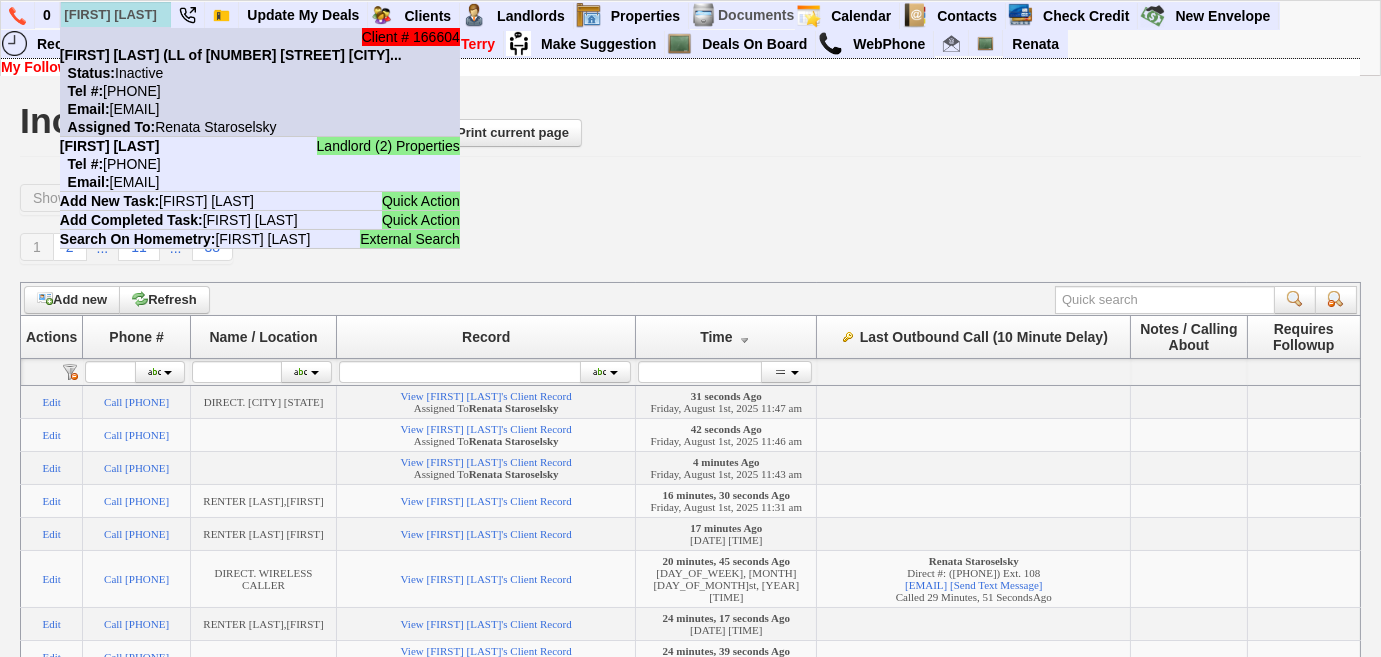 click on "Client # 166604
Adrienn Saitta (LL of 103 Wiltshire Road #D4, Scar...
Status:  Inactive
Tel #:  914-588-6464
Email:  adrienn1203@gmail.com
Assigned To:  Renata Staroselsky" at bounding box center (260, 82) 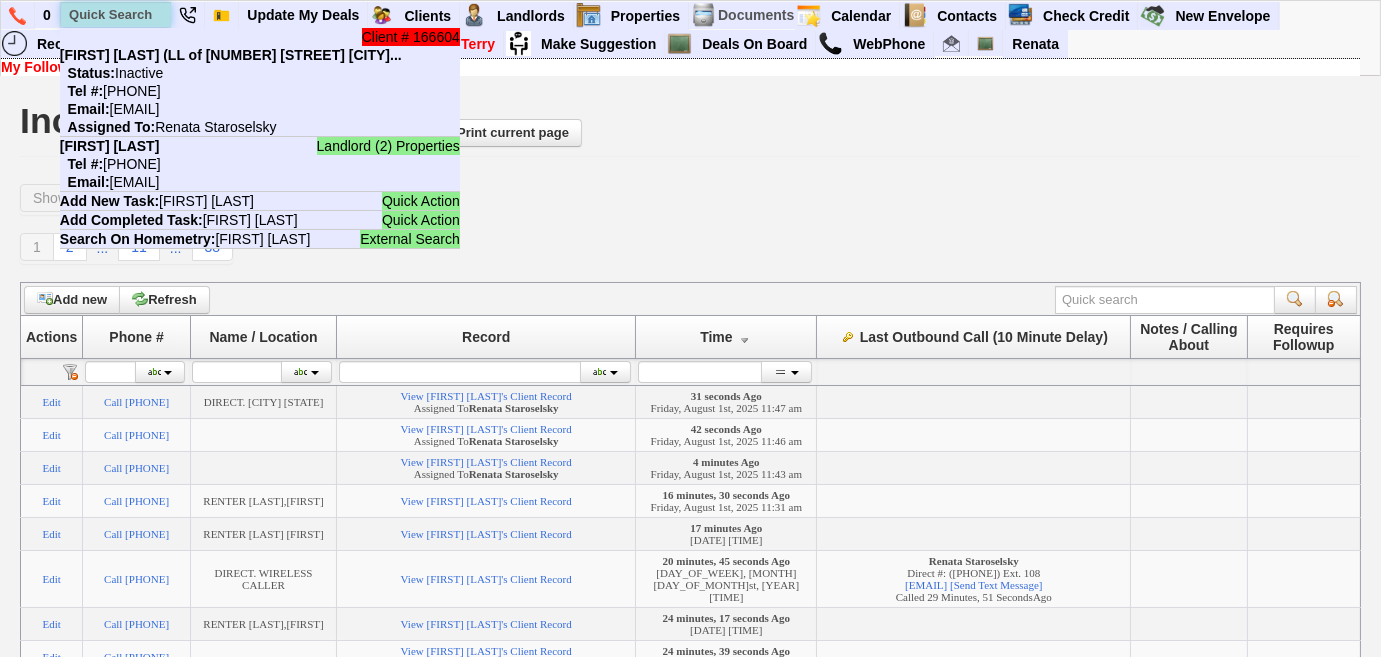 click at bounding box center [116, 14] 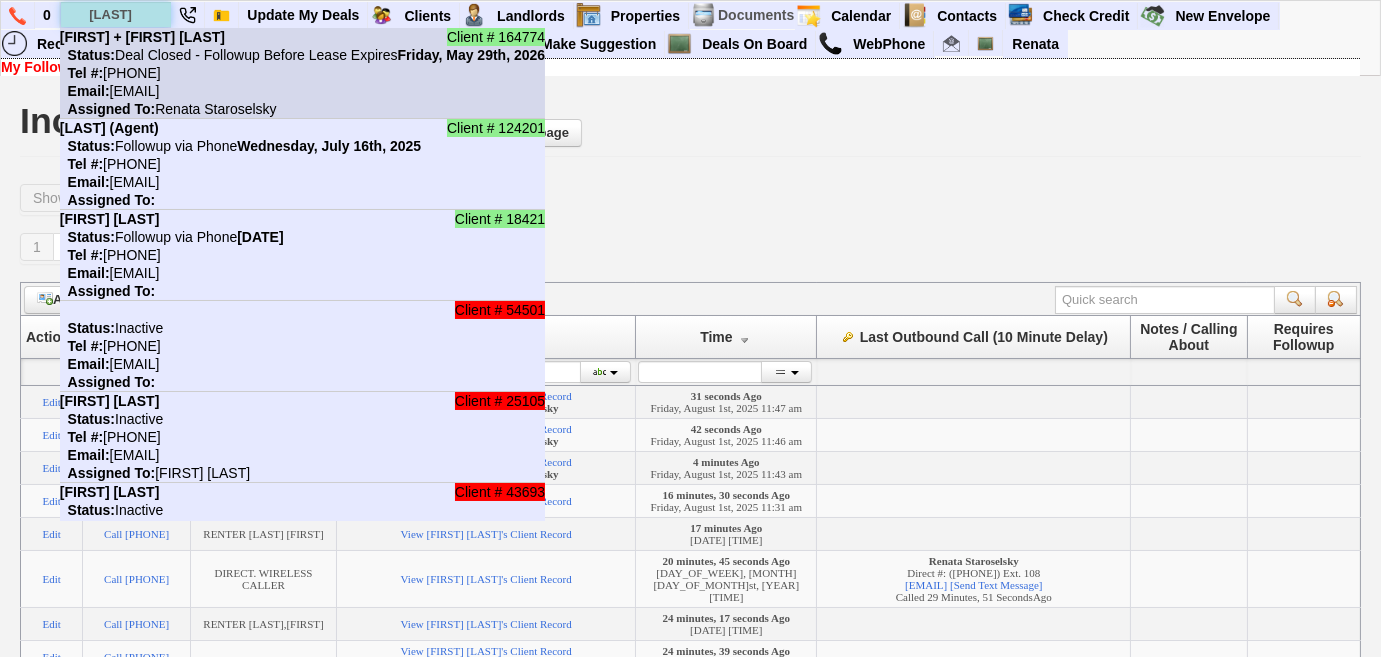 type on "rocco" 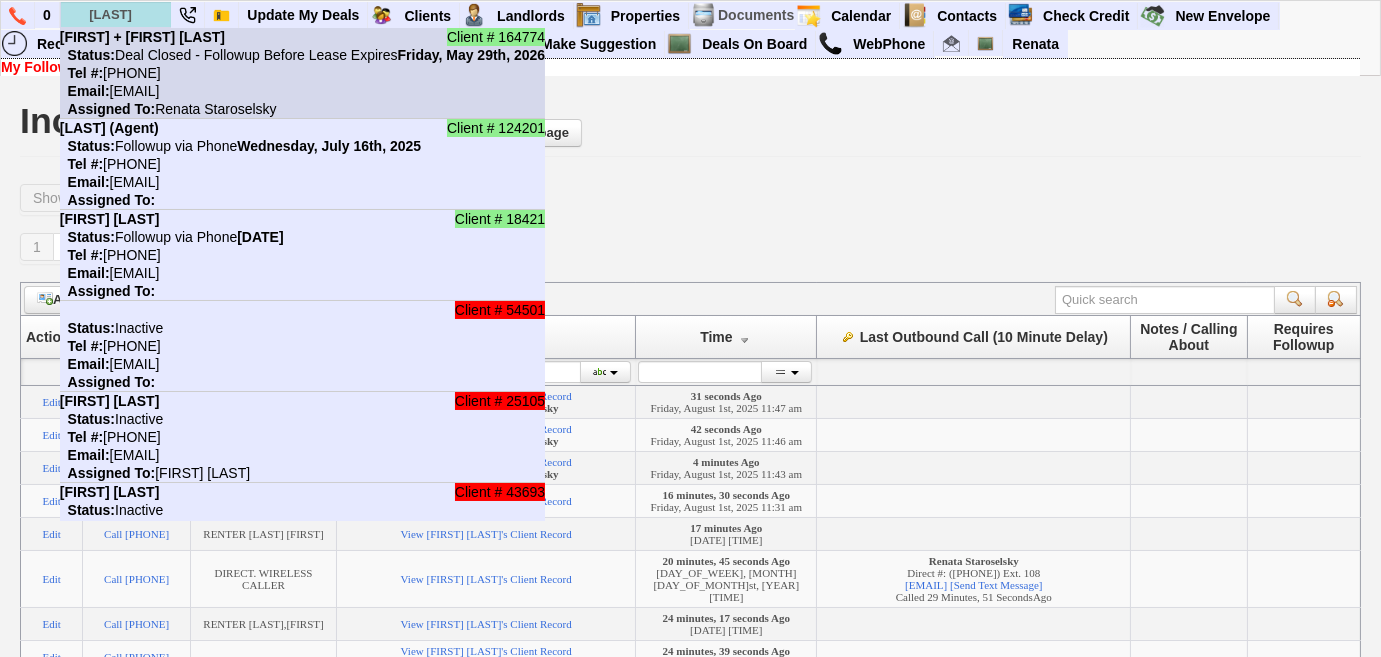 click on "Status:  Deal Closed - Followup Before Lease Expires   Friday, May 29th, 2026" at bounding box center (302, 55) 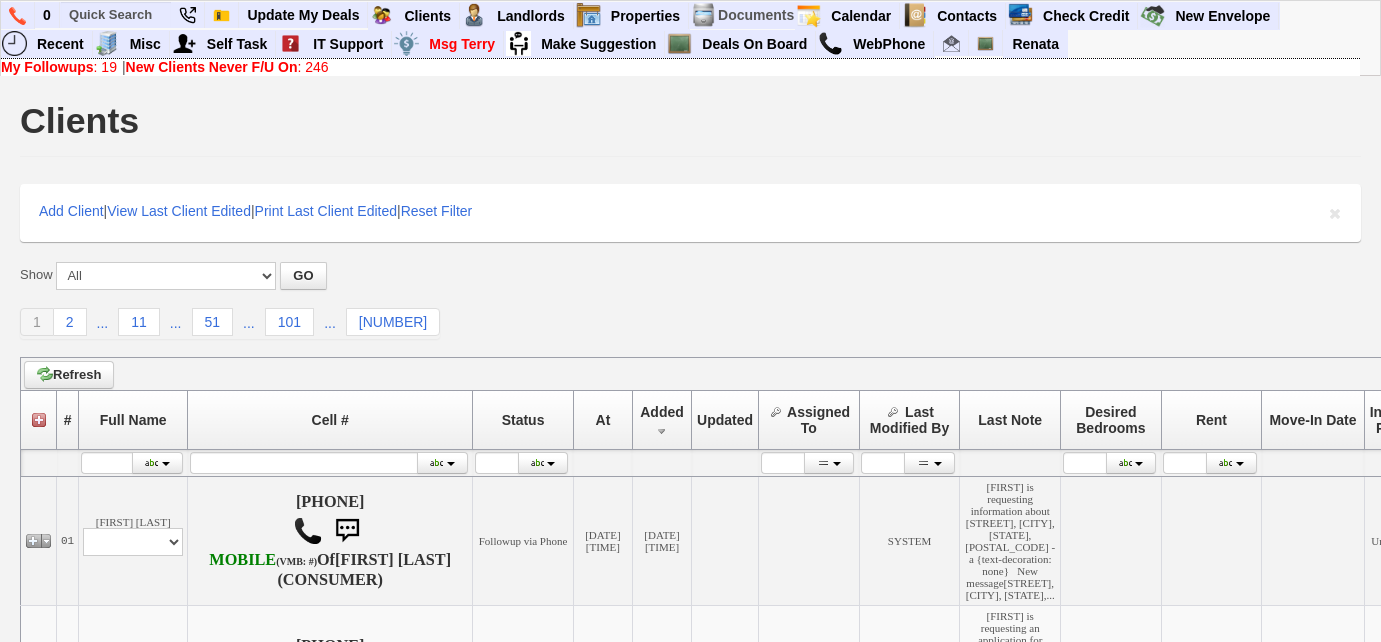 scroll, scrollTop: 0, scrollLeft: 0, axis: both 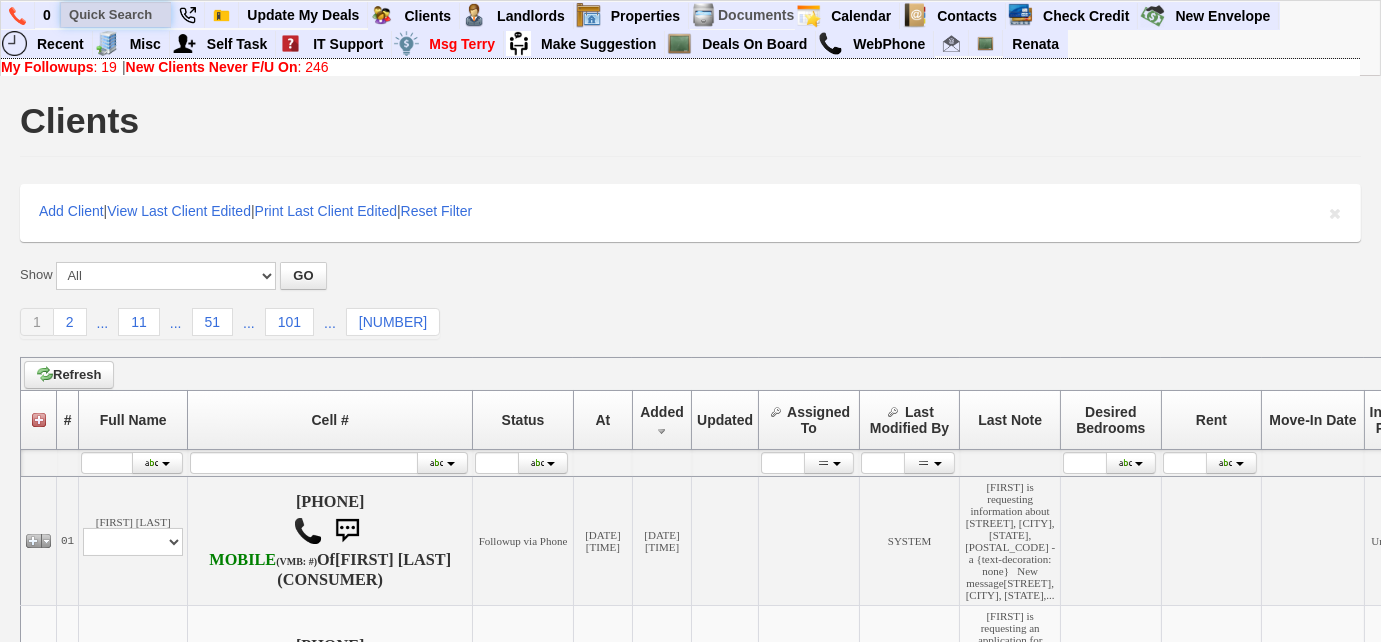 click at bounding box center (116, 14) 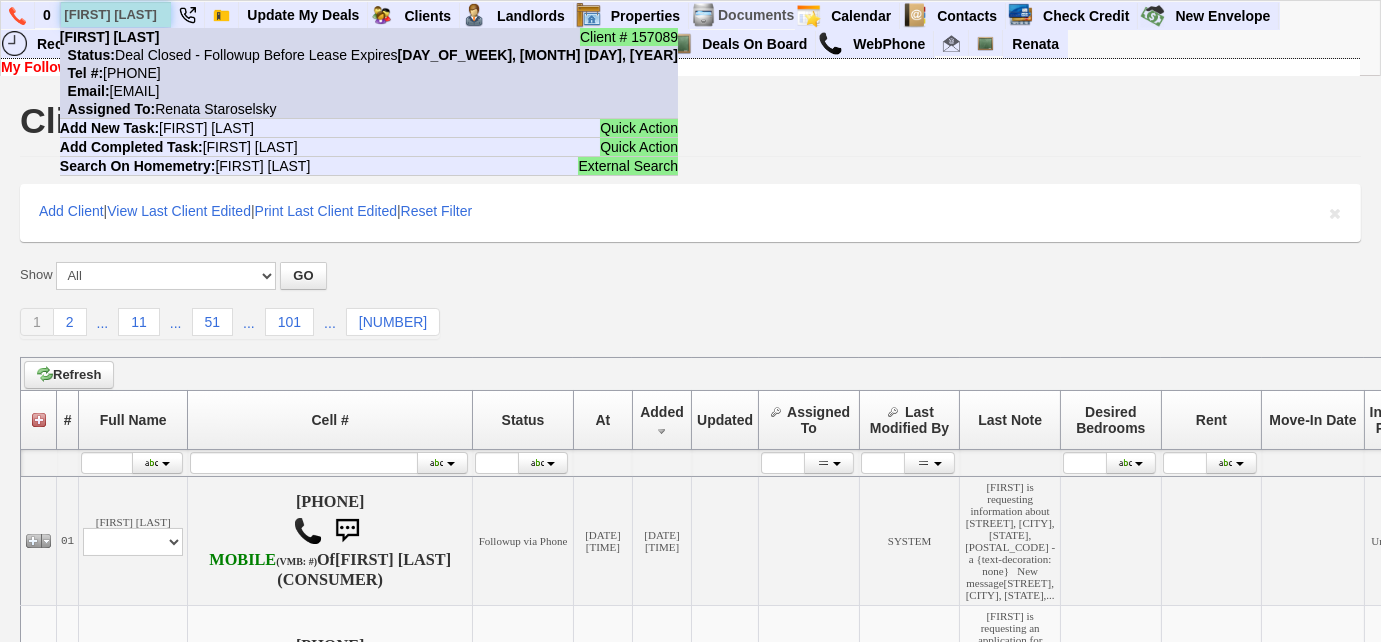 type on "leslie kean" 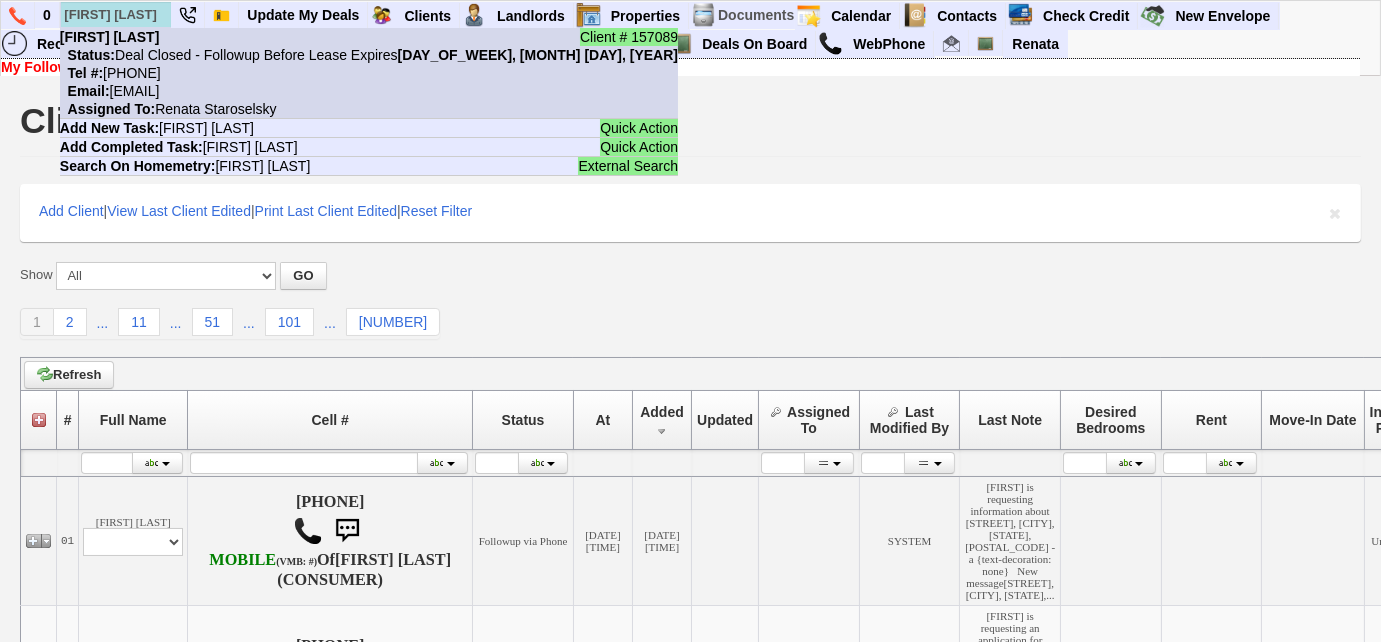 click on "Tel #:  415-250-9791" at bounding box center [110, 73] 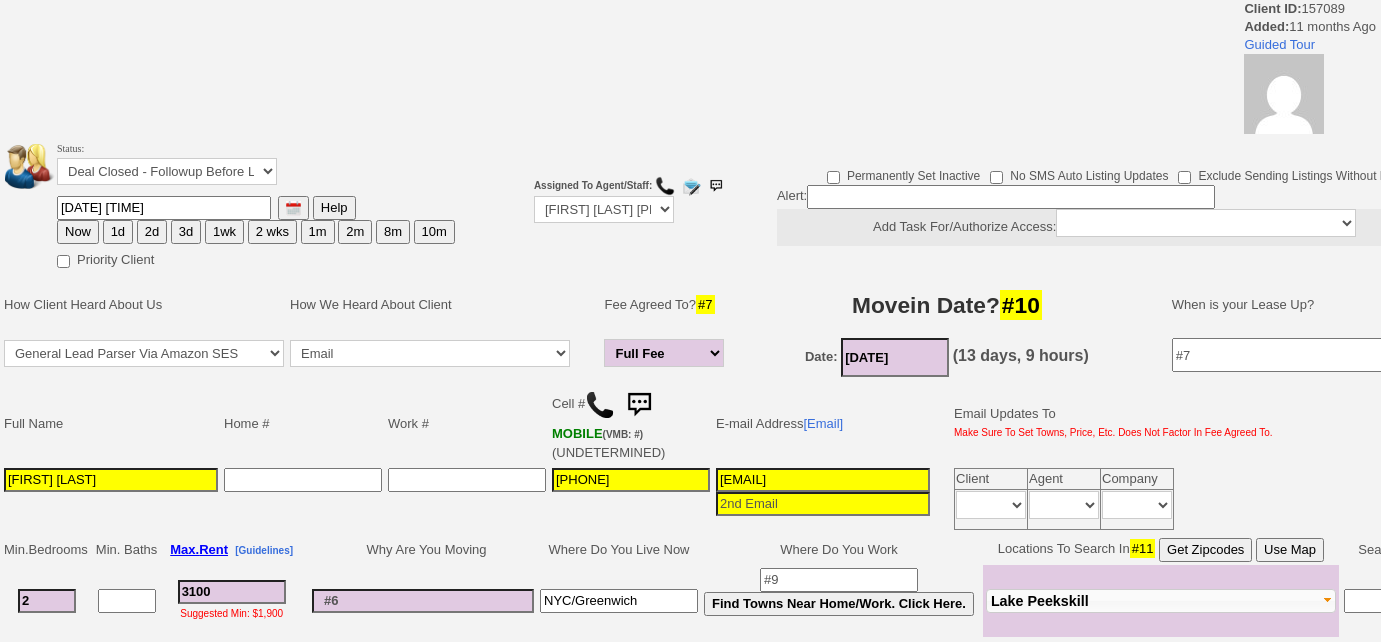 scroll, scrollTop: 0, scrollLeft: 0, axis: both 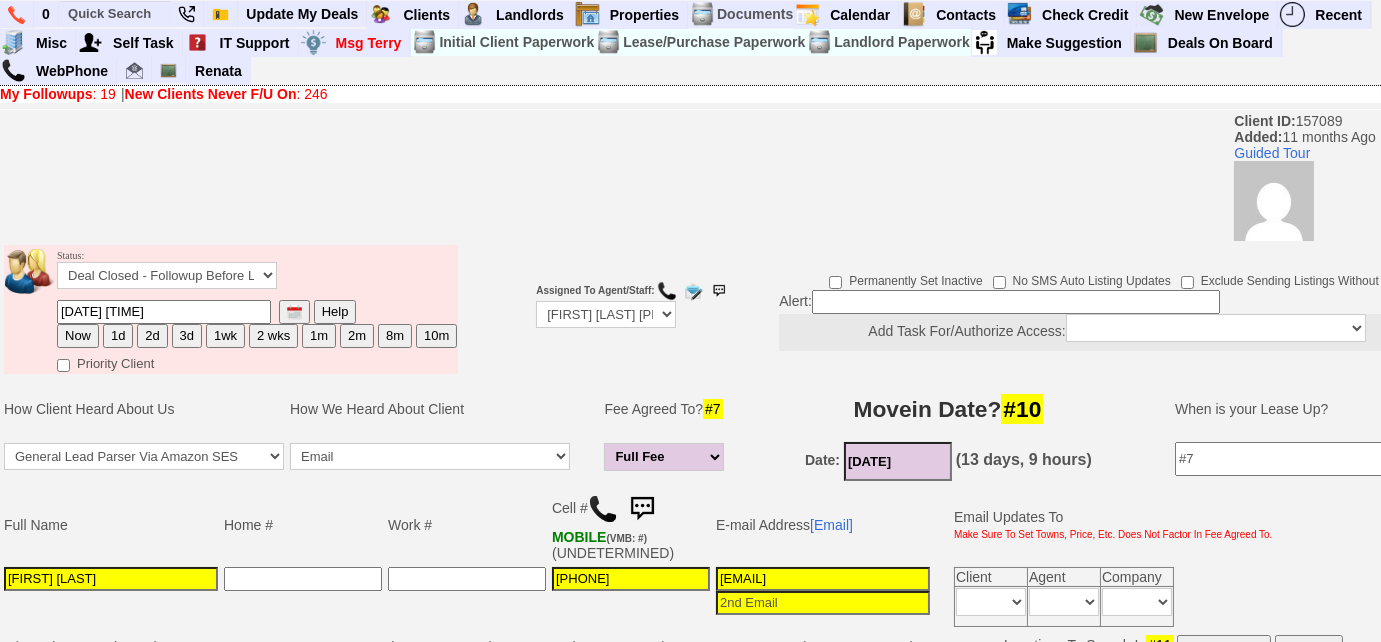 click on "How We Heard About Client" at bounding box center [440, 409] 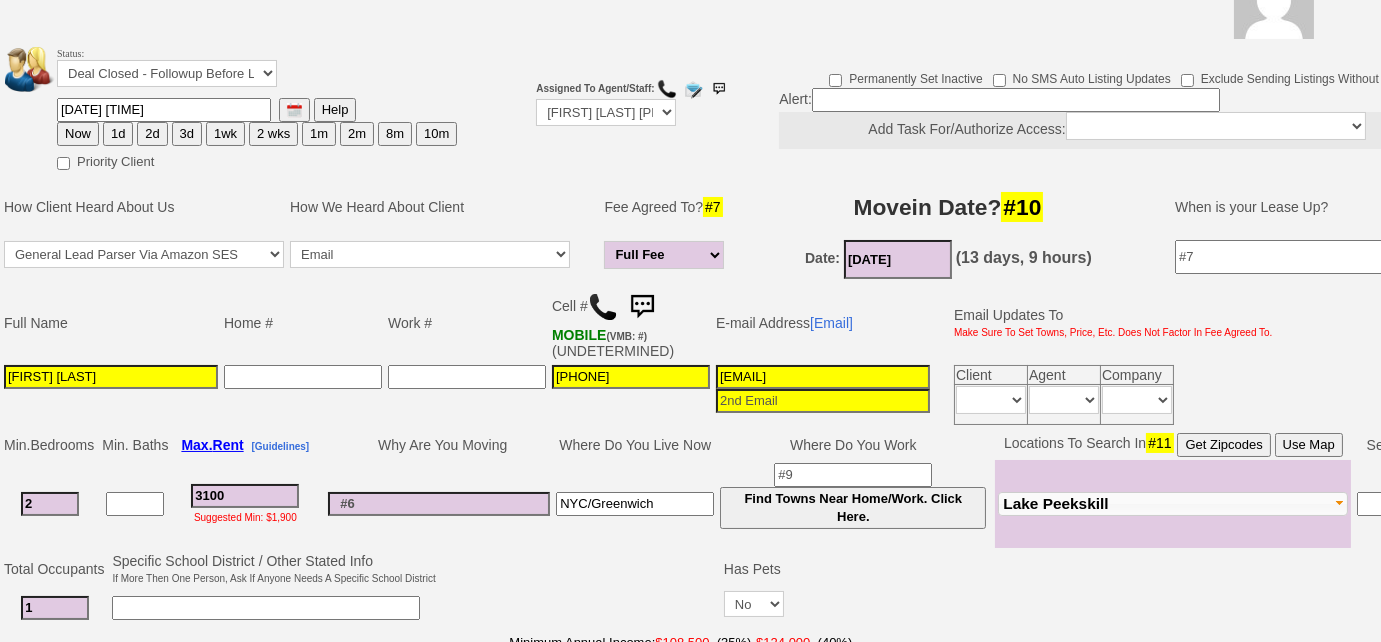scroll, scrollTop: 0, scrollLeft: 0, axis: both 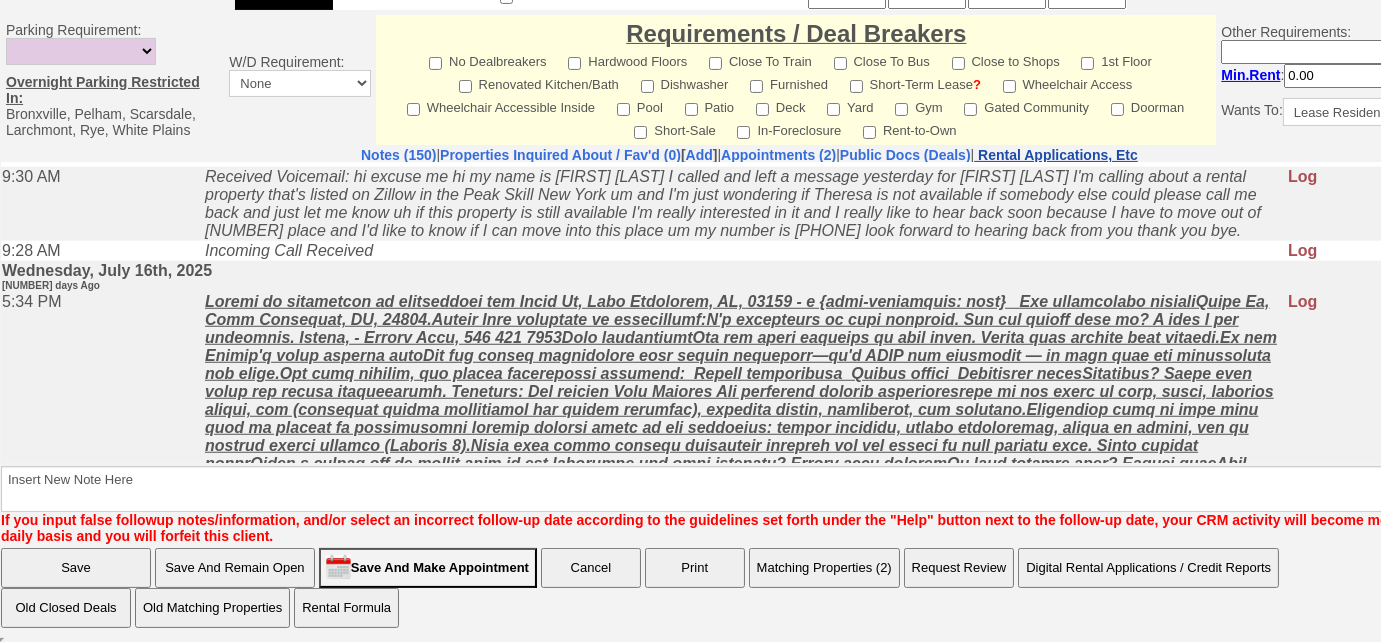 click on "Rental Applications, Etc" at bounding box center (1058, 155) 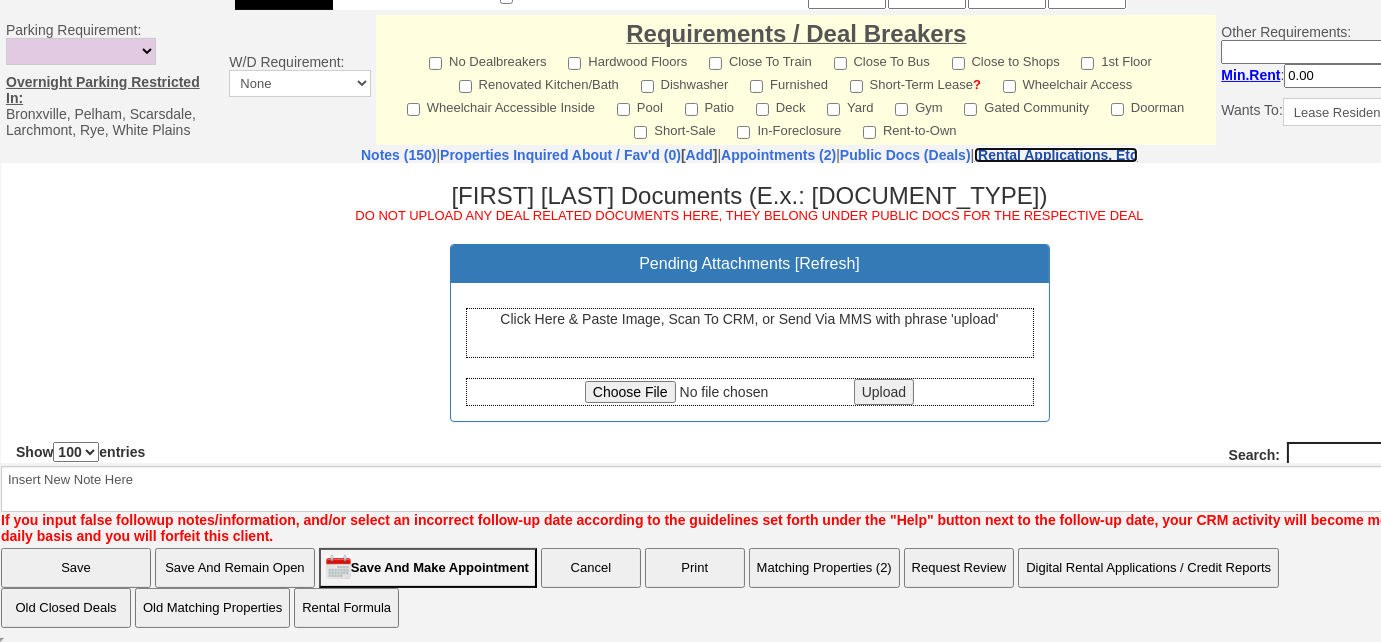 scroll, scrollTop: 0, scrollLeft: 0, axis: both 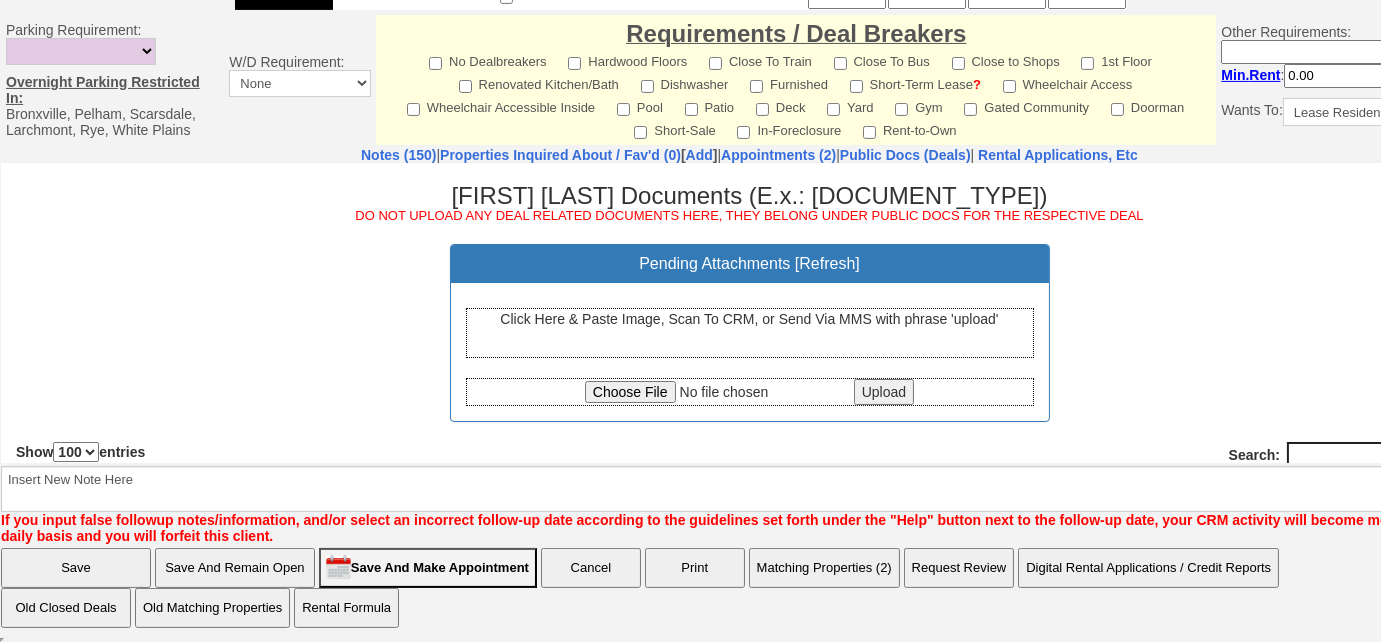 click on "Click Here & Paste Image, Scan To CRM, or Send Via MMS with phrase 'upload'" at bounding box center (750, 332) 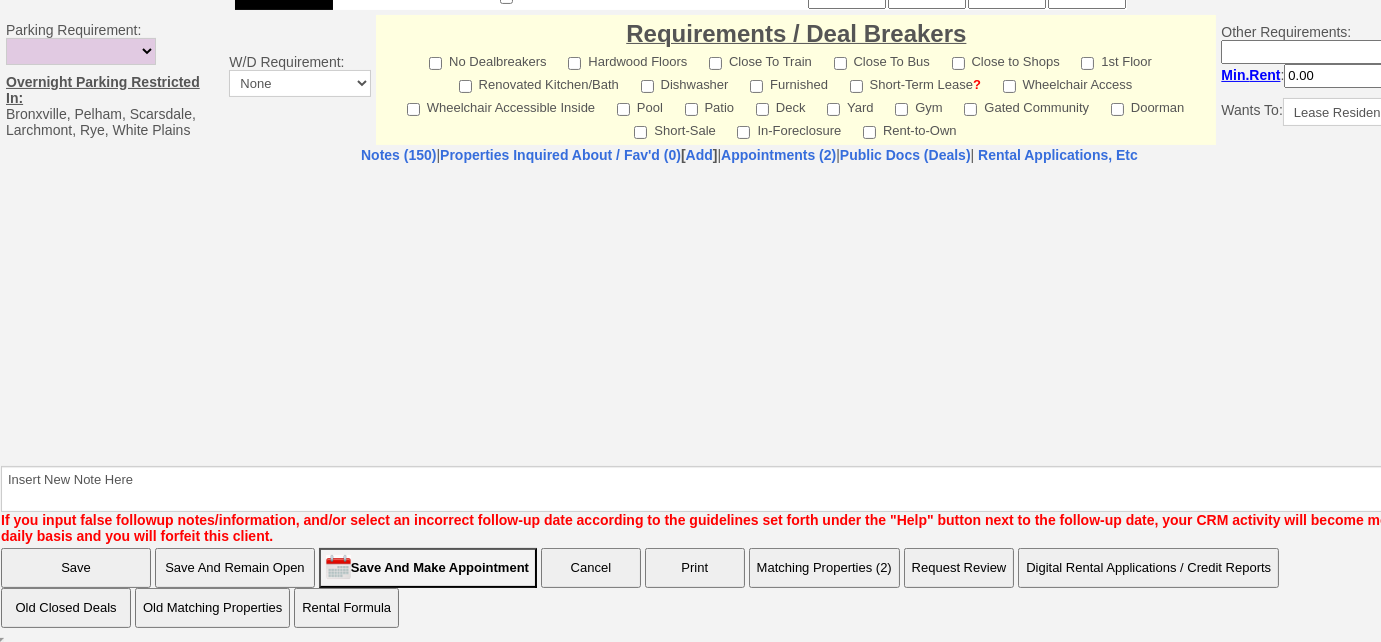 select on "100" 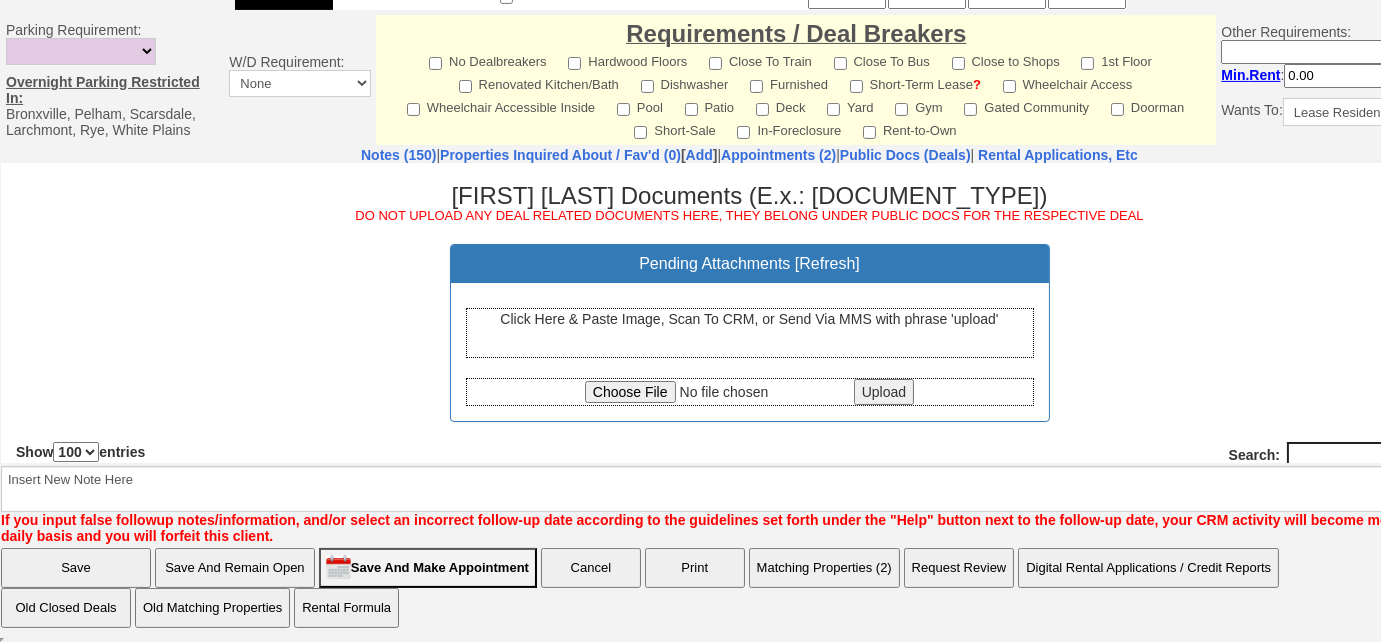 scroll, scrollTop: 363, scrollLeft: 0, axis: vertical 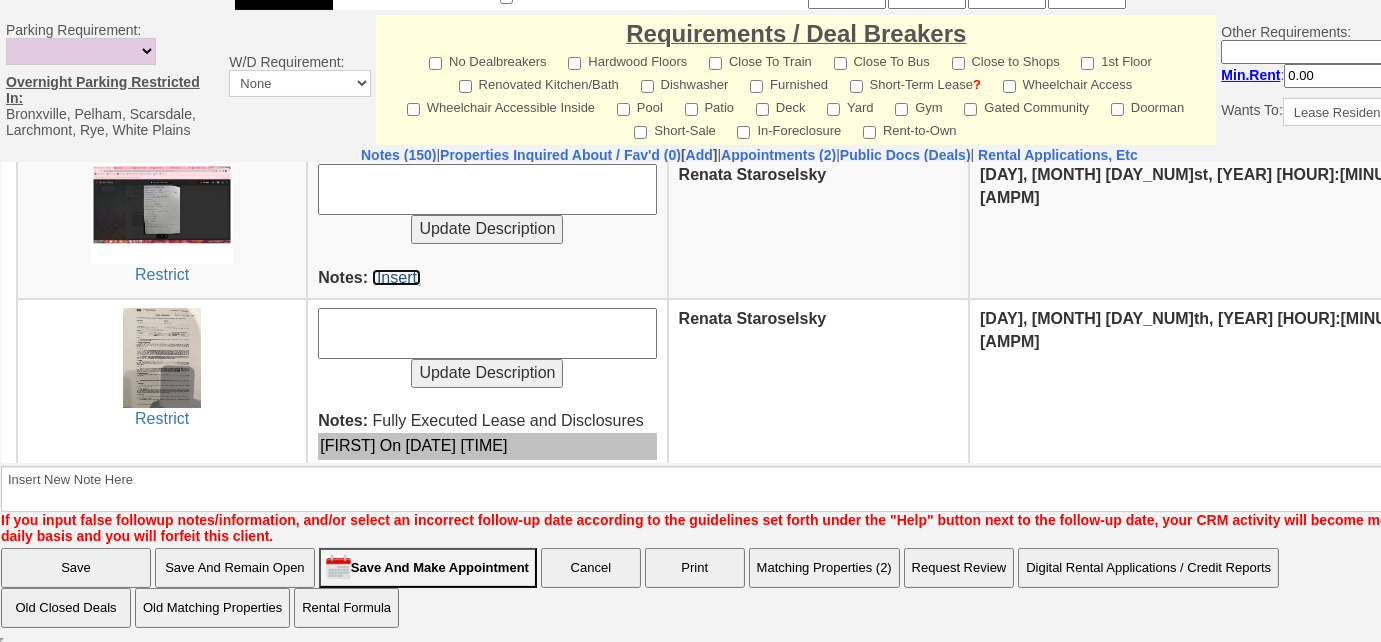 click on "[Insert]" at bounding box center [396, 276] 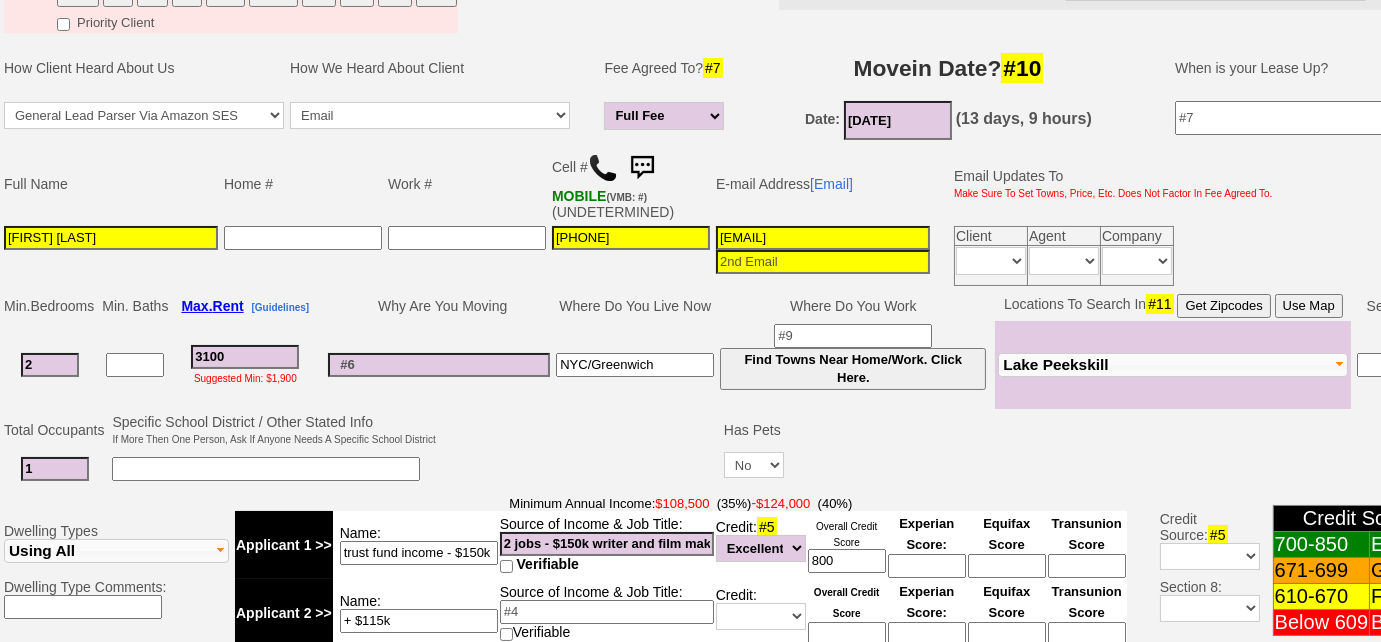 scroll, scrollTop: 0, scrollLeft: 0, axis: both 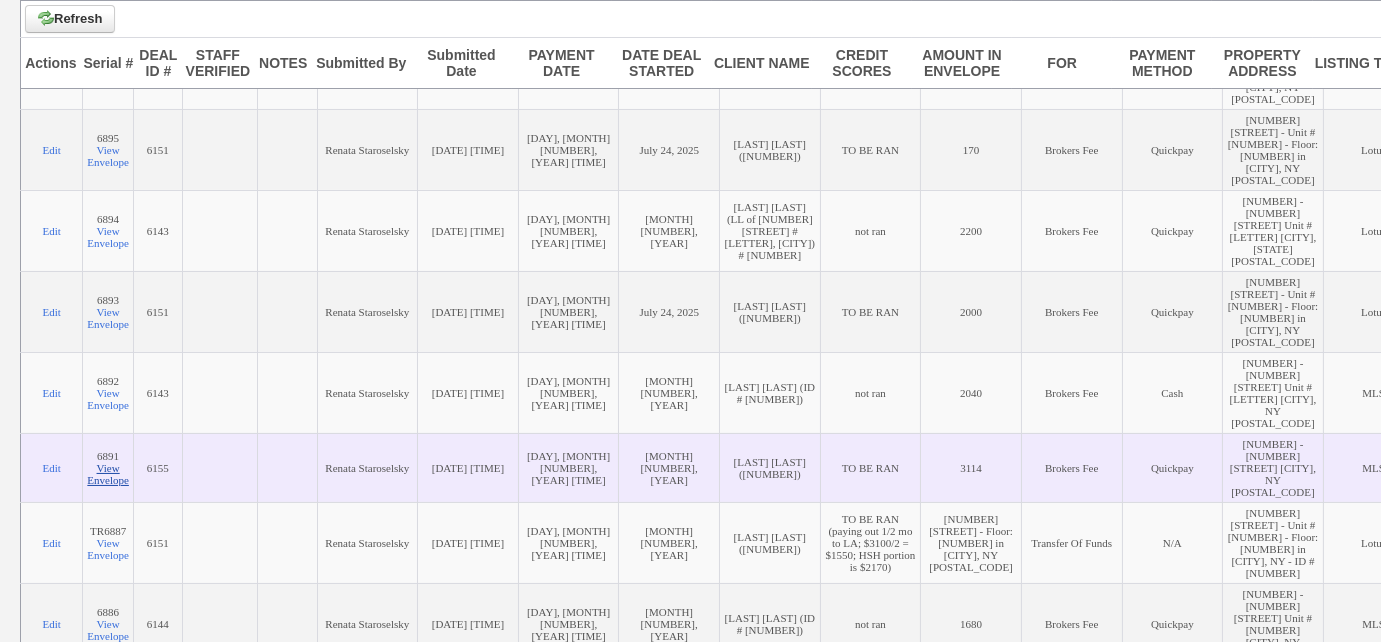 click on "View Envelope" at bounding box center (108, 474) 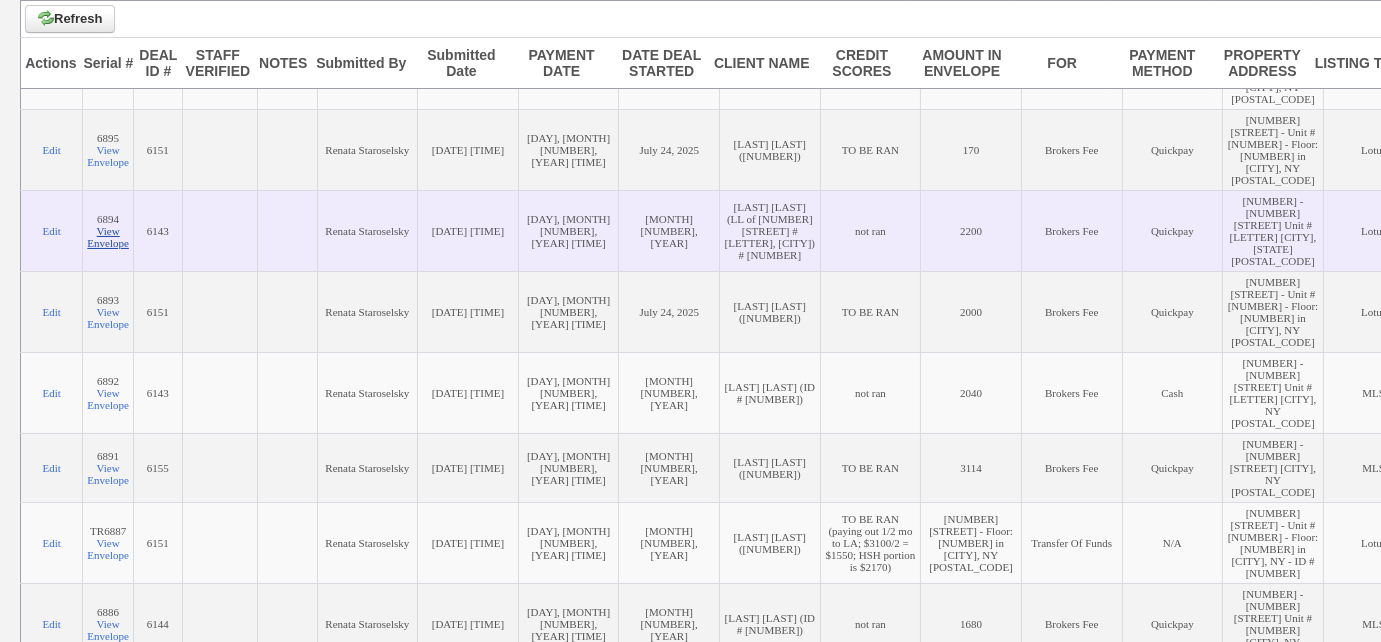 click on "View Envelope" at bounding box center [108, 237] 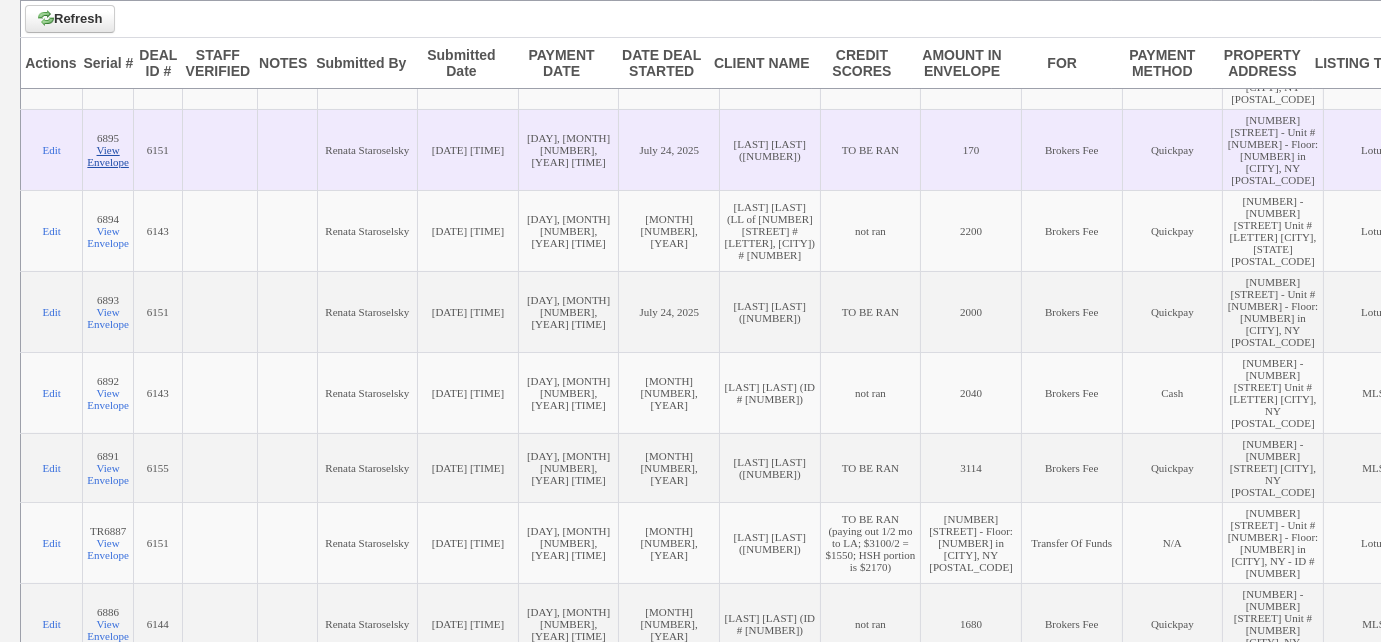 click on "View Envelope" at bounding box center (108, 156) 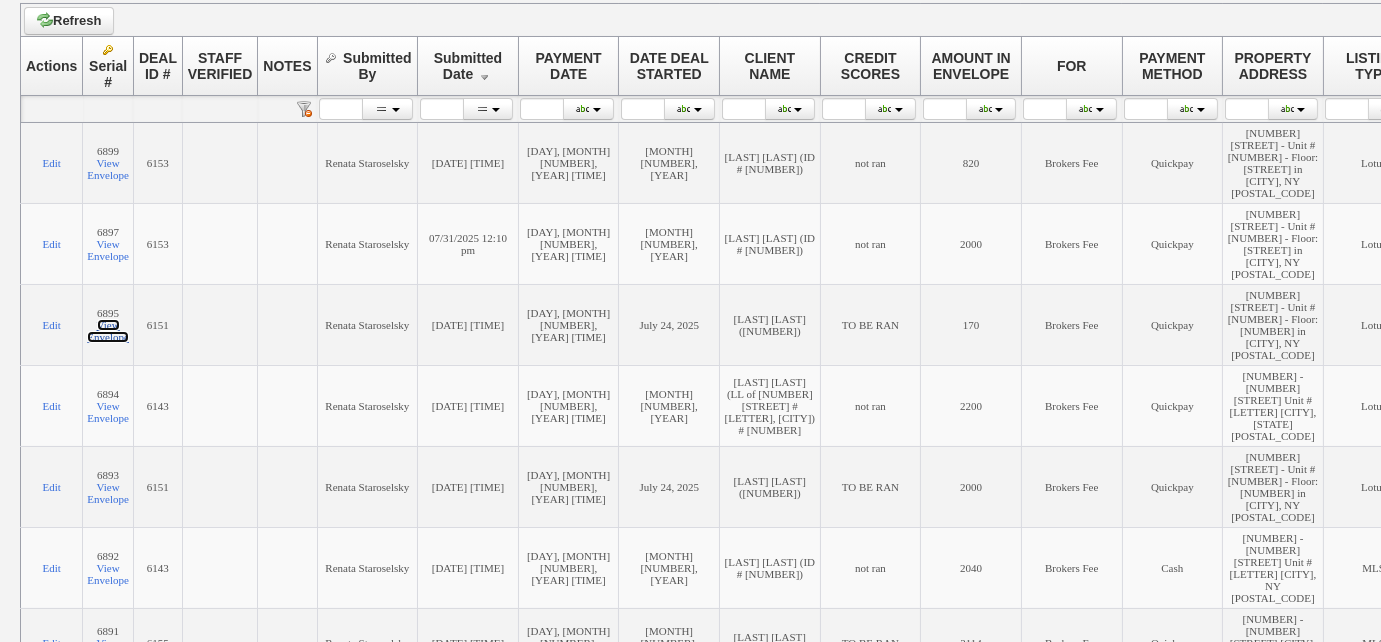 scroll, scrollTop: 0, scrollLeft: 0, axis: both 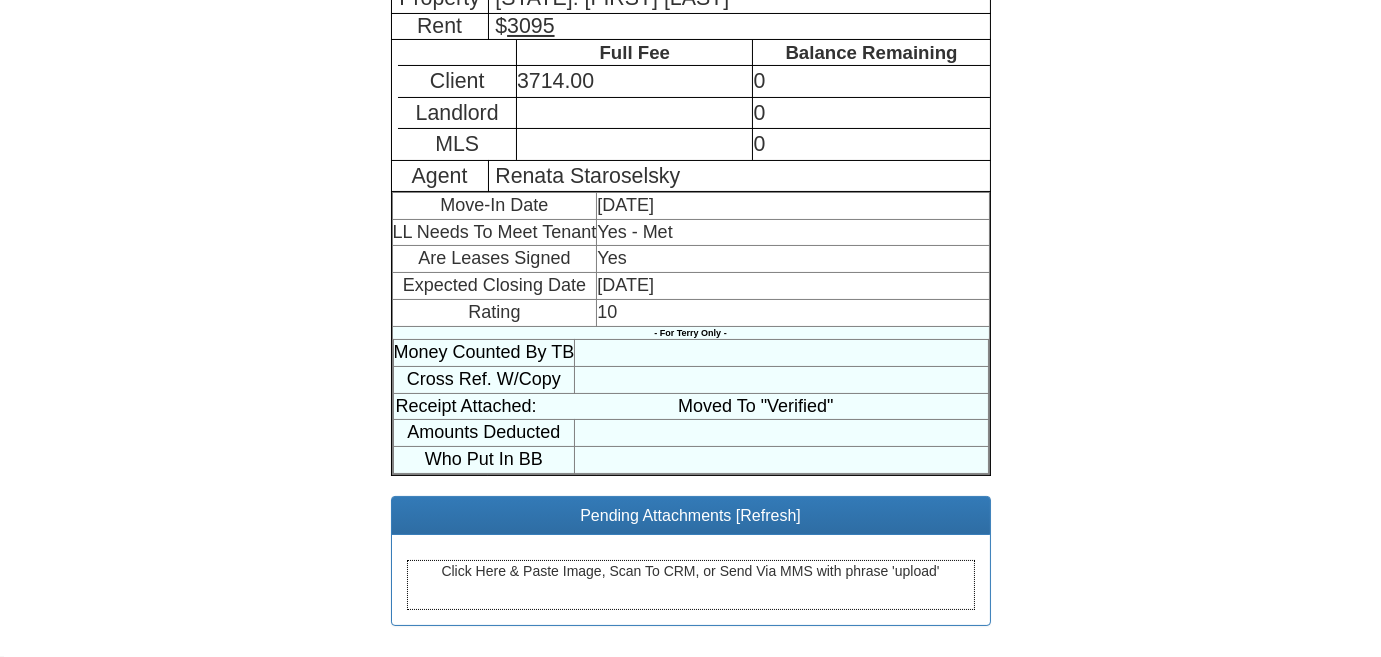 click on "Click Here & Paste Image, Scan To CRM, or Send Via MMS with phrase 'upload'" at bounding box center [691, 585] 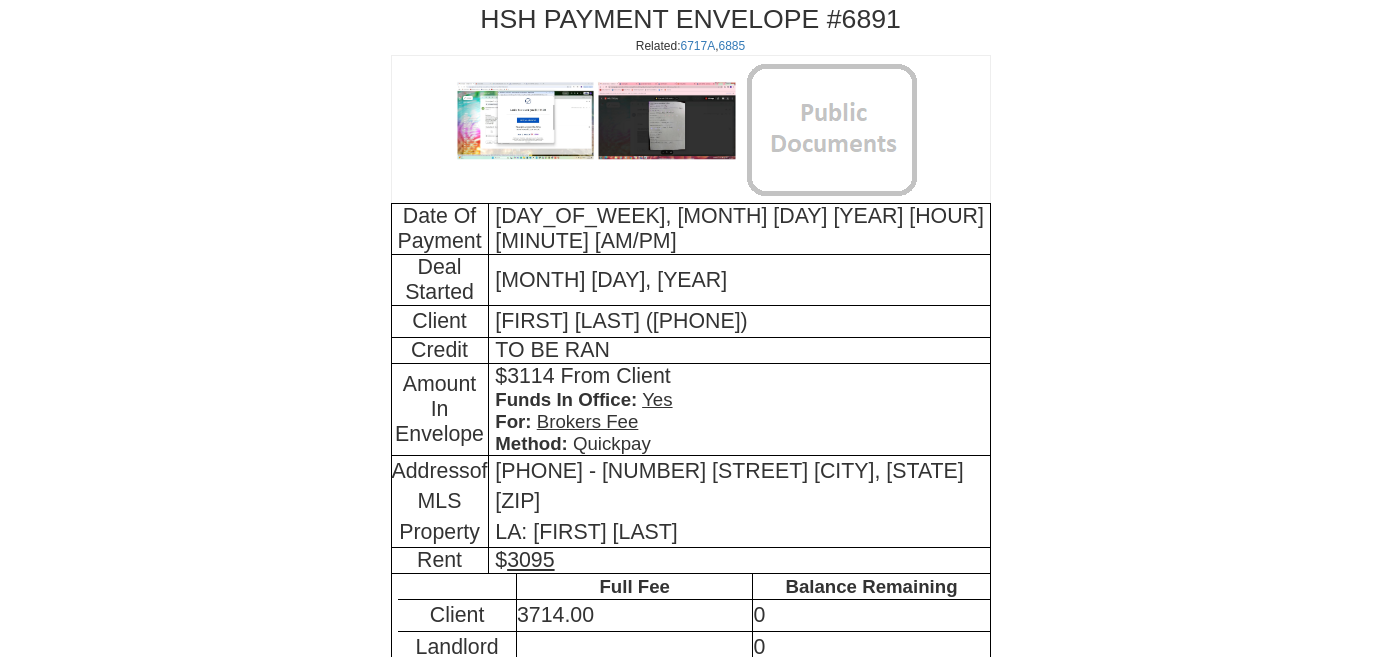 scroll, scrollTop: 0, scrollLeft: 0, axis: both 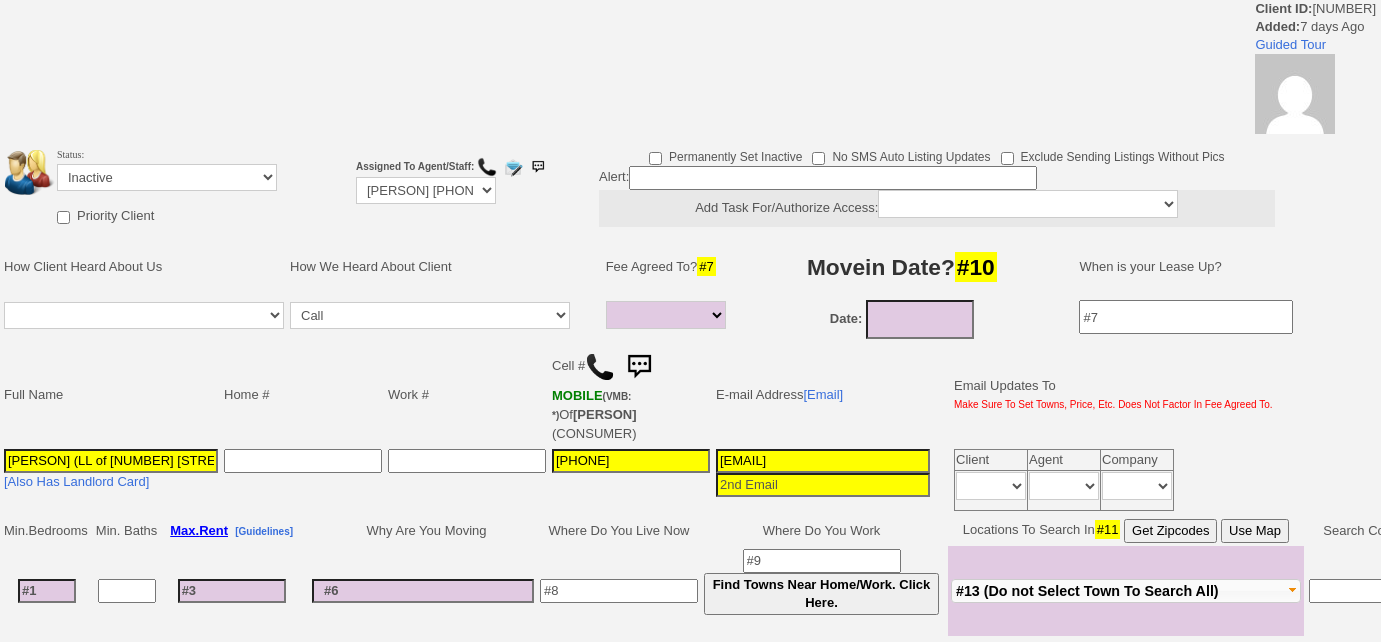 select 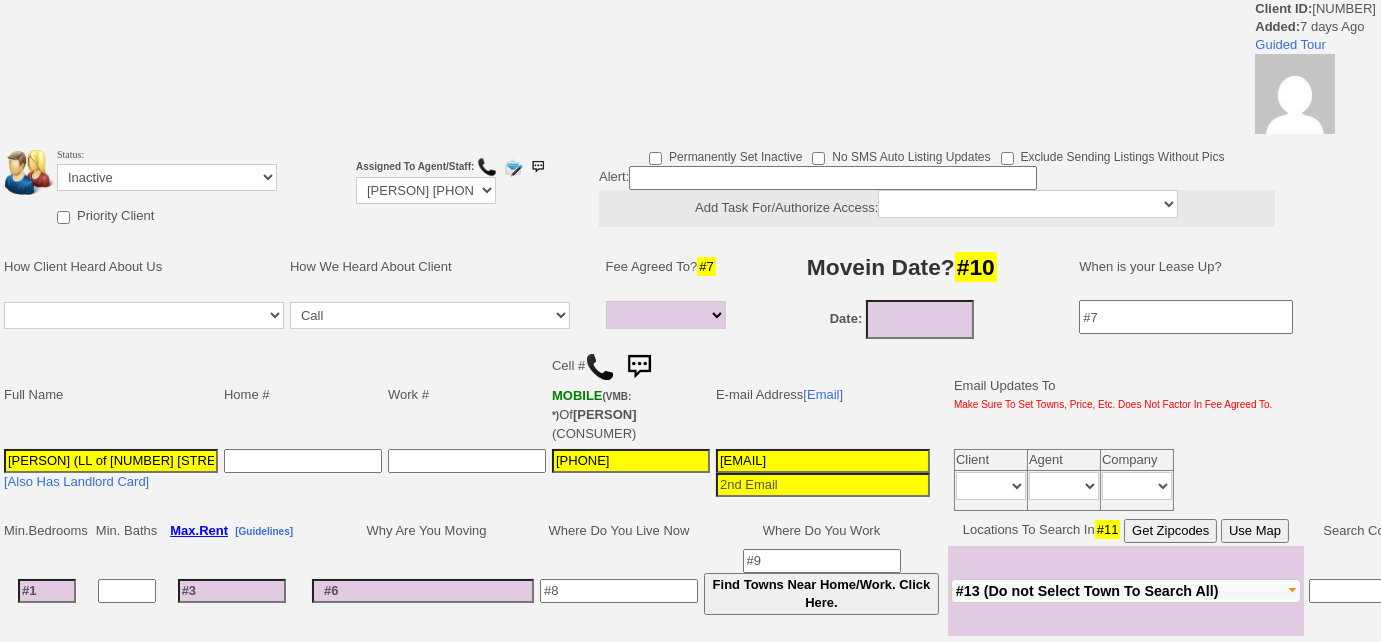 scroll, scrollTop: 0, scrollLeft: 0, axis: both 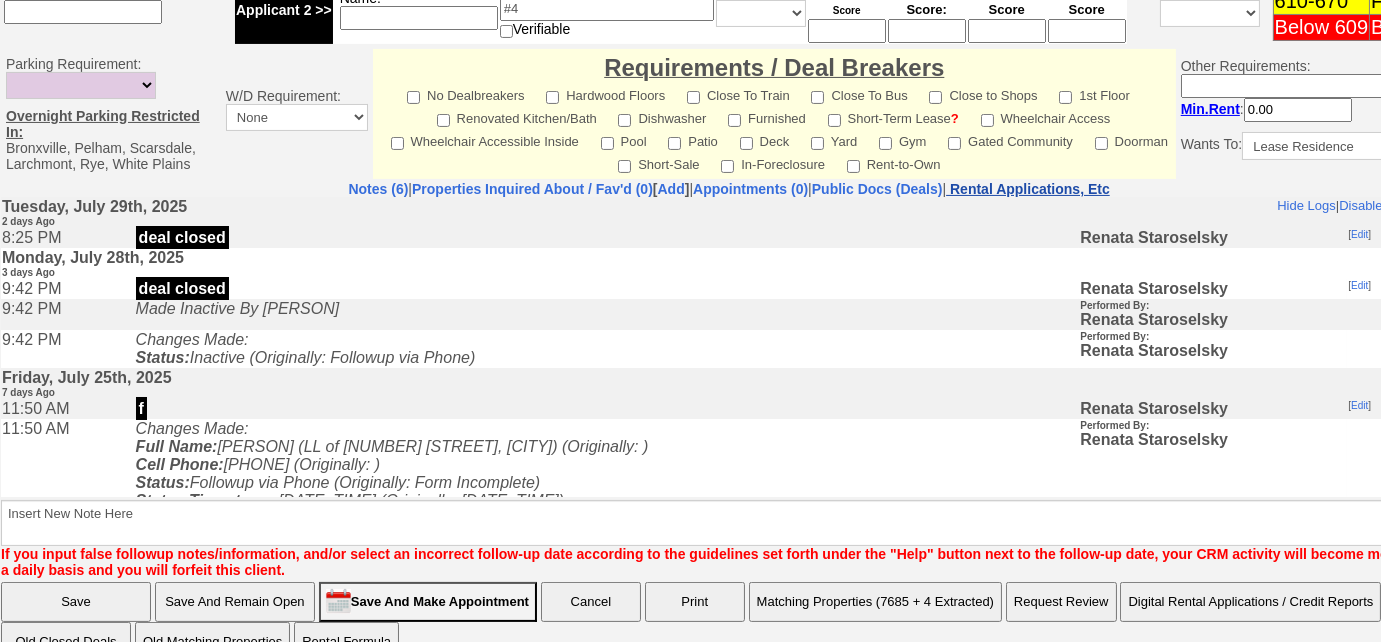 click on "Rental Applications, Etc" at bounding box center (1030, 189) 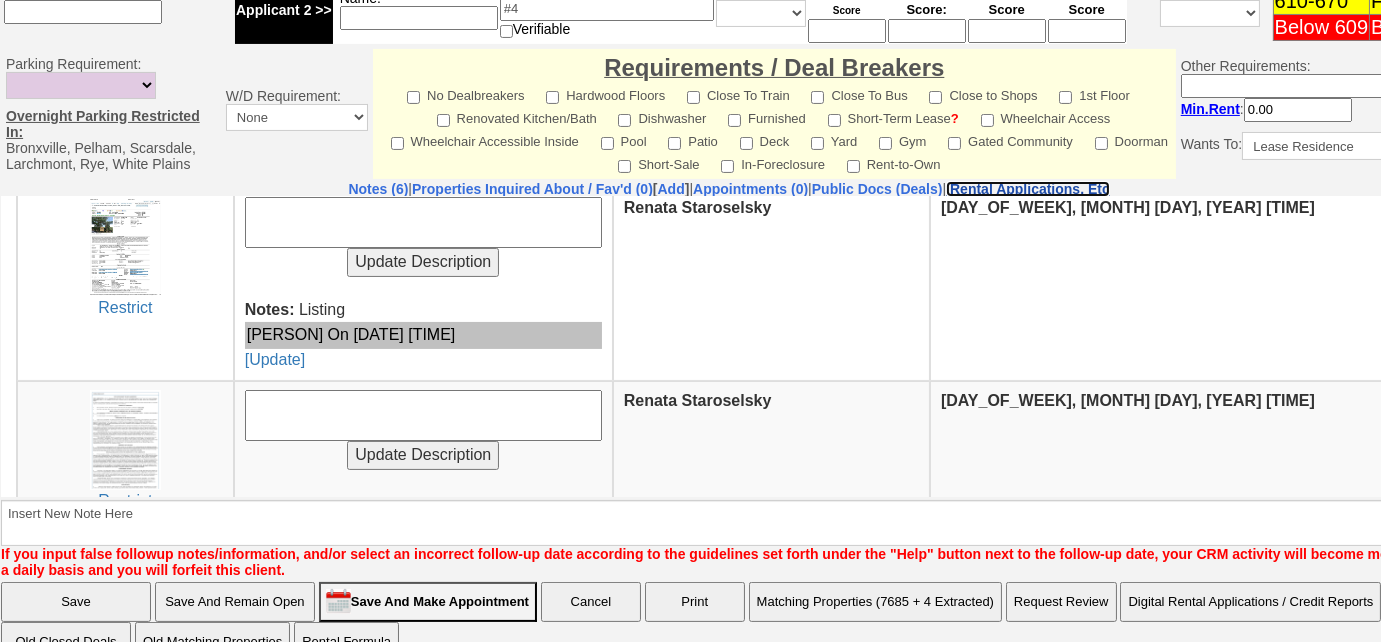 scroll, scrollTop: 866, scrollLeft: 0, axis: vertical 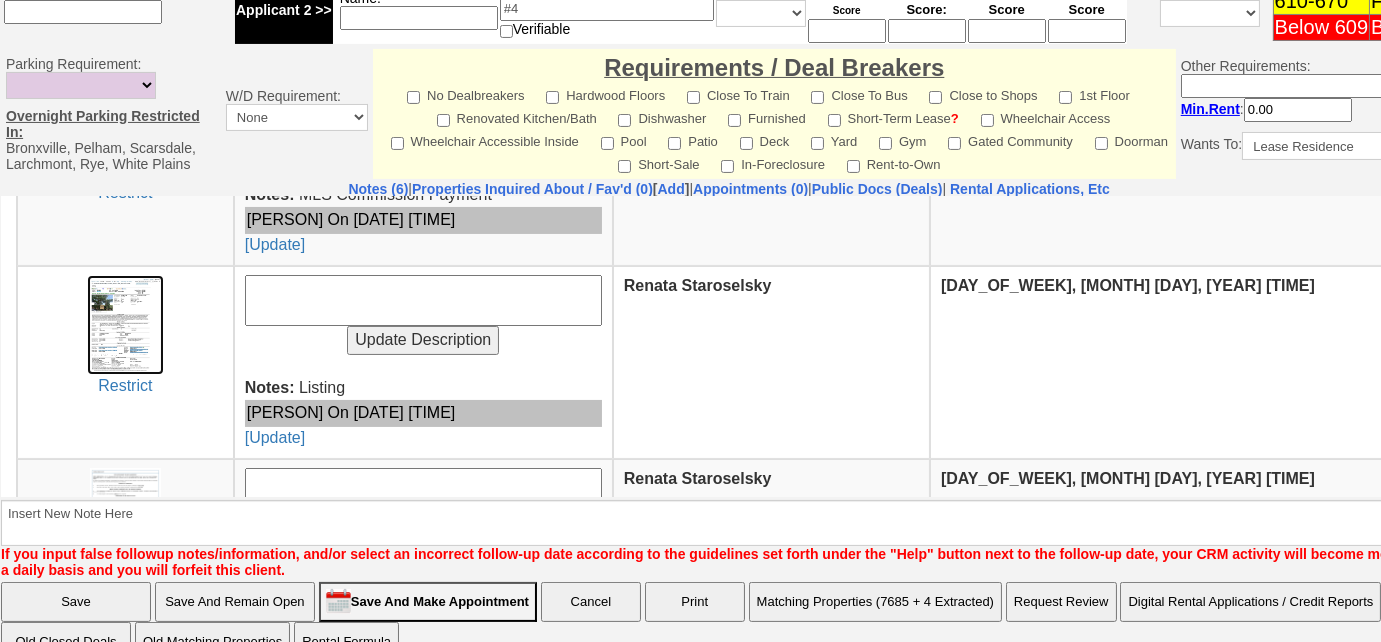 click at bounding box center [125, 324] 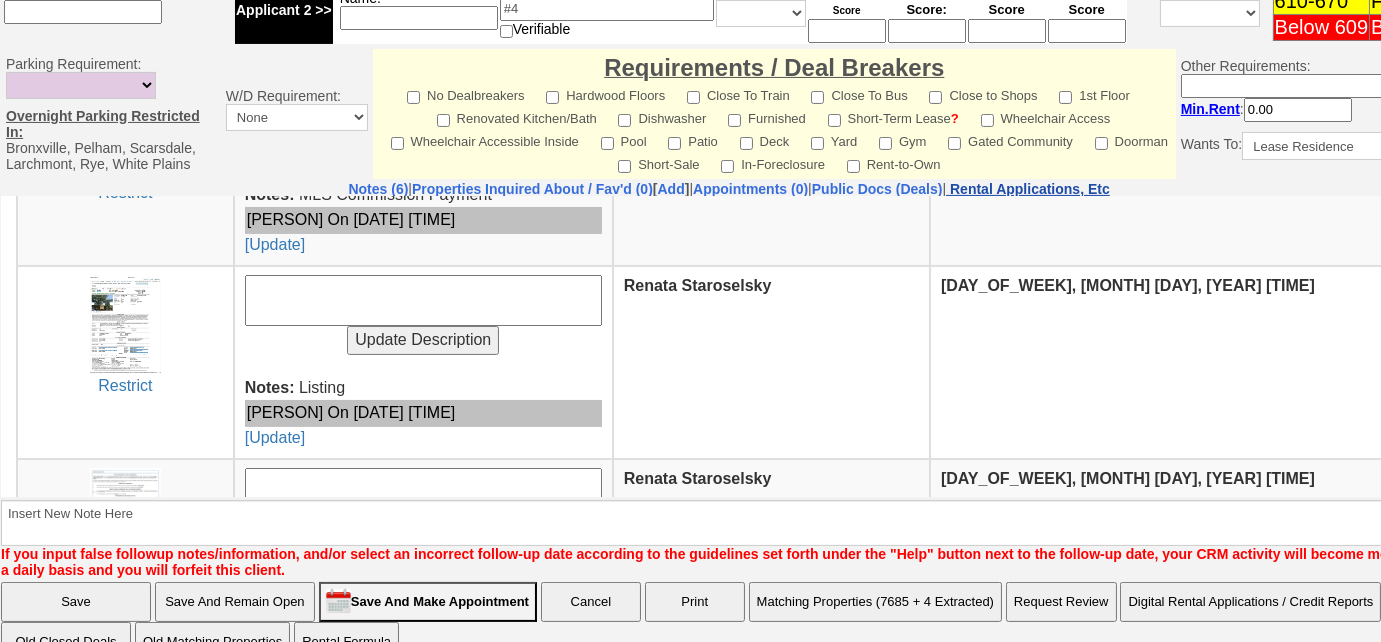click on "Rental Applications, Etc" at bounding box center (1030, 189) 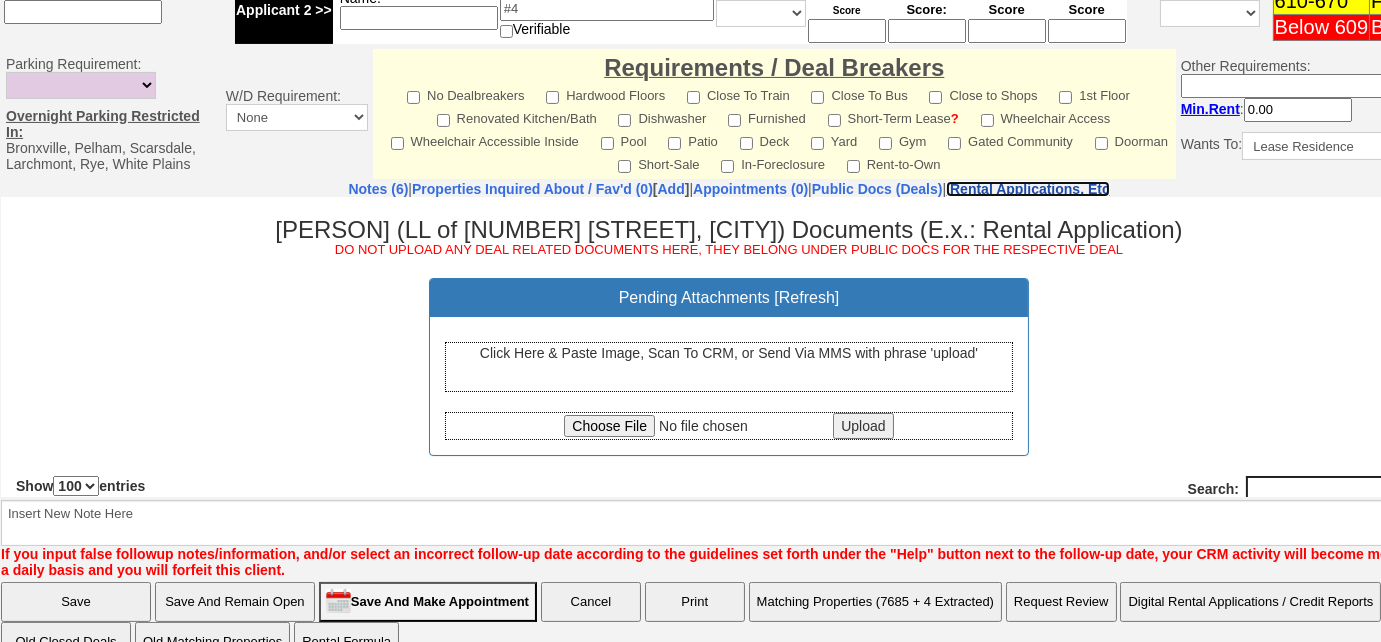 scroll, scrollTop: 0, scrollLeft: 0, axis: both 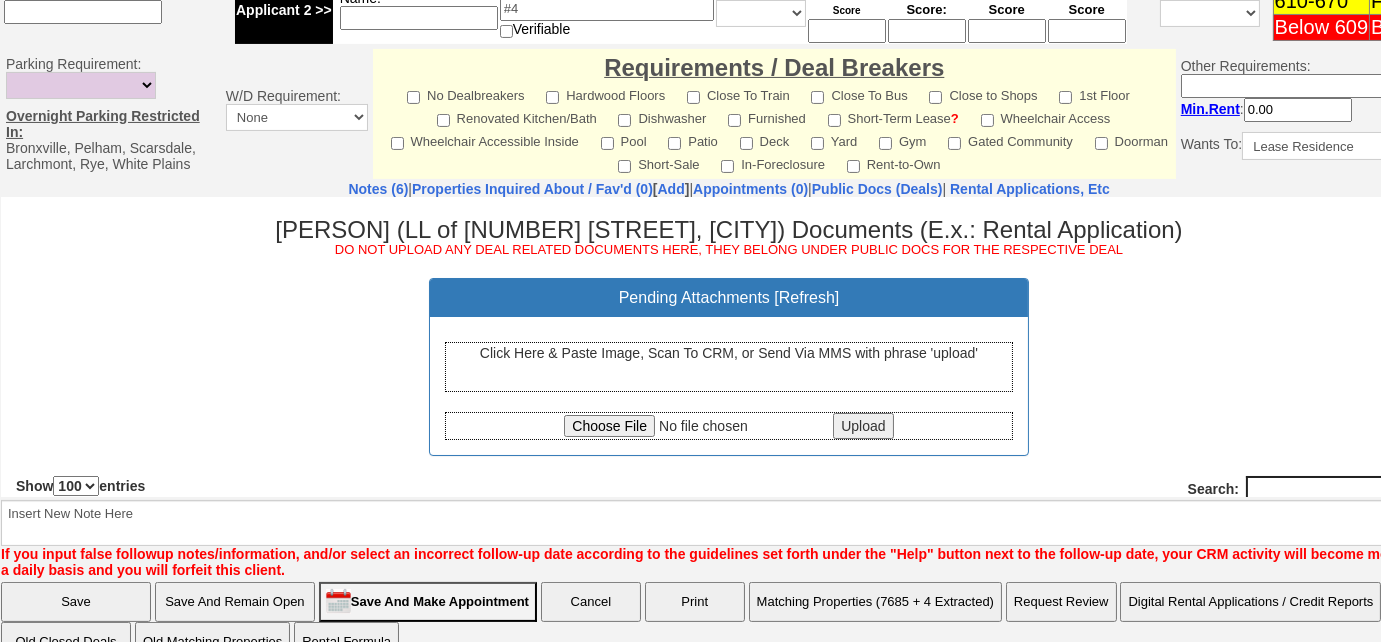 click on "Click Here & Paste Image, Scan To CRM, or Send Via MMS with phrase 'upload'" at bounding box center [729, 366] 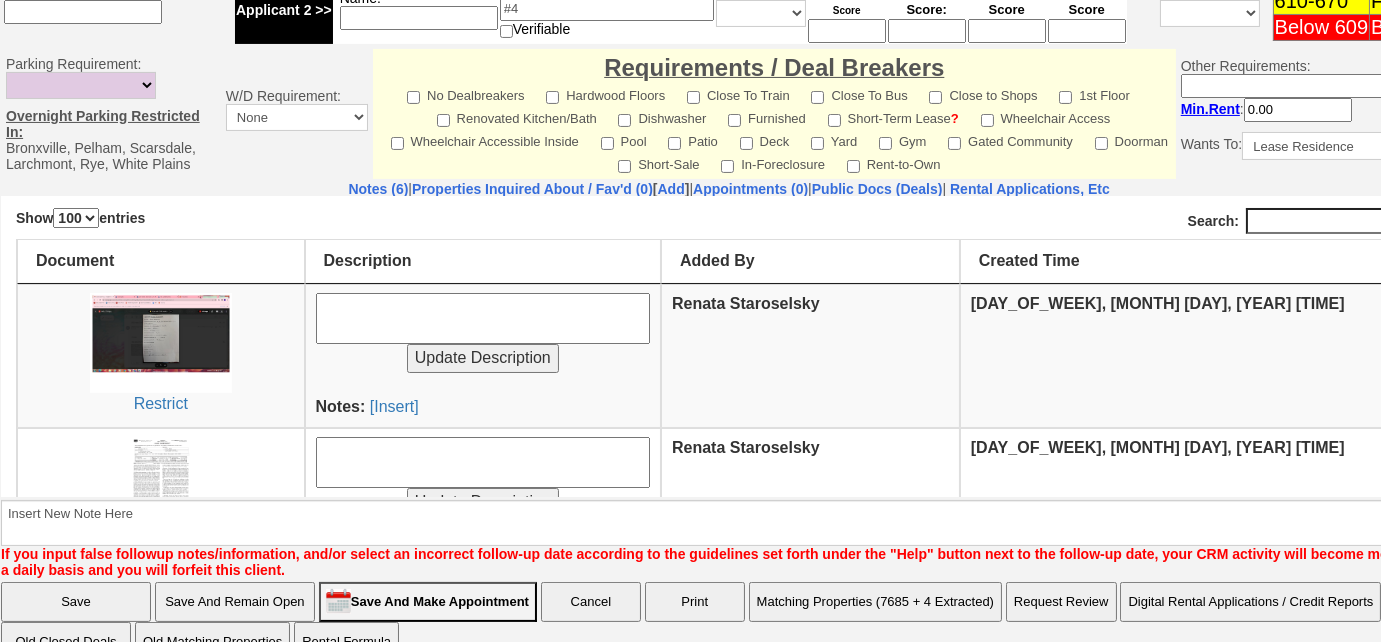 scroll, scrollTop: 363, scrollLeft: 0, axis: vertical 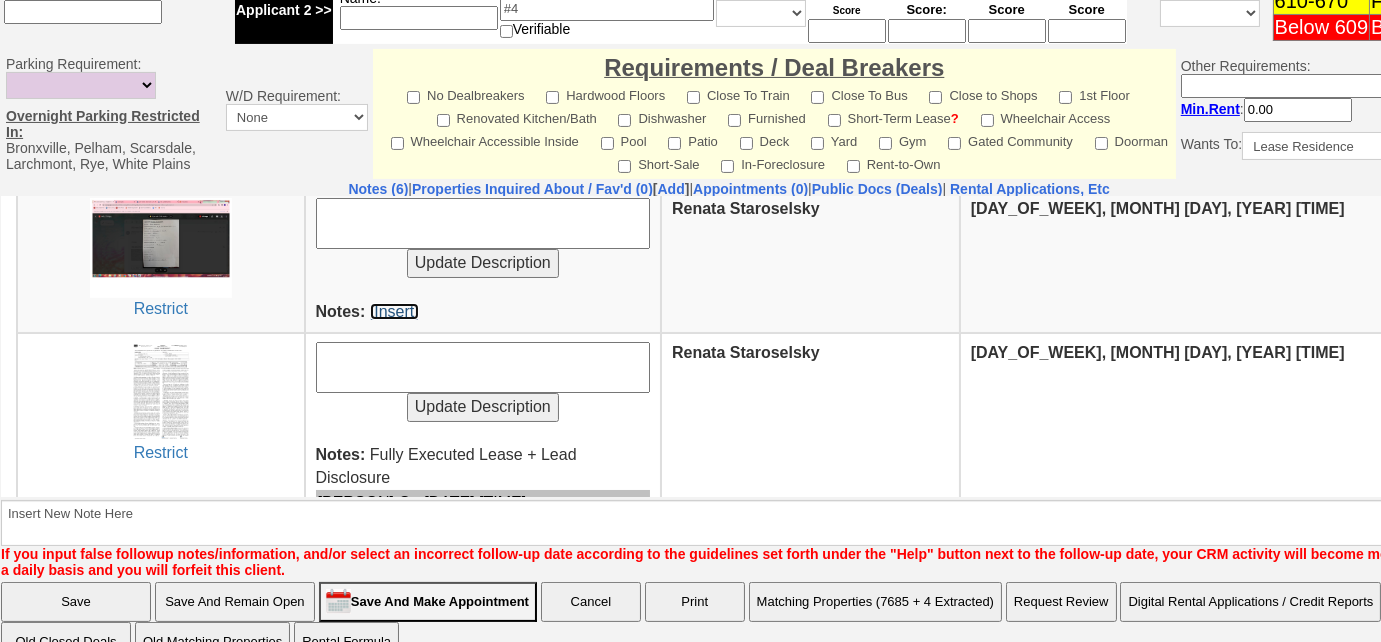 click on "[Insert]" at bounding box center [394, 310] 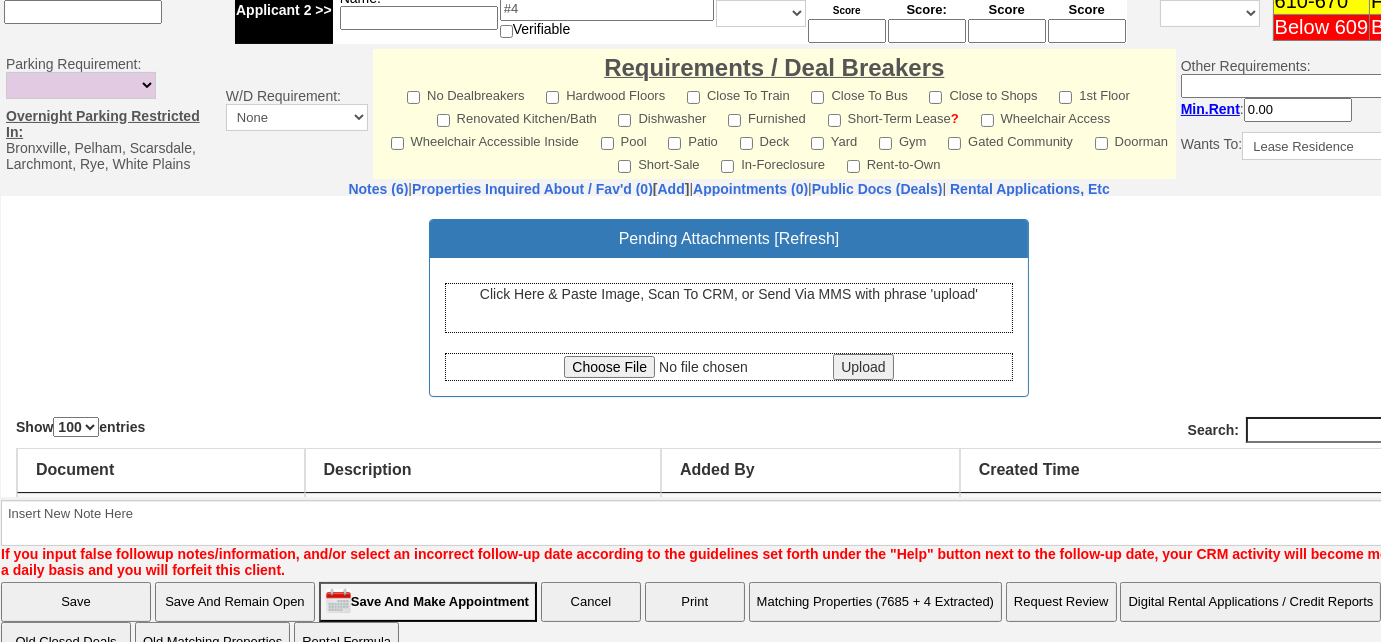 scroll, scrollTop: 90, scrollLeft: 0, axis: vertical 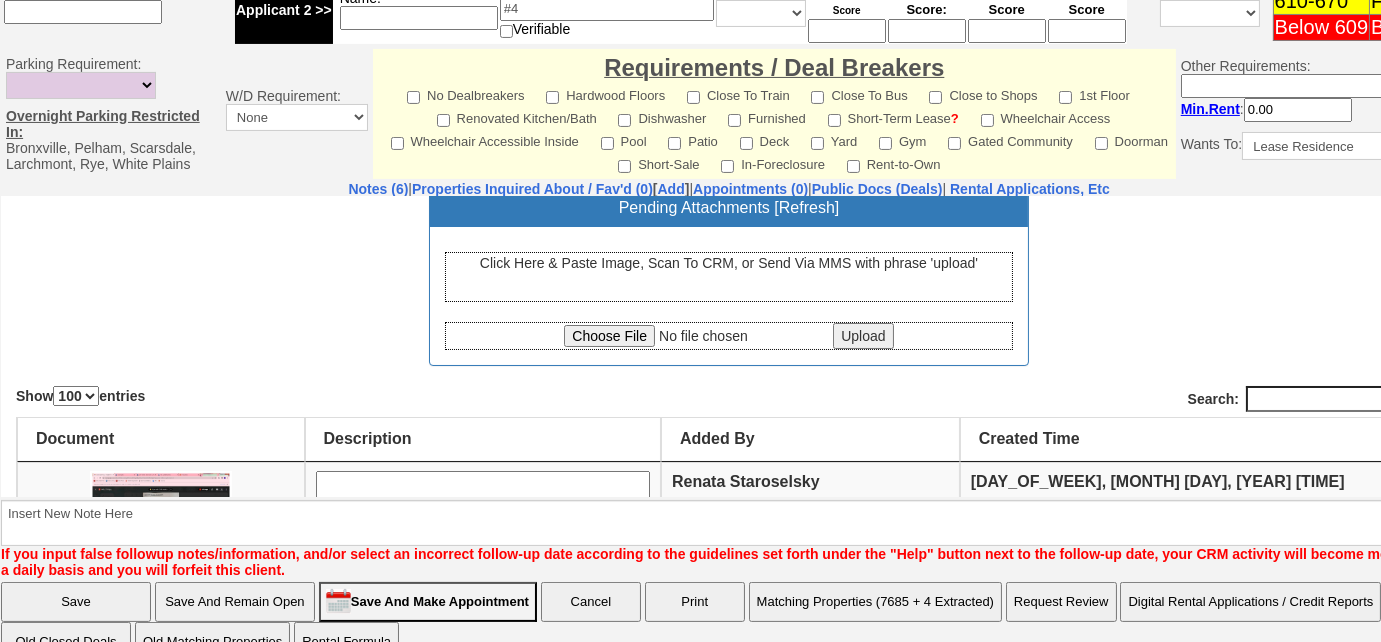 click on "Click Here & Paste Image, Scan To CRM, or Send Via MMS with phrase 'upload'" at bounding box center (729, 276) 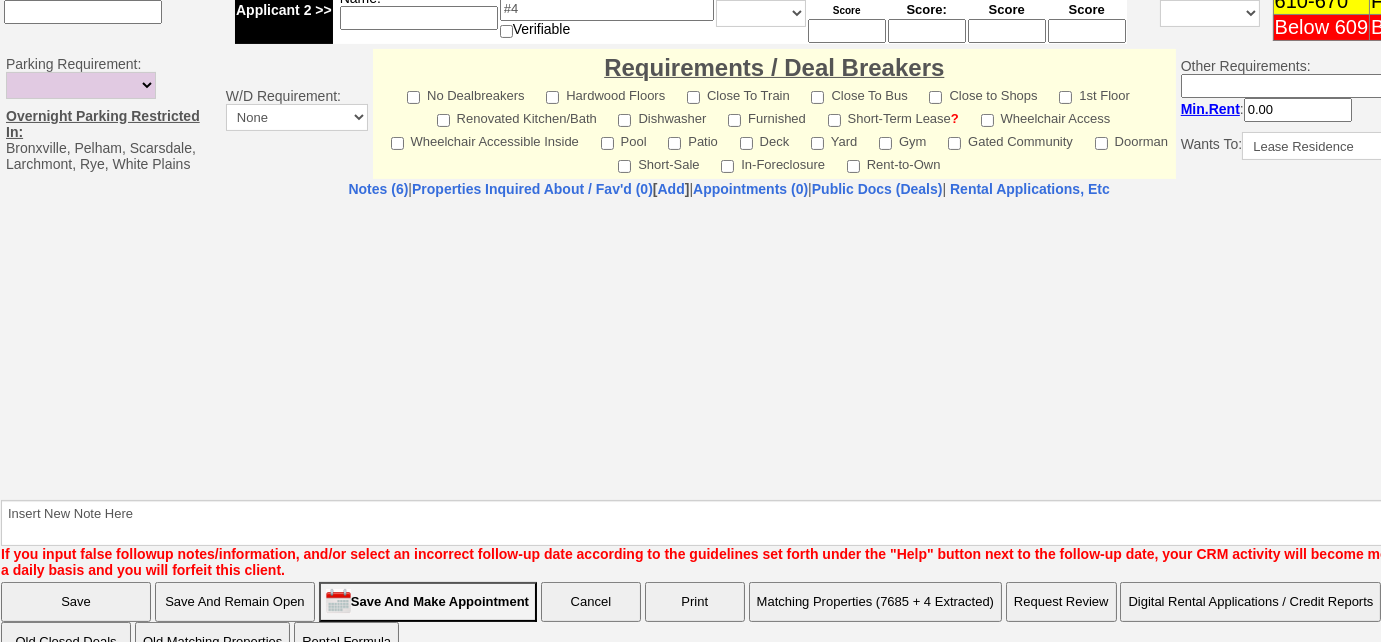 select on "100" 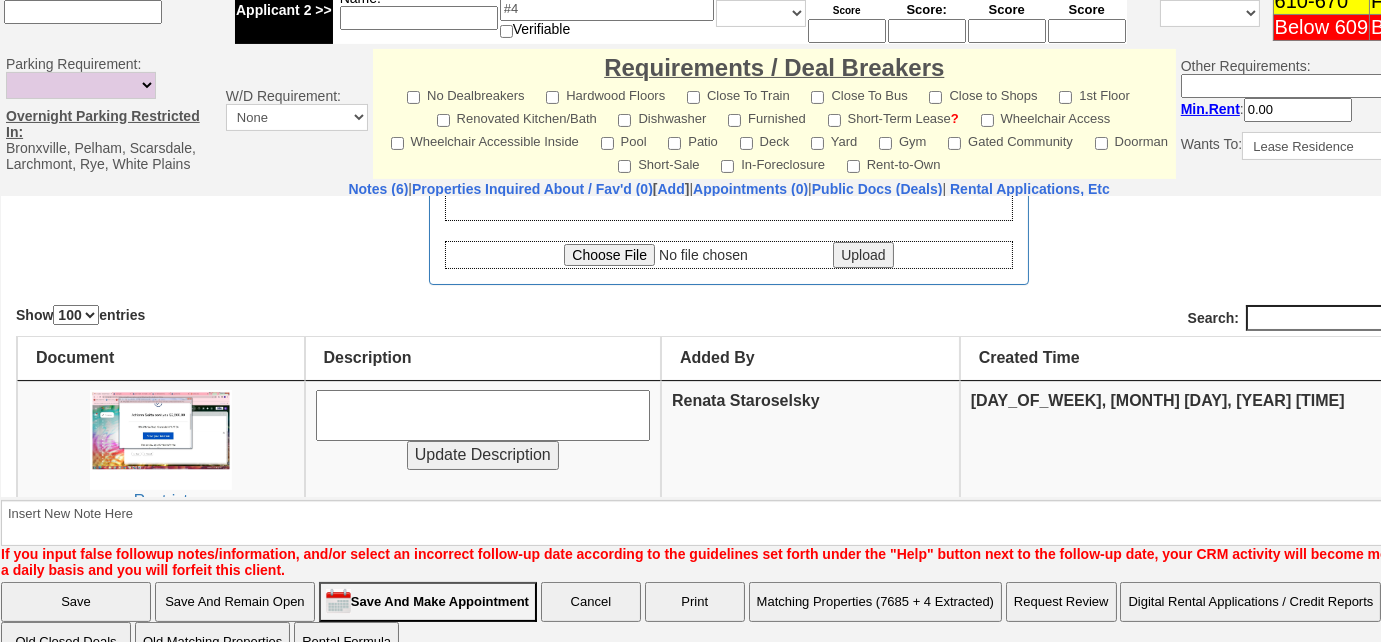scroll, scrollTop: 272, scrollLeft: 0, axis: vertical 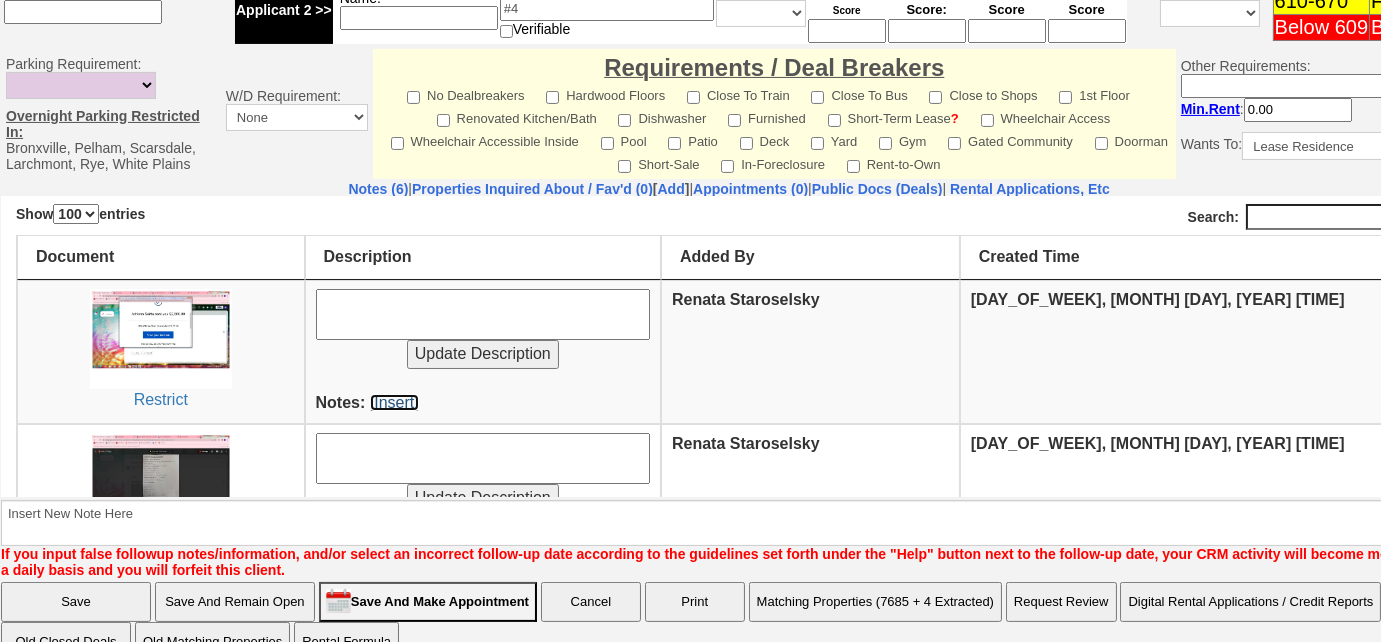 click on "[Insert]" at bounding box center (394, 401) 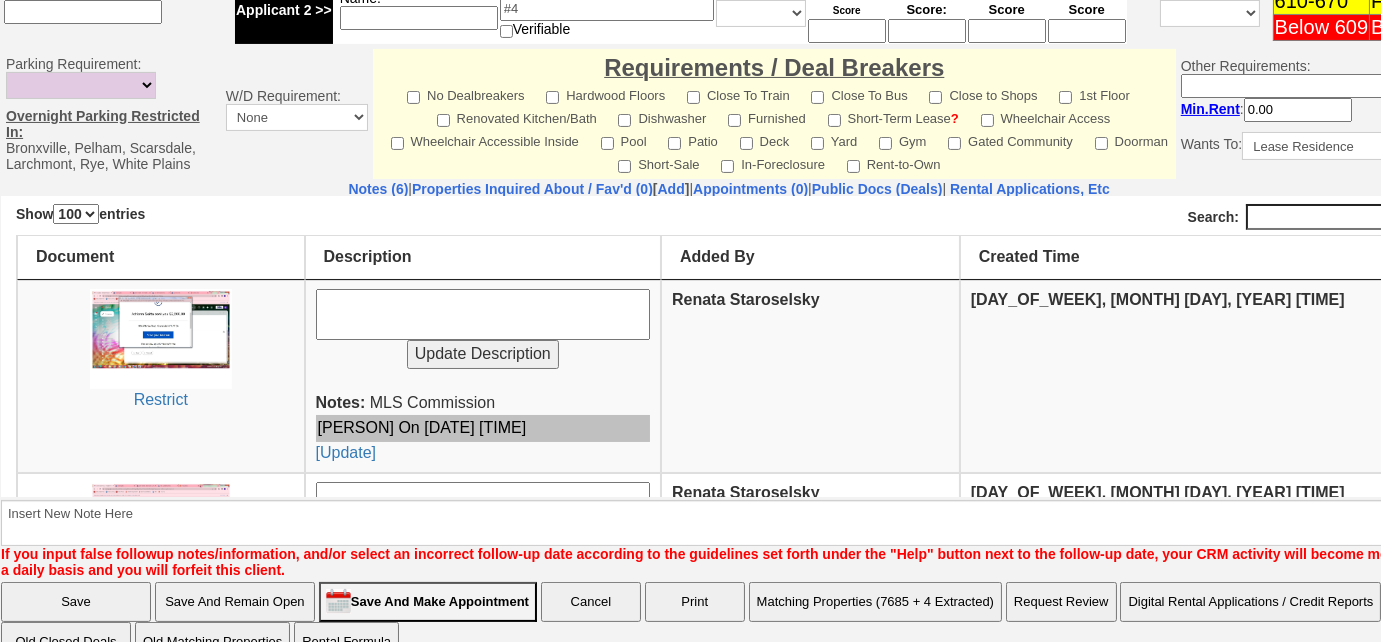 scroll, scrollTop: 0, scrollLeft: 0, axis: both 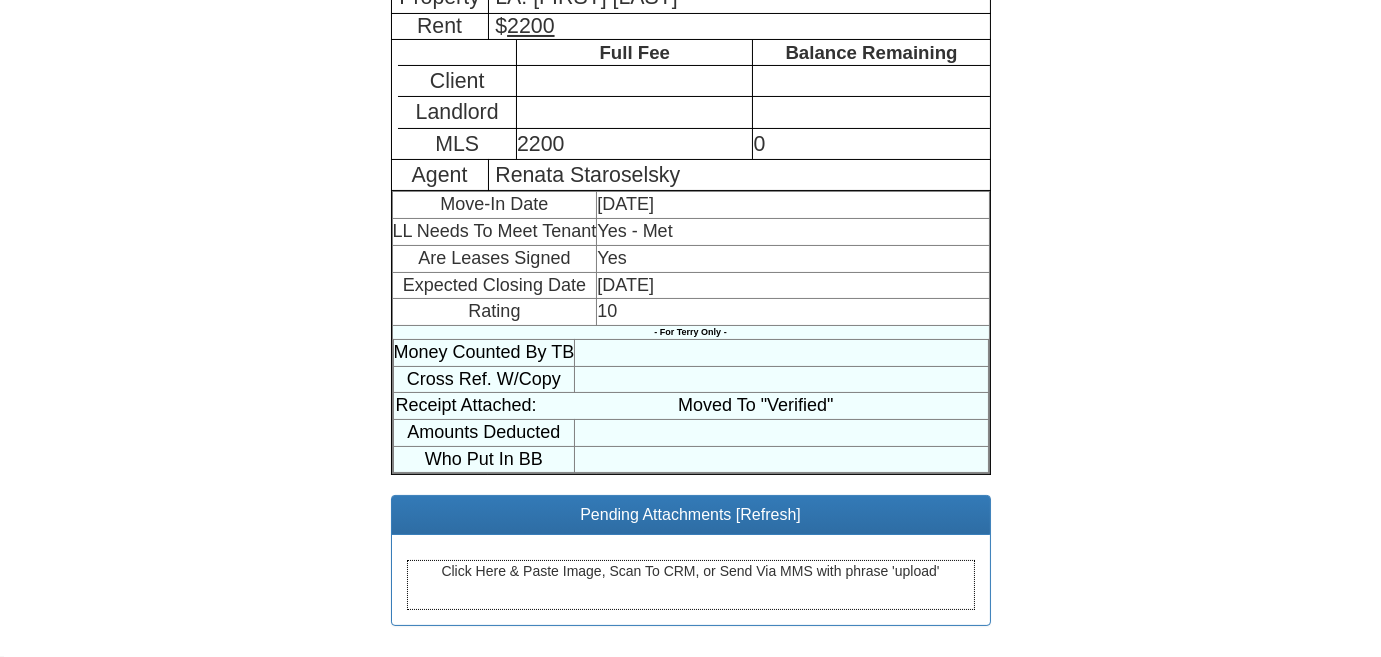 click on "Click Here & Paste Image, Scan To CRM, or Send Via MMS with phrase 'upload'" at bounding box center (691, 585) 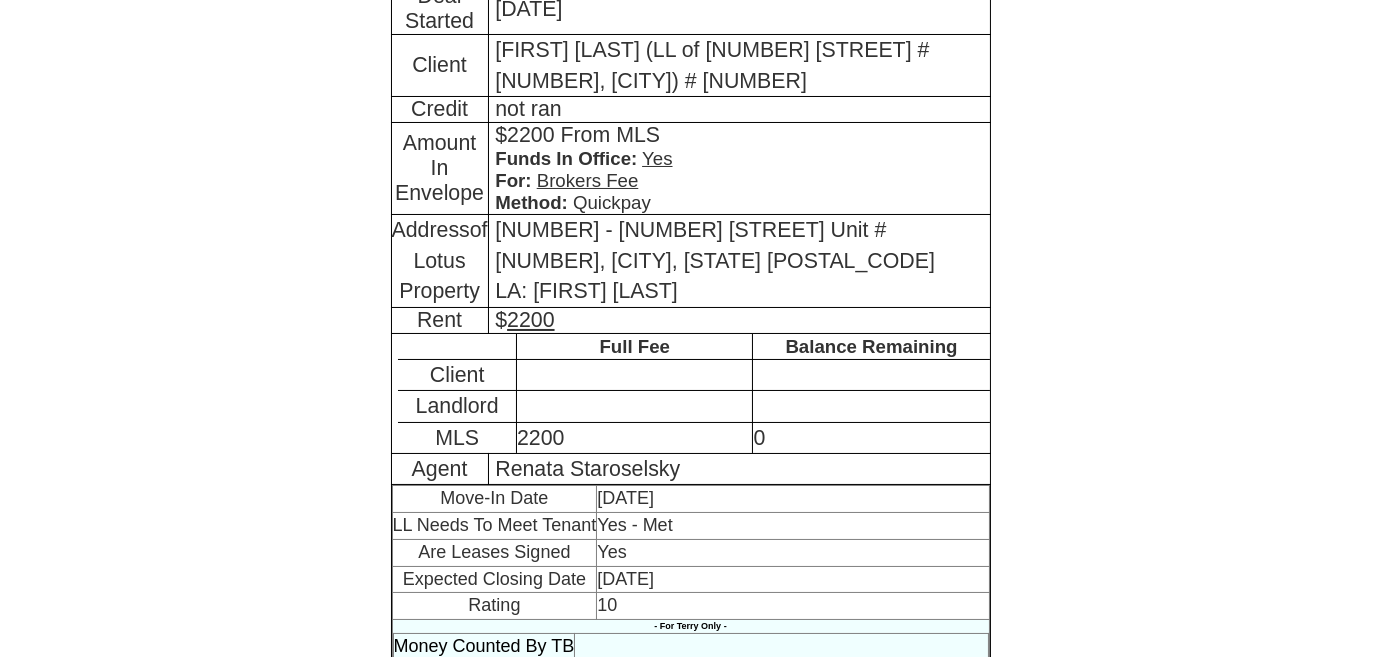 scroll, scrollTop: 201, scrollLeft: 0, axis: vertical 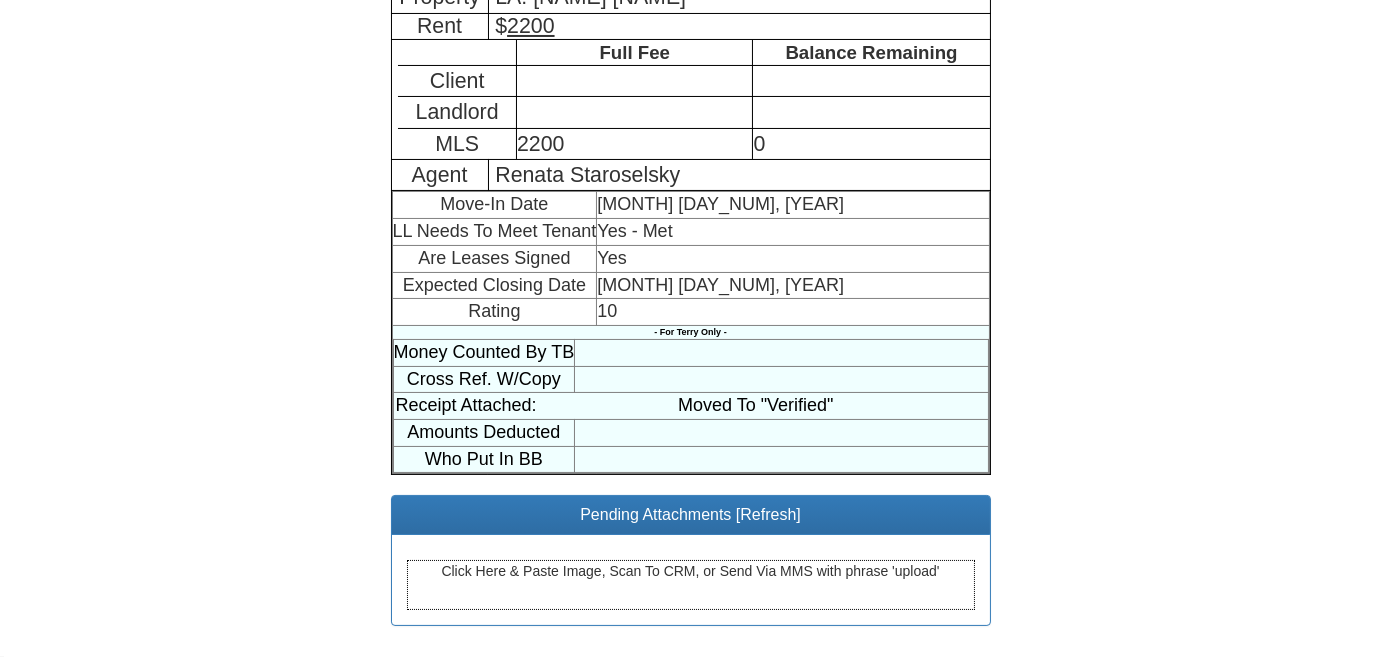 click on "Click Here & Paste Image, Scan To CRM, or Send Via MMS with phrase 'upload'" at bounding box center [691, 585] 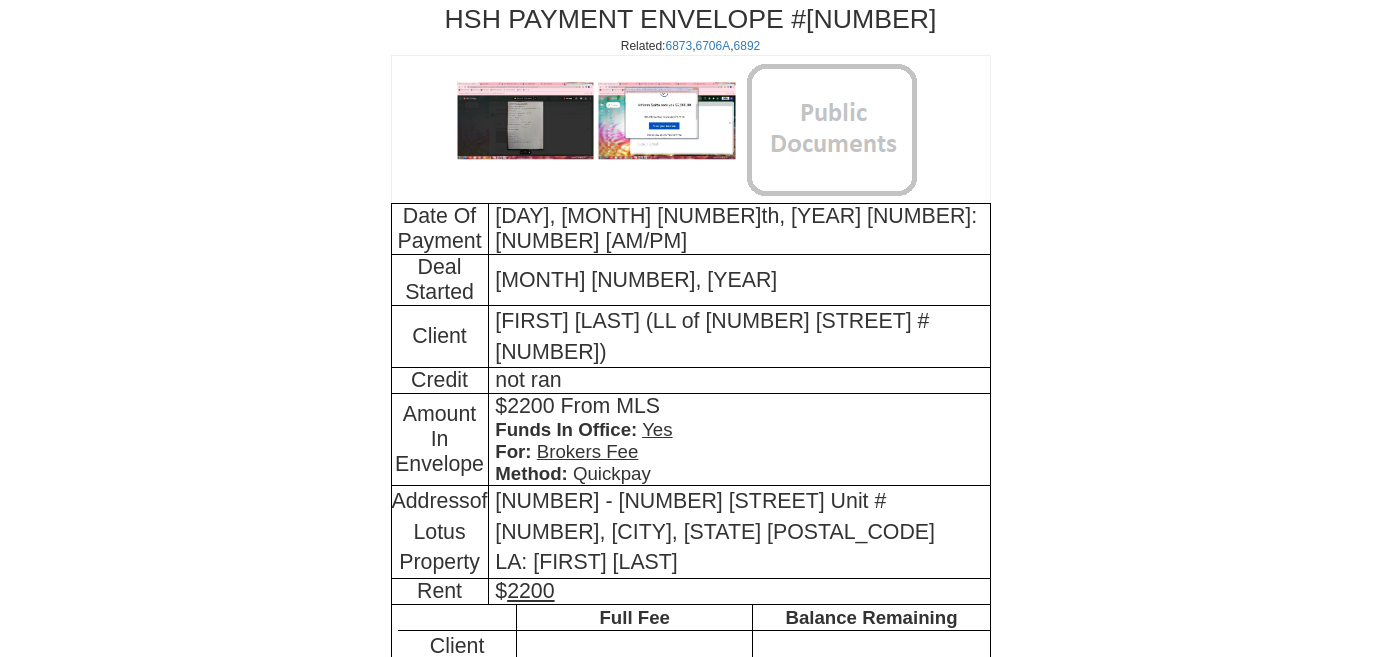 scroll, scrollTop: 0, scrollLeft: 0, axis: both 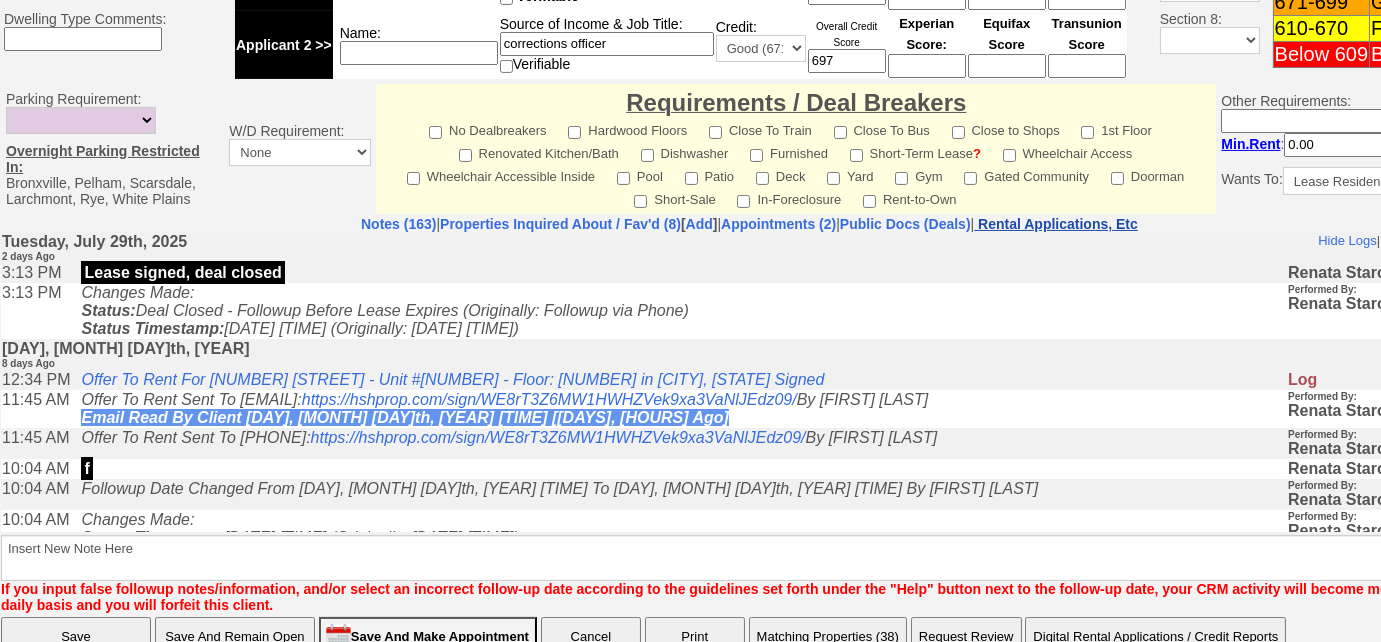 drag, startPoint x: 1140, startPoint y: 236, endPoint x: 1117, endPoint y: 243, distance: 24.04163 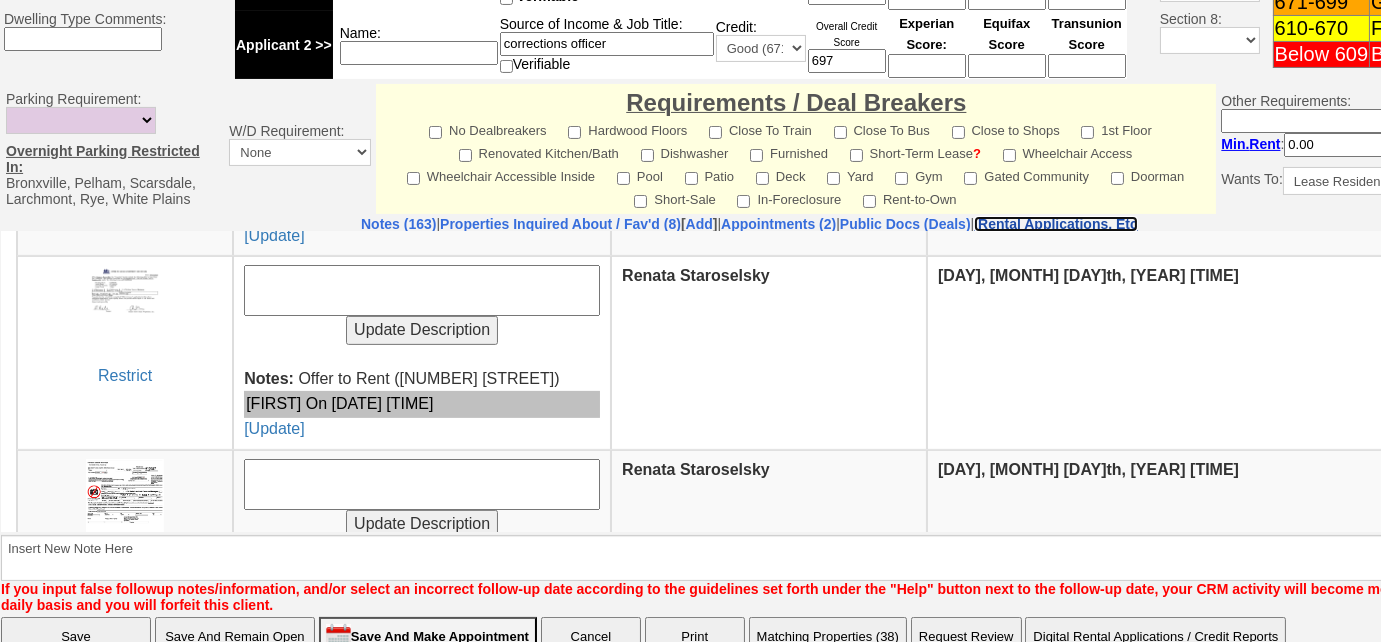 scroll, scrollTop: 1818, scrollLeft: 0, axis: vertical 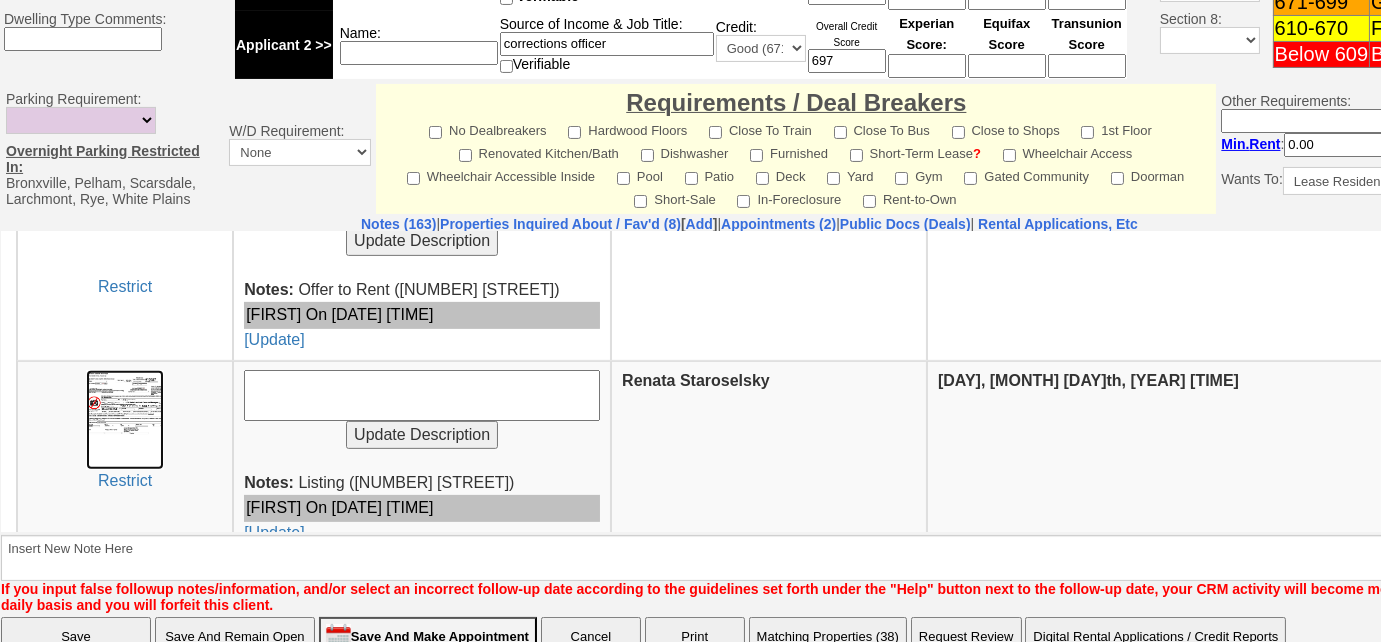 click at bounding box center [124, 419] 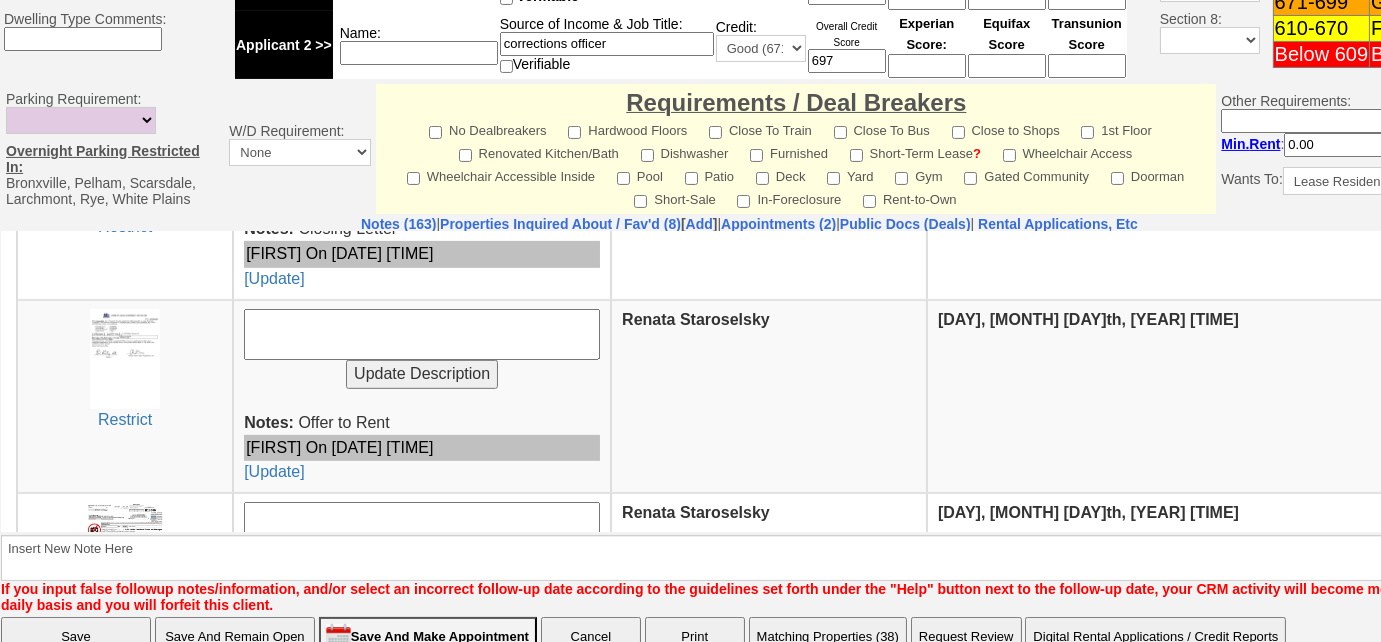 scroll, scrollTop: 2363, scrollLeft: 0, axis: vertical 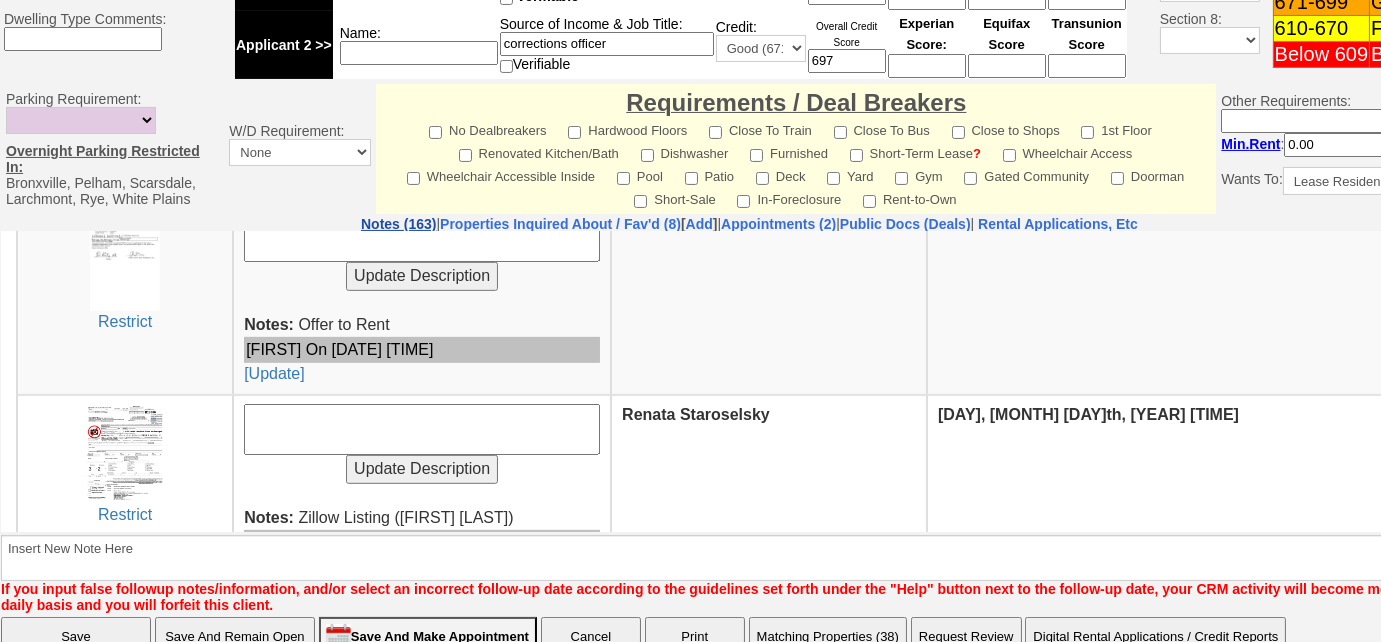 drag, startPoint x: 287, startPoint y: 230, endPoint x: 196, endPoint y: 224, distance: 91.197586 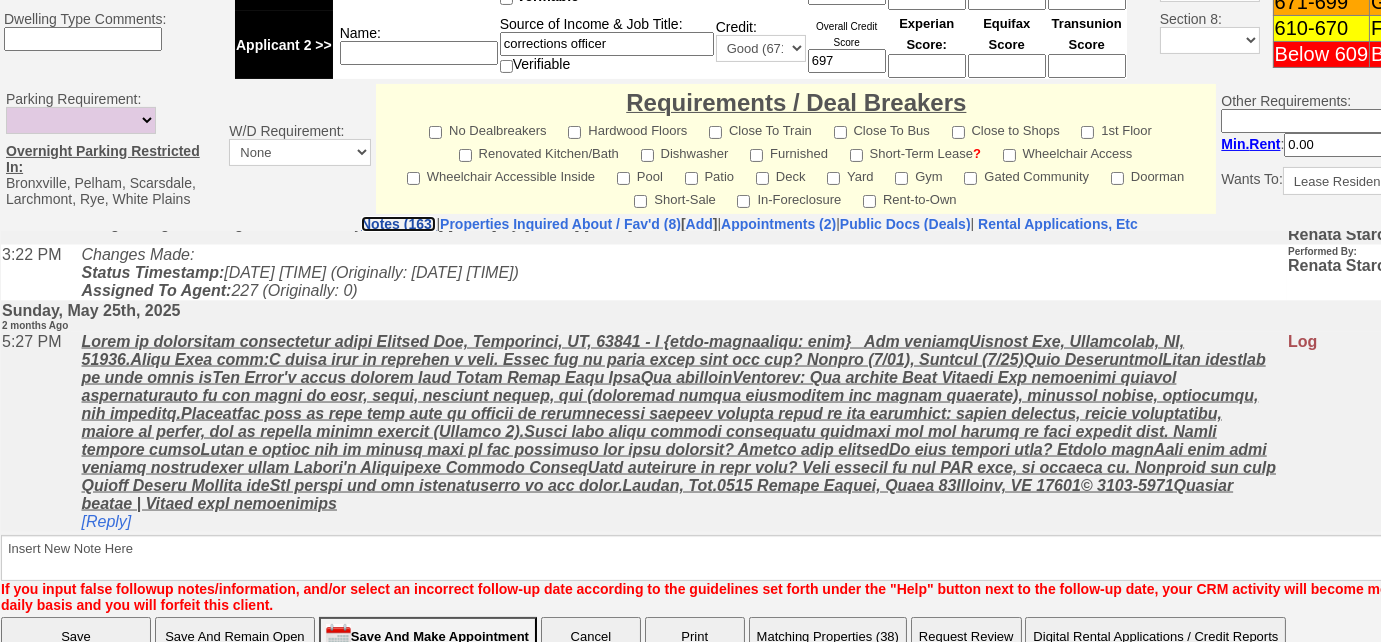 scroll, scrollTop: 7488, scrollLeft: 0, axis: vertical 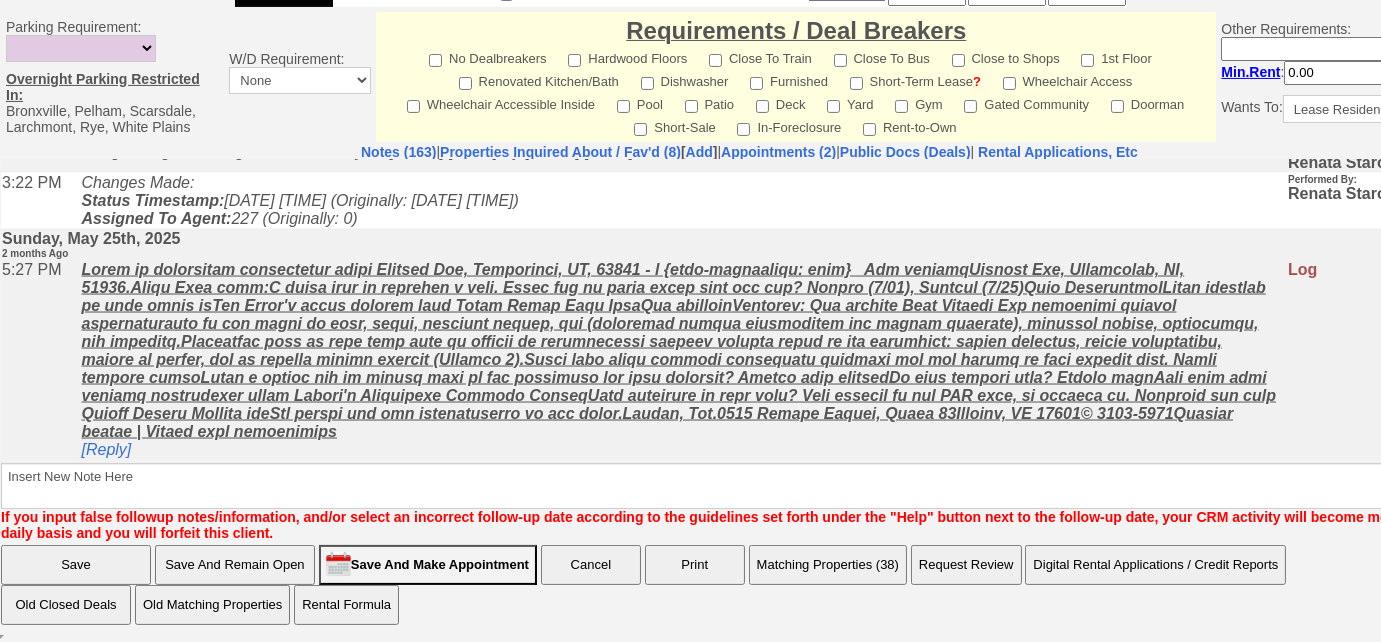 click on "Changes Made:  Status Timestamp:  2025-05-28 15:22:00 (Originally: 2025-05-25 17:27:40) Assigned To Agent:  227 (Originally: 0)" at bounding box center [679, 200] 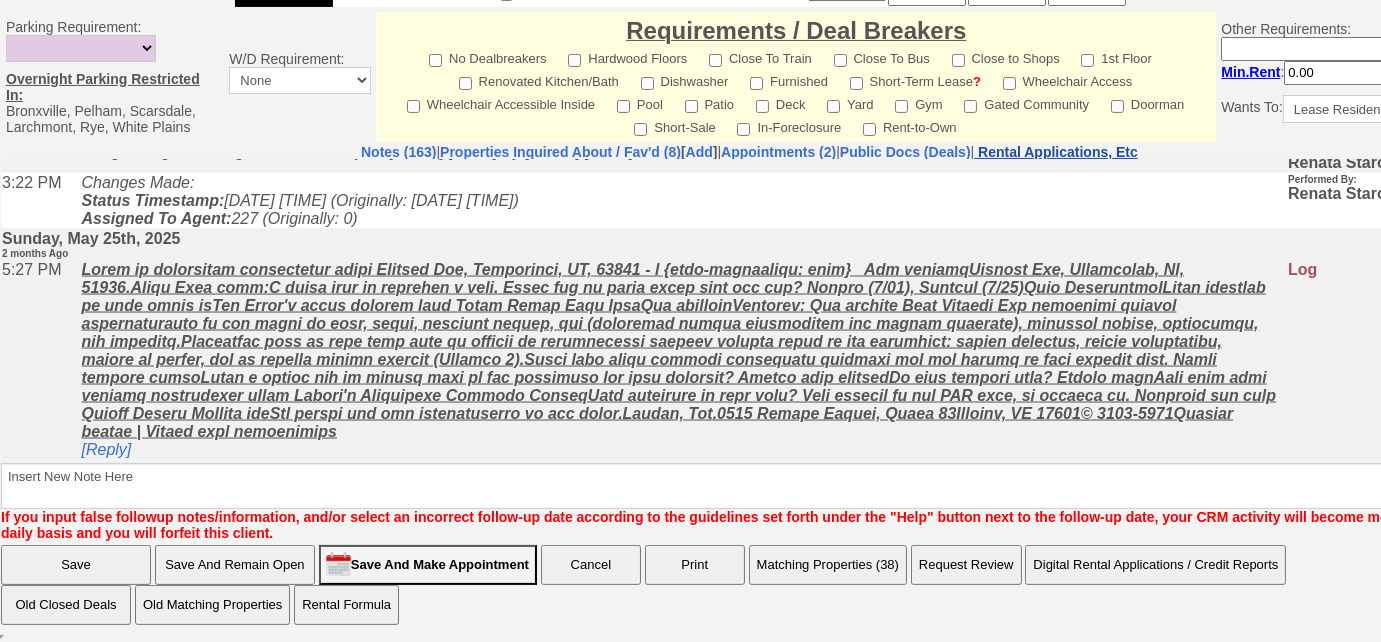 click on "Rental Applications, Etc" at bounding box center [1058, 152] 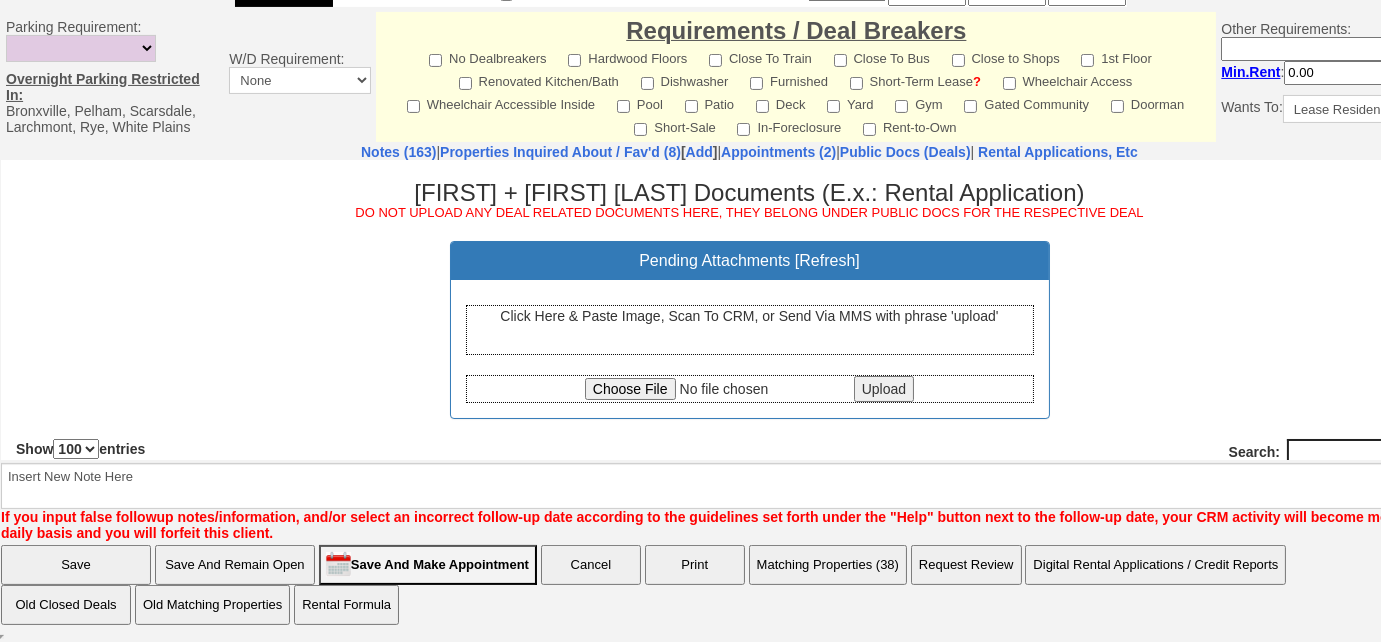 scroll, scrollTop: 0, scrollLeft: 0, axis: both 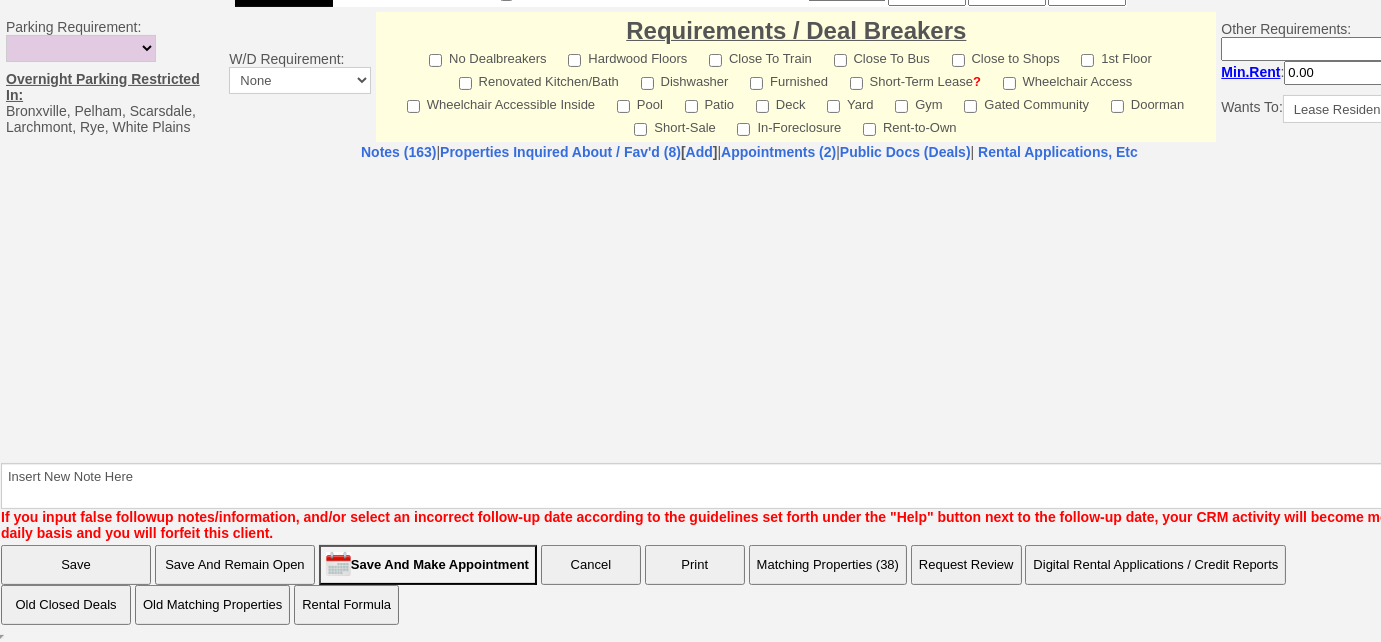 select on "100" 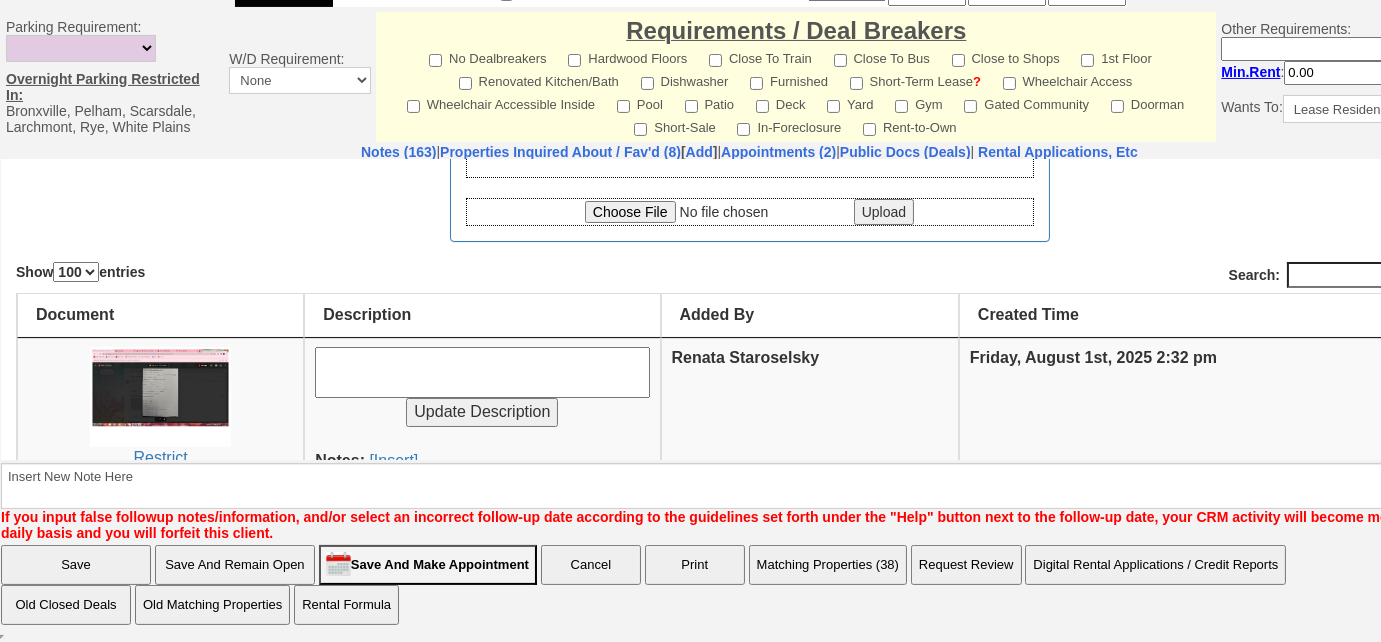 scroll, scrollTop: 181, scrollLeft: 0, axis: vertical 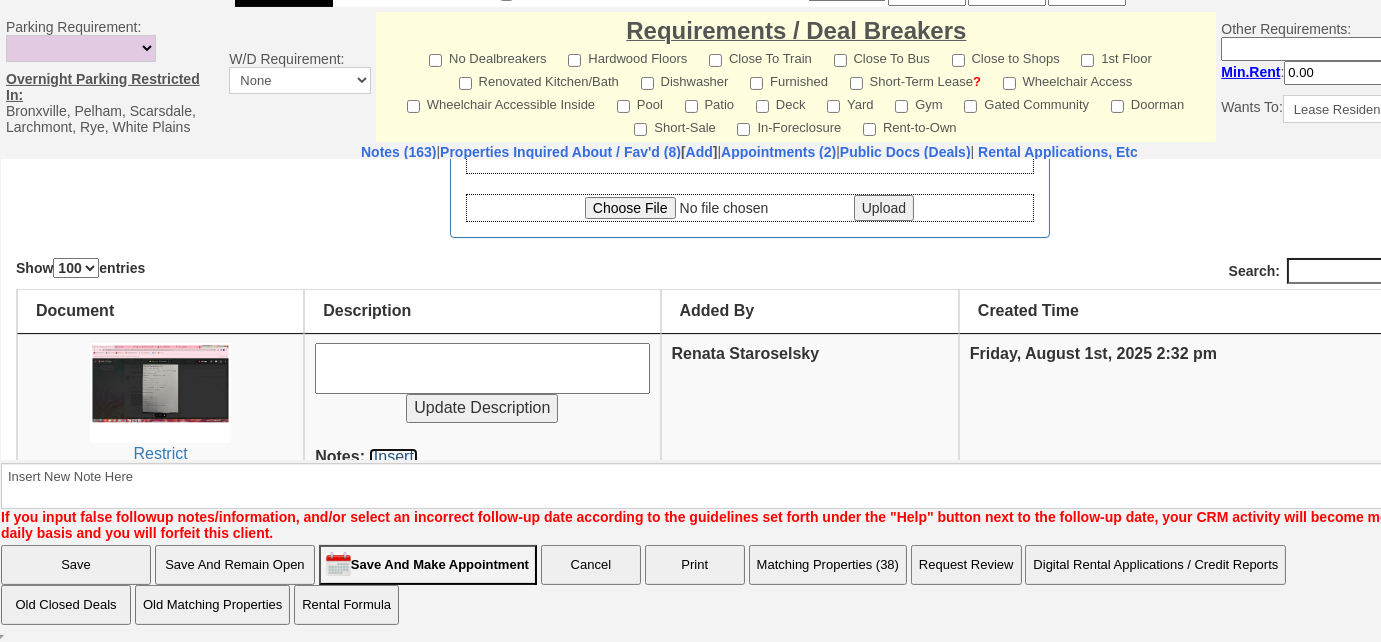 click on "[Insert]" at bounding box center [393, 455] 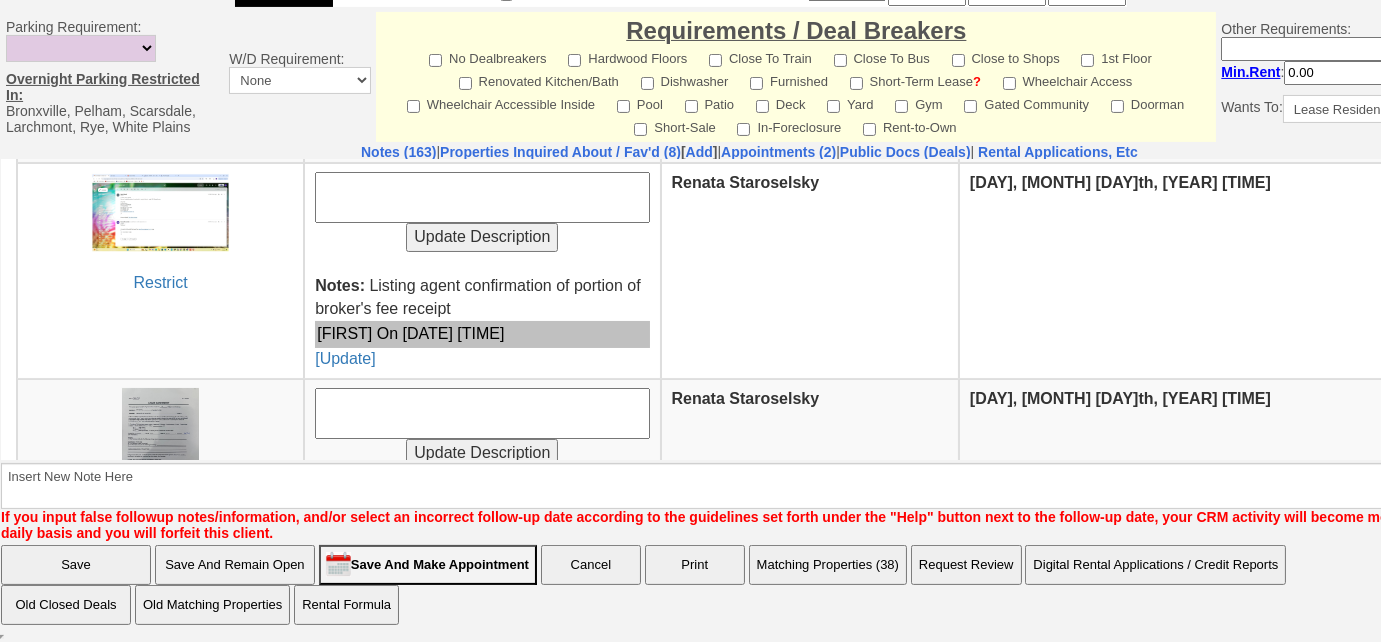 scroll, scrollTop: 272, scrollLeft: 0, axis: vertical 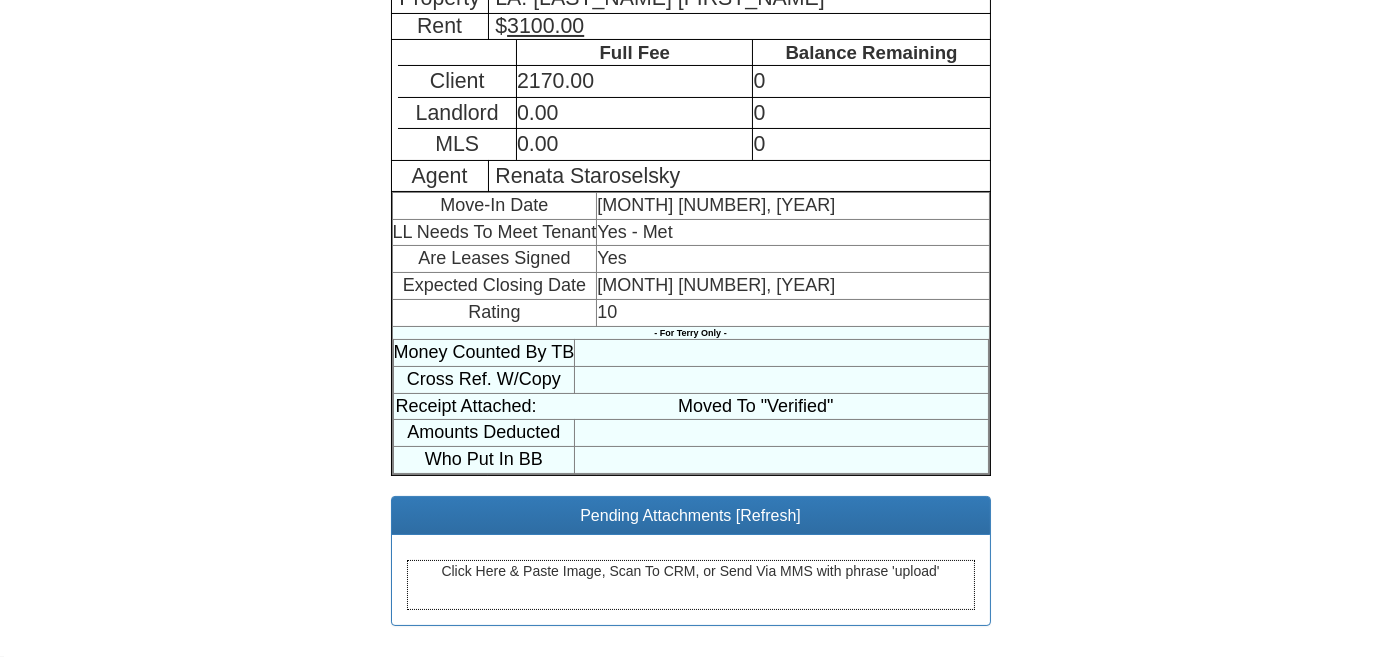 click on "Click Here & Paste Image, Scan To CRM, or Send Via MMS with phrase 'upload'" at bounding box center (691, 585) 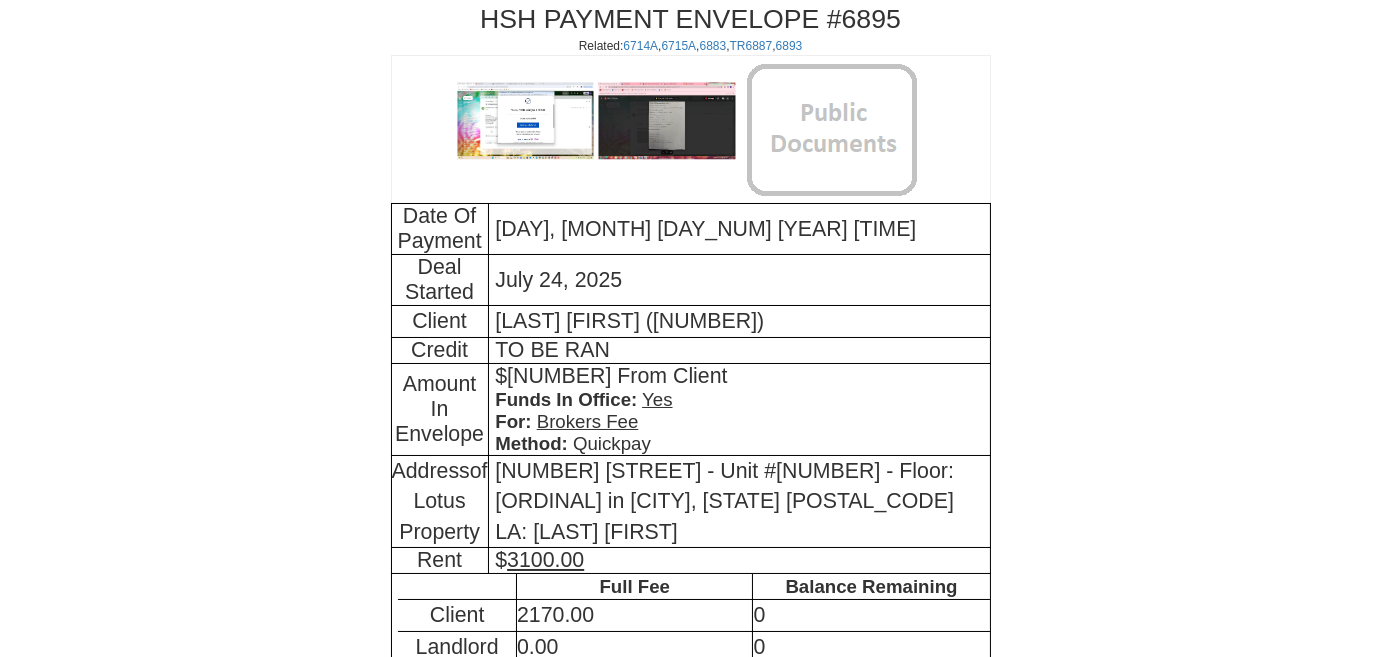 scroll, scrollTop: 454, scrollLeft: 0, axis: vertical 